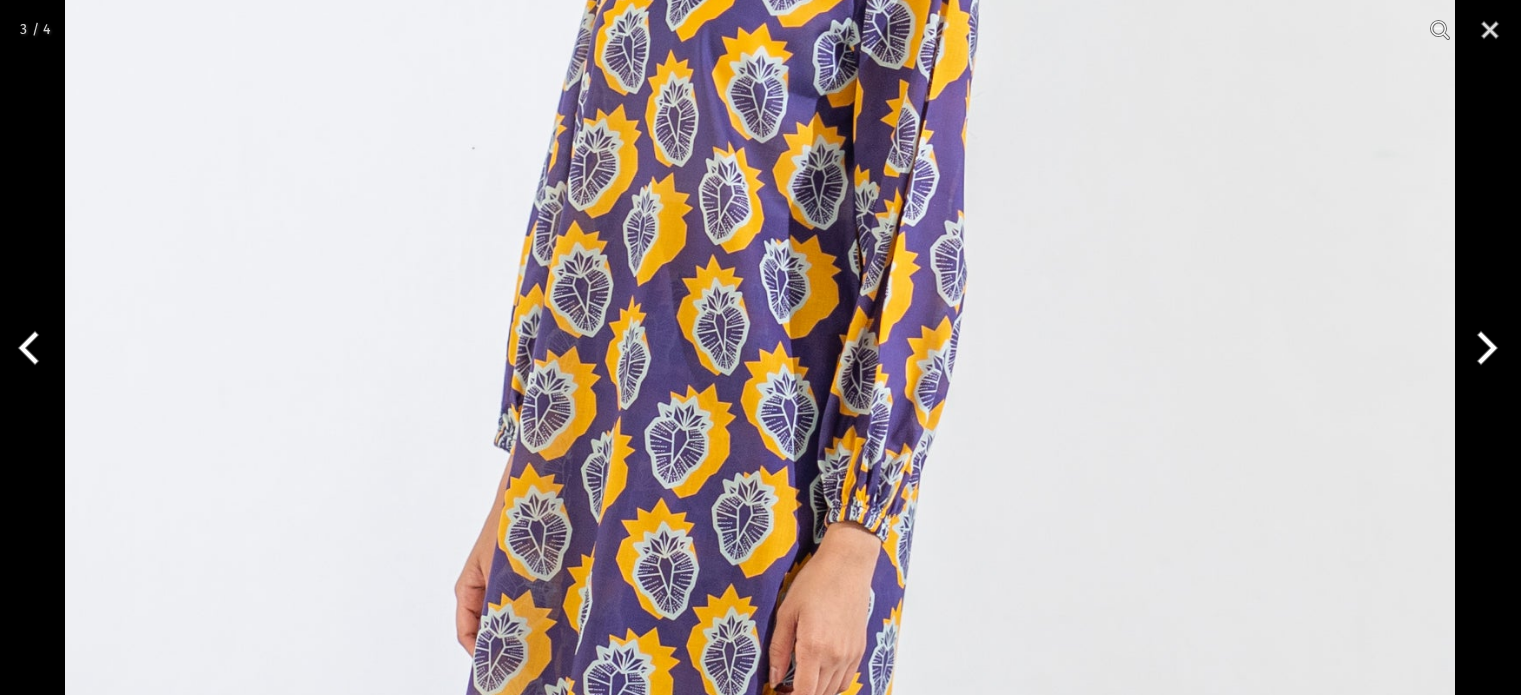 scroll, scrollTop: 229, scrollLeft: 0, axis: vertical 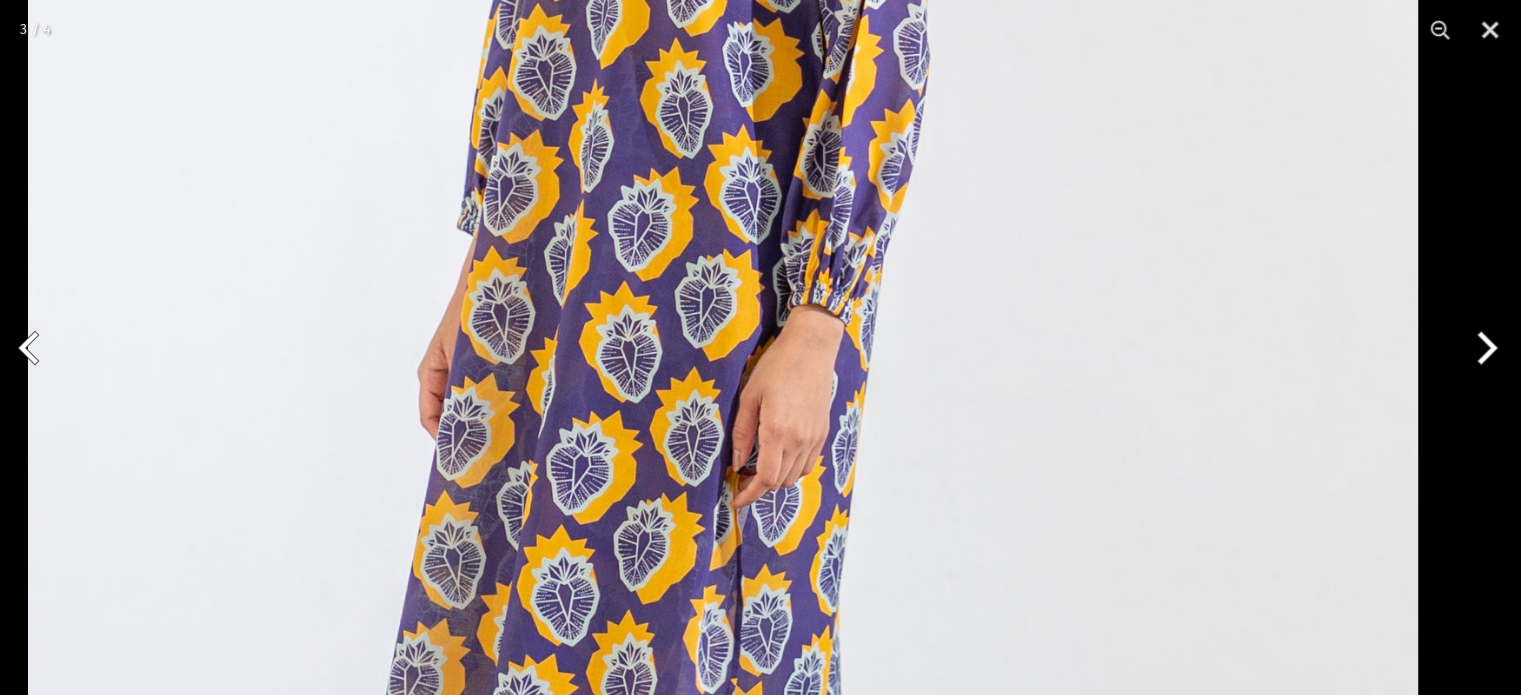 click on "Ego New Arrivals  Ready to Wear  2 PIECE | 3 PIECE All Casuals All Luxury Diva Core Monzene Pulse Boho Soul unstitched  Little EGO  Soul  EDGE  Luxury Wear  Accessories  Bottoms Wraps Inner Sale    0 New Arrivals   Ready to wear   2 PIECE | 3 PIECE All Casuals All Luxury Diva Core Monzene Pulse Boho Soul Unstitched   Little EGO GIRLS 2 TO 8 YEARS   Soul LUXURY WEAR   EDGE Always ready to surprise you   LUXURY WEAR   Accessories   Bottoms Wraps Inner SALE   LOGIN Register Now
Home | Yield 2 piece" at bounding box center (760, 1052) 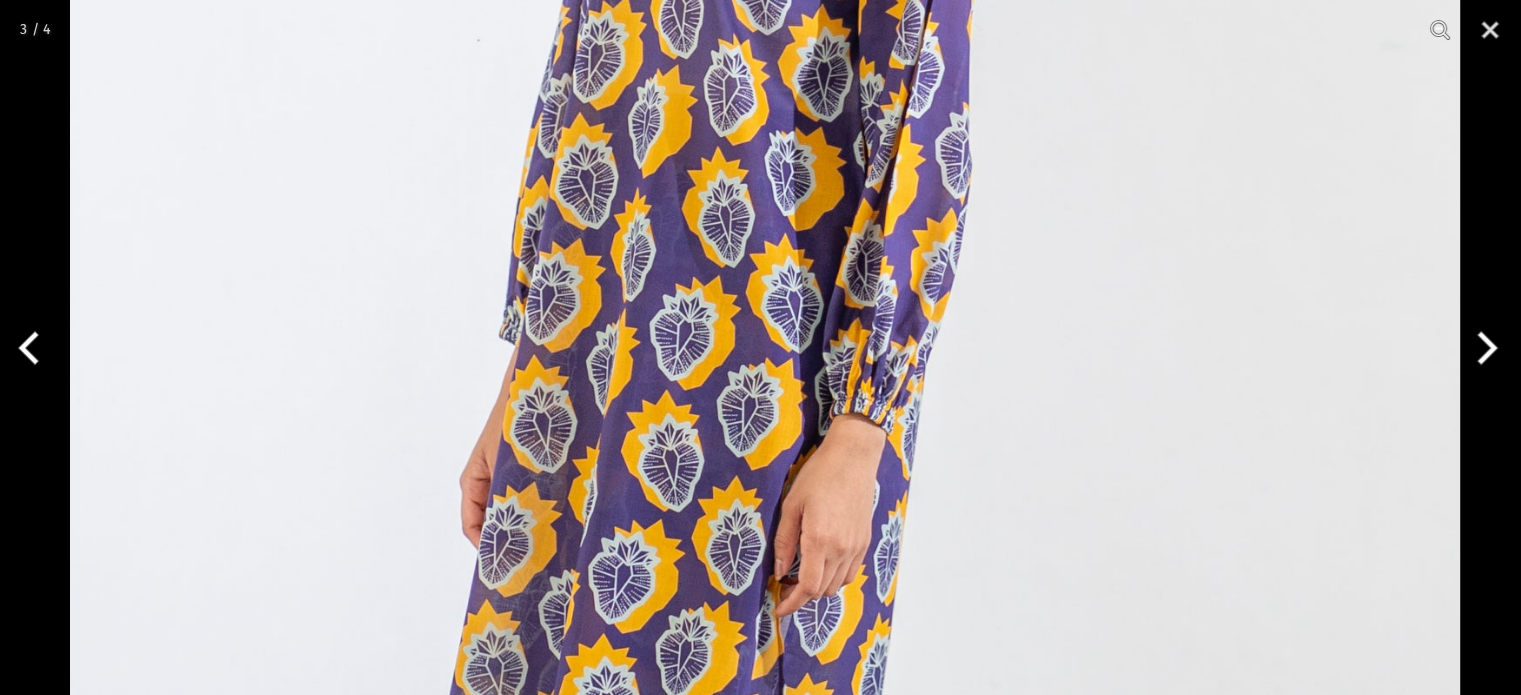 click at bounding box center (765, 397) 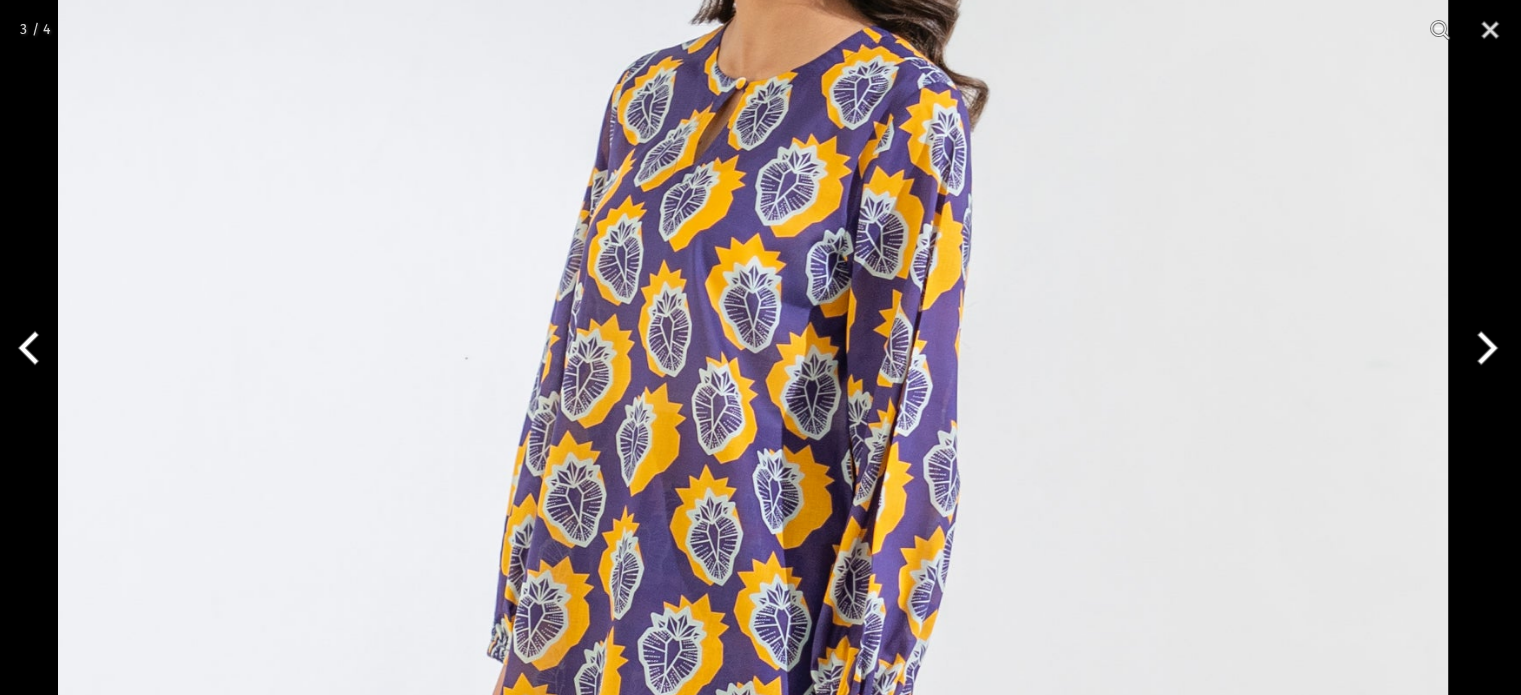 click at bounding box center [753, 715] 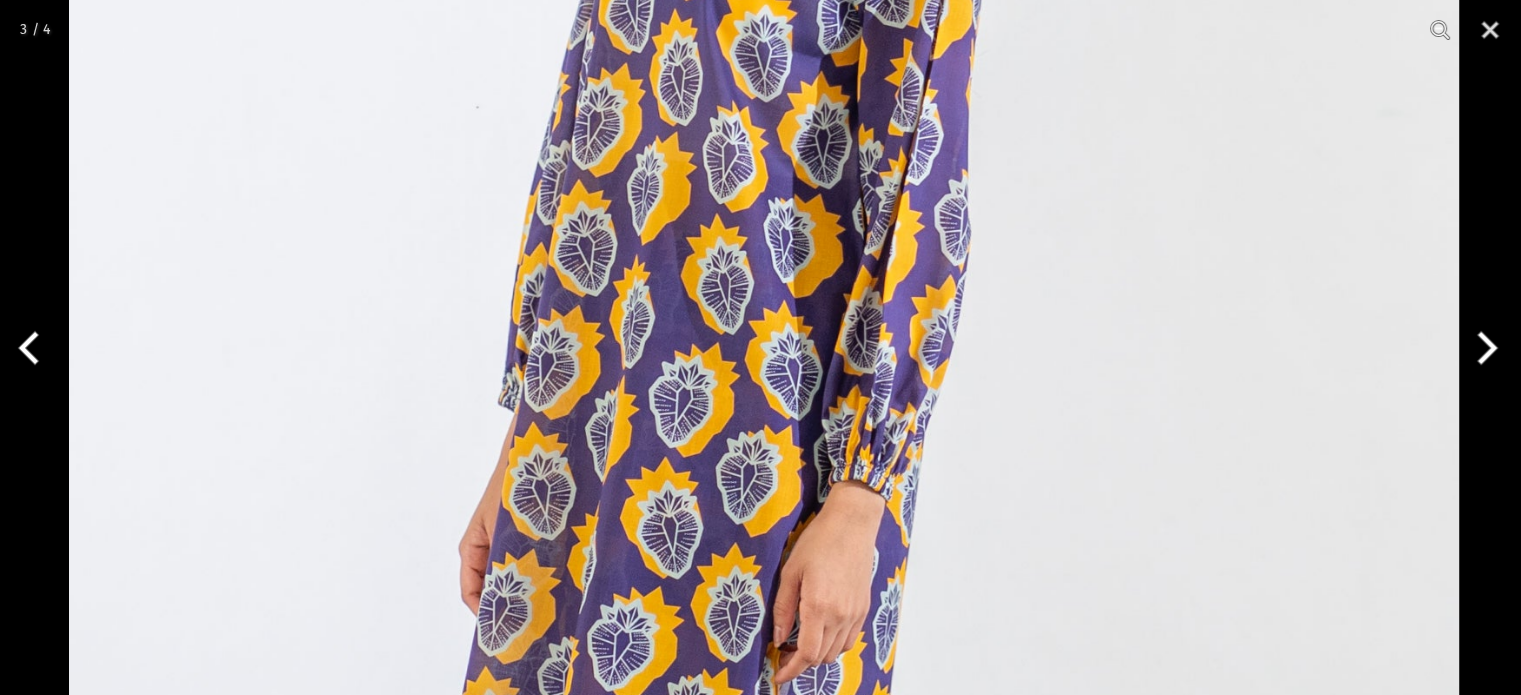 click at bounding box center [764, 464] 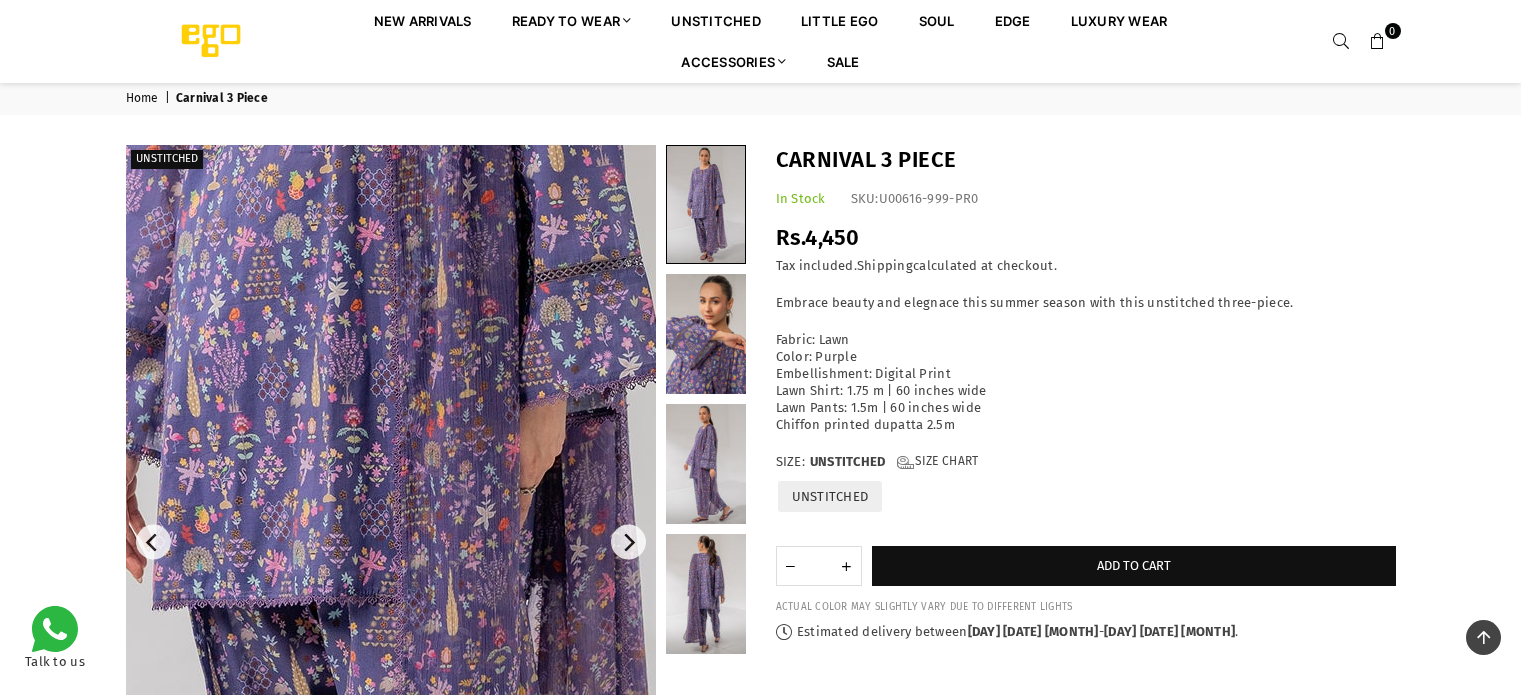 scroll, scrollTop: 247, scrollLeft: 0, axis: vertical 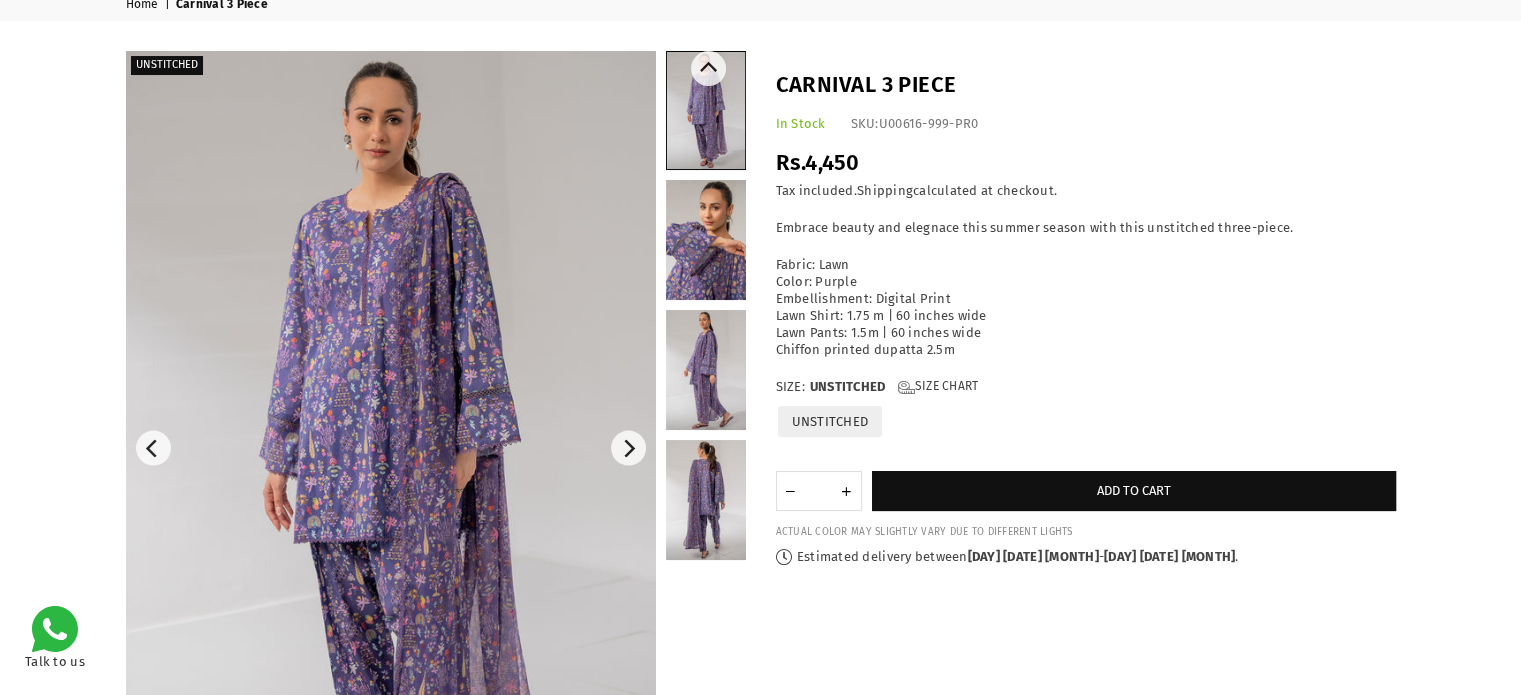 click at bounding box center (706, 240) 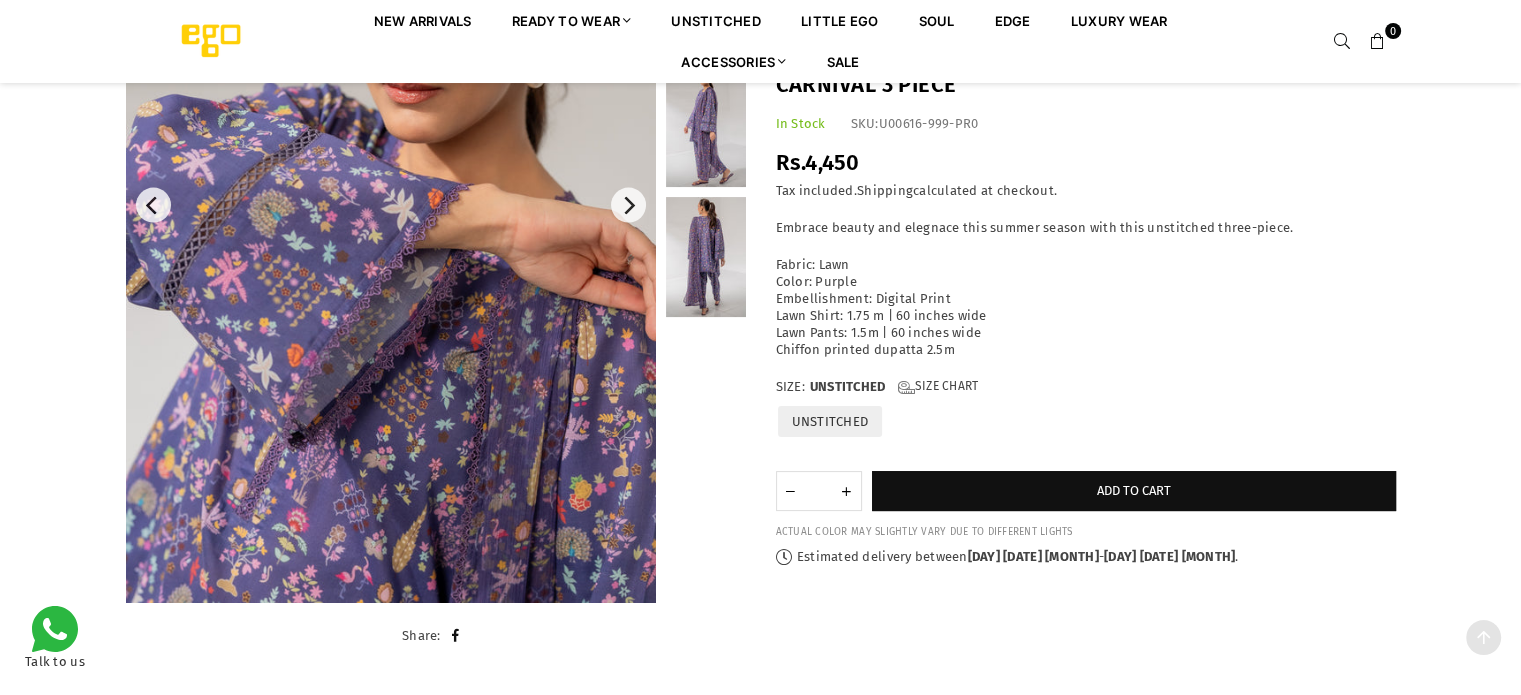 scroll, scrollTop: 347, scrollLeft: 0, axis: vertical 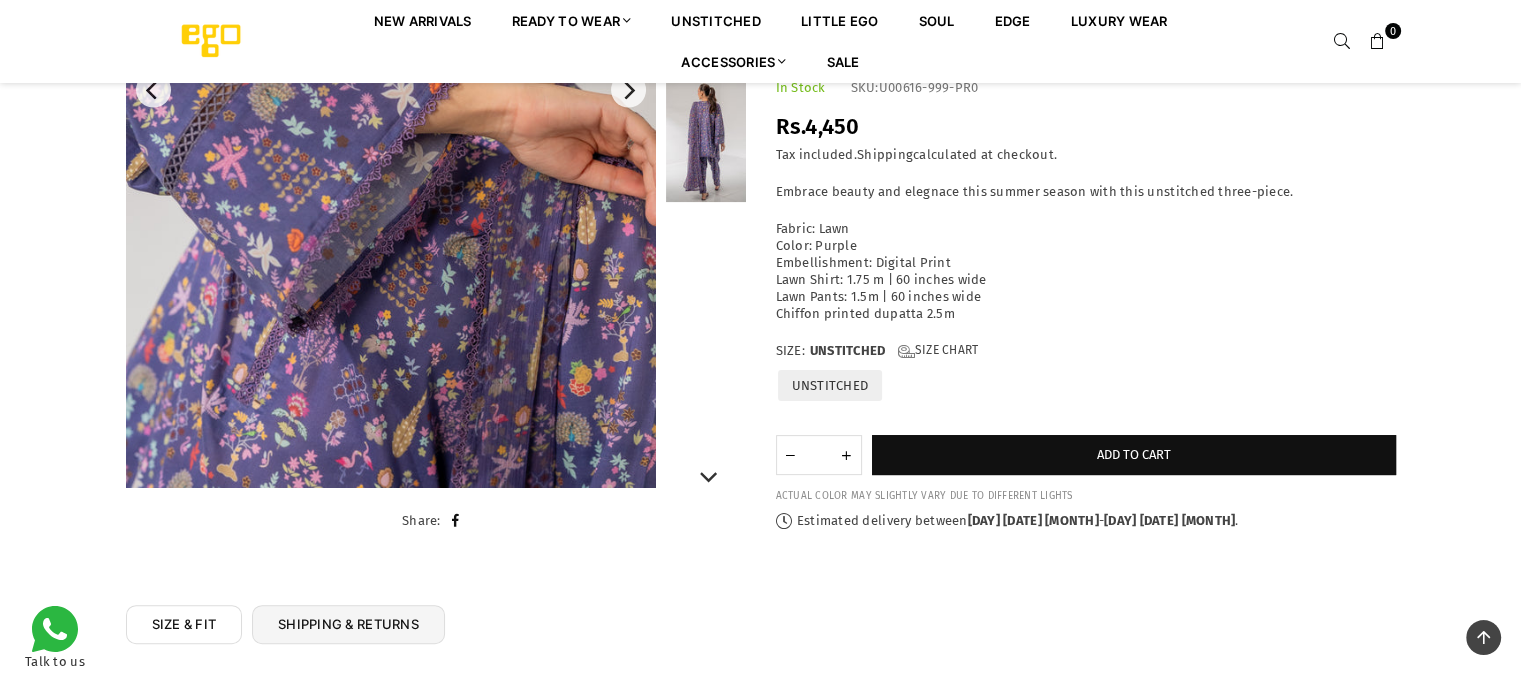 click at bounding box center [706, 142] 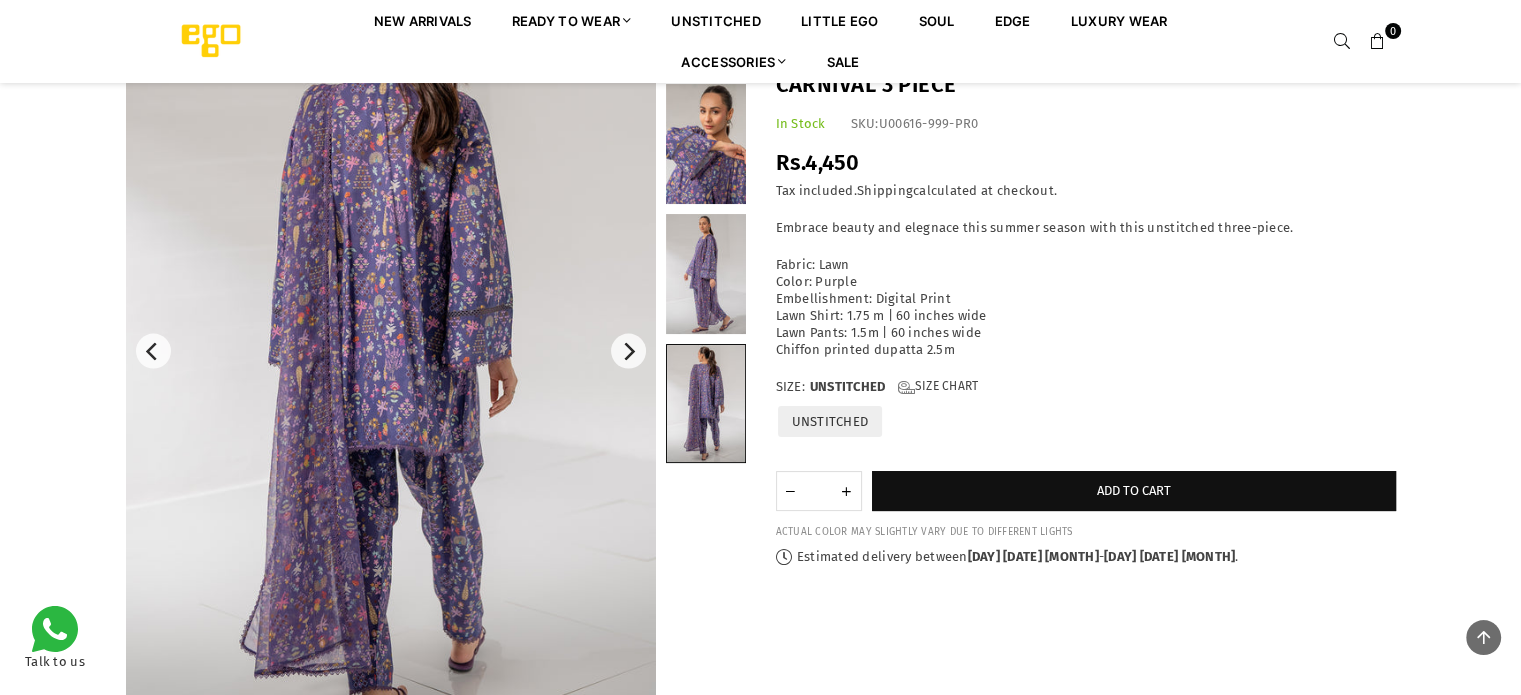 scroll, scrollTop: 184, scrollLeft: 0, axis: vertical 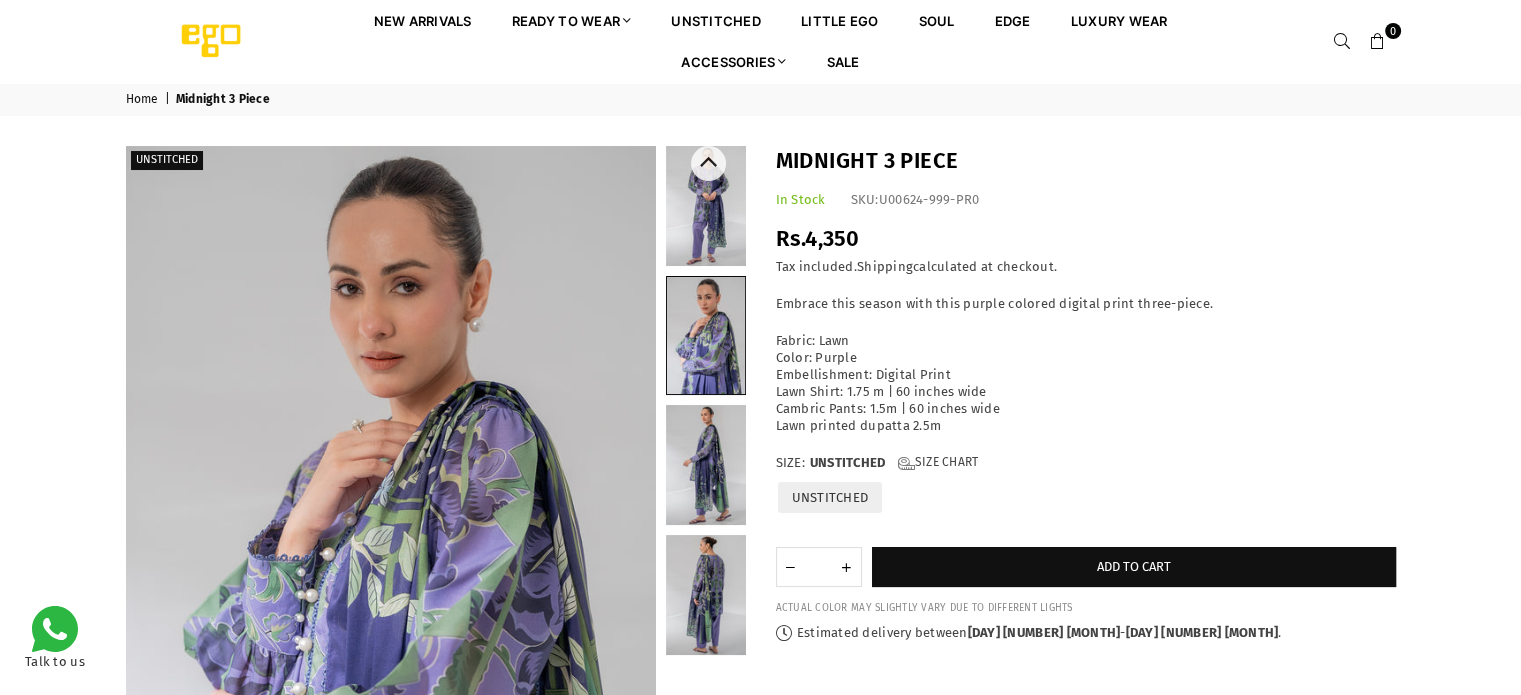 click at bounding box center [706, 206] 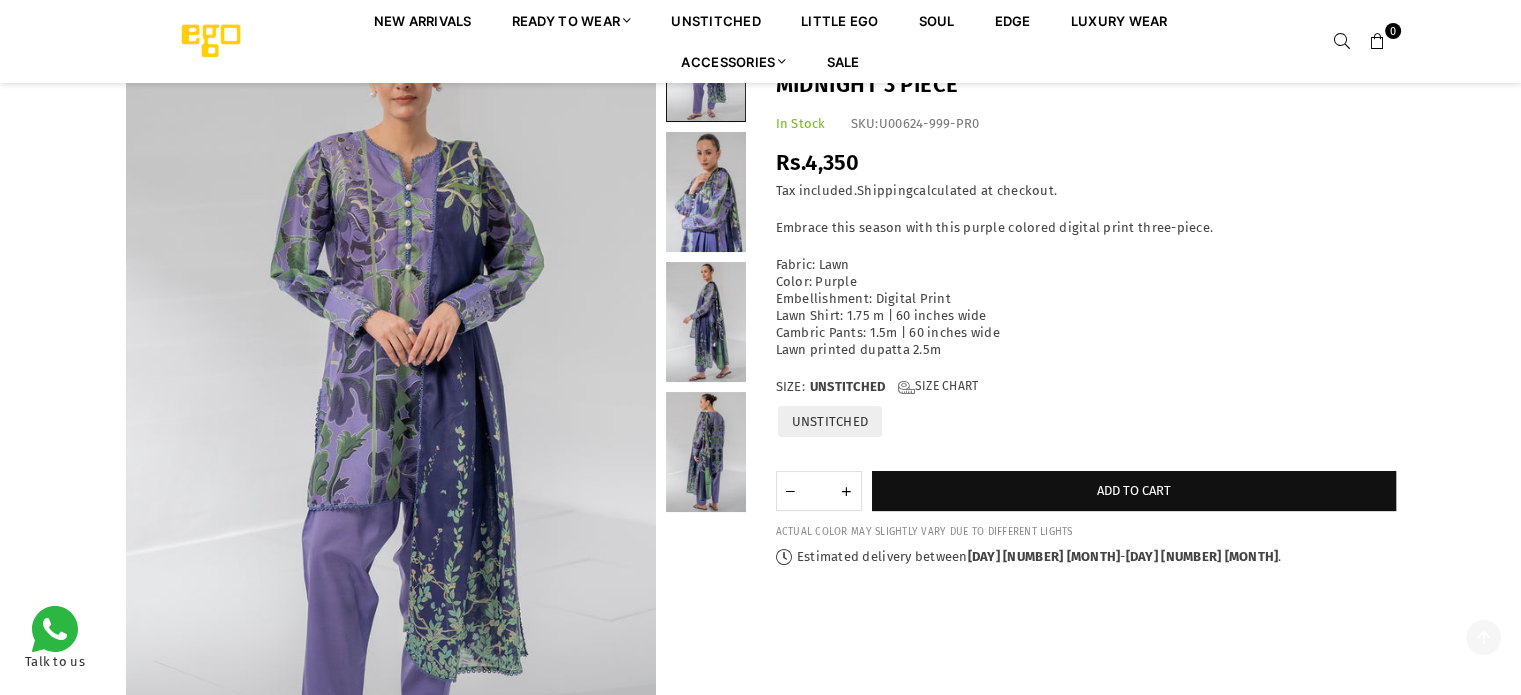 scroll, scrollTop: 228, scrollLeft: 0, axis: vertical 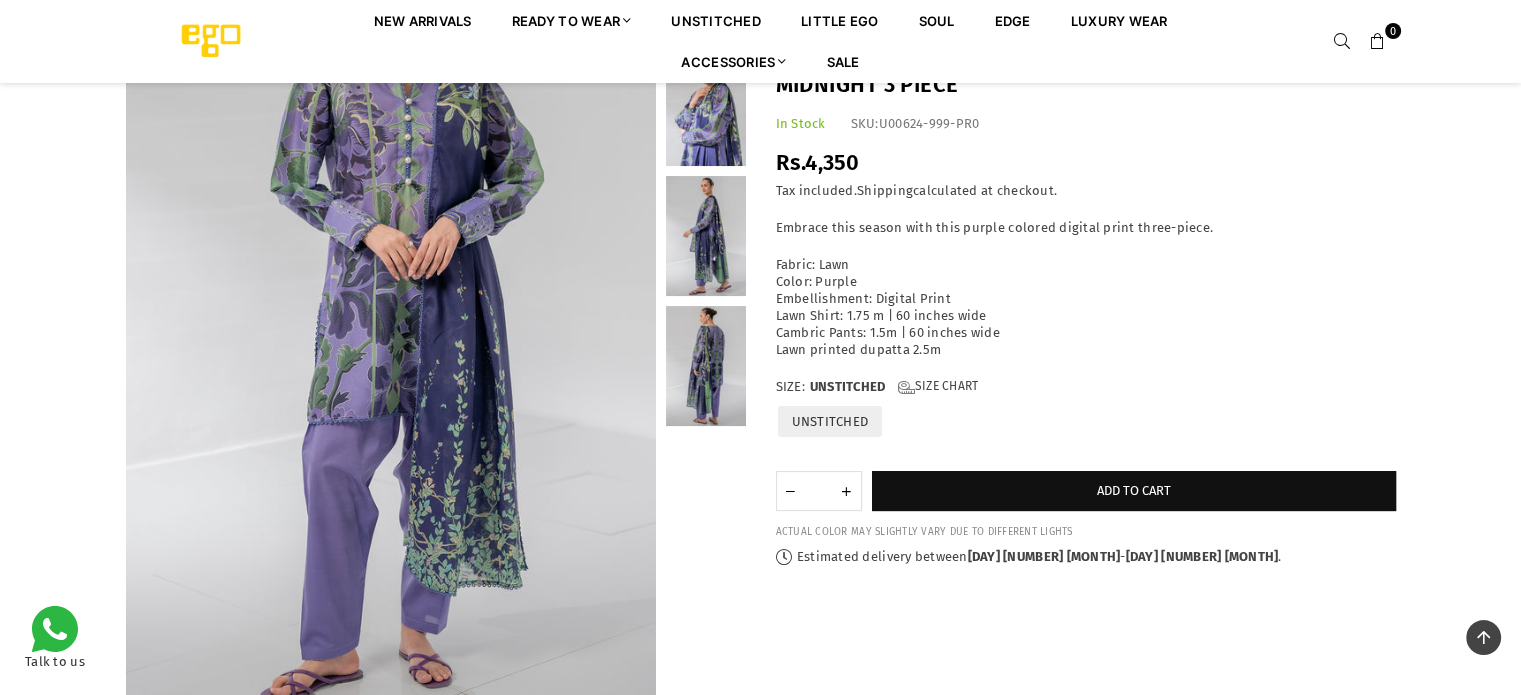 click at bounding box center [706, 106] 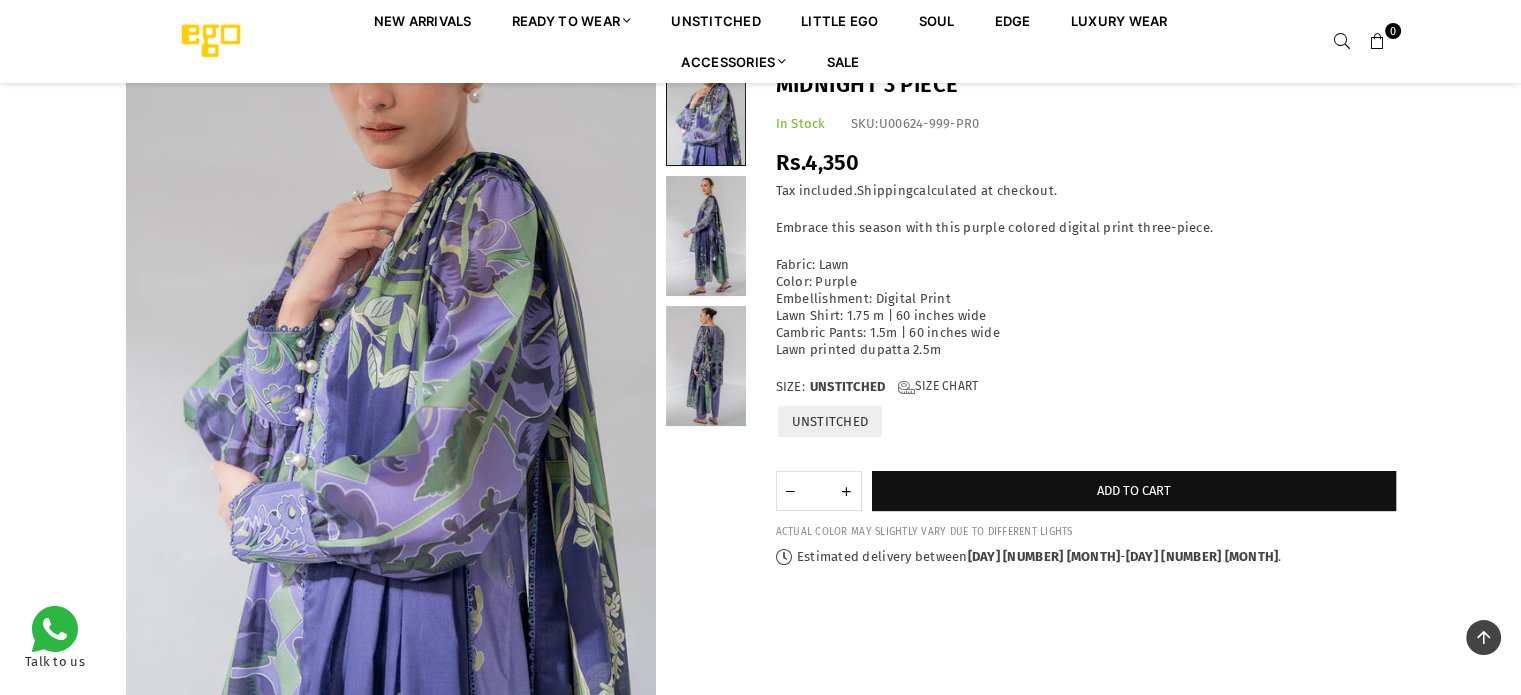 click at bounding box center (706, 366) 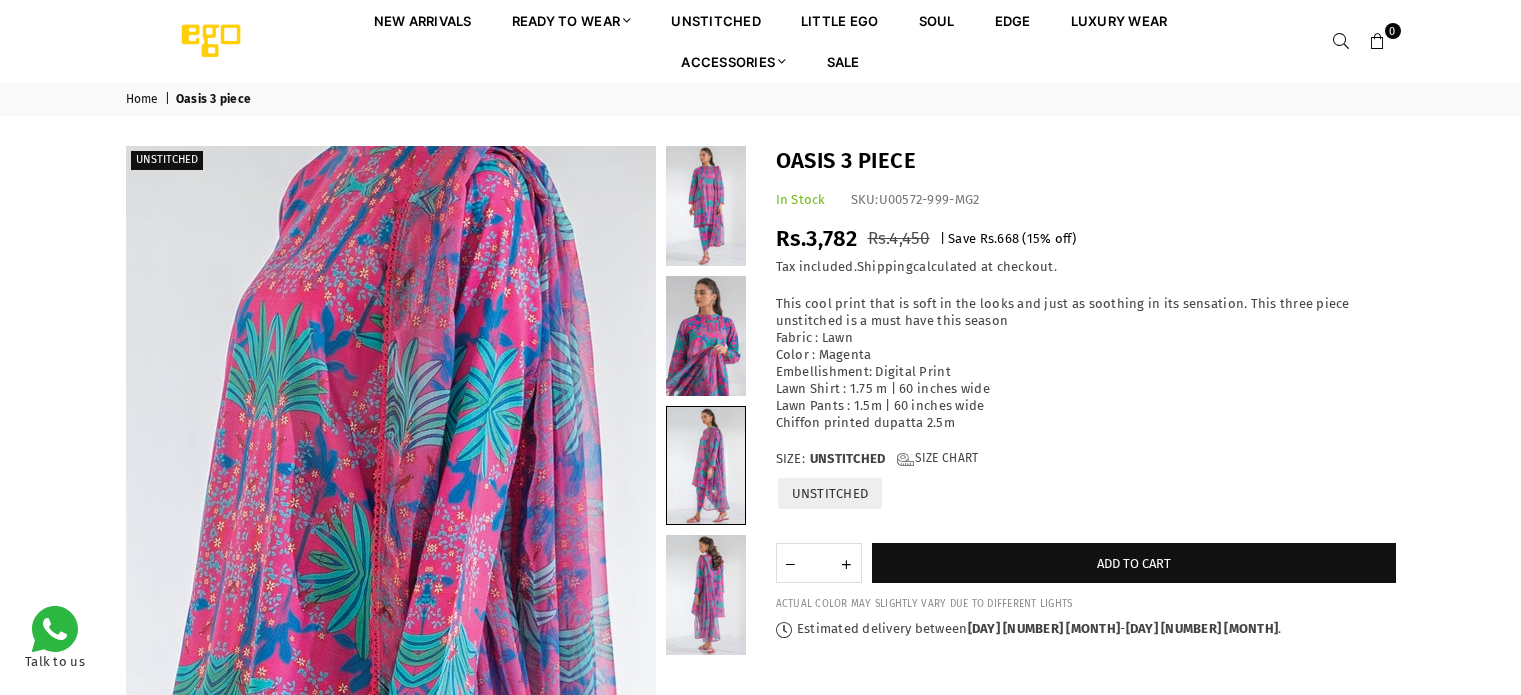 scroll, scrollTop: 140, scrollLeft: 0, axis: vertical 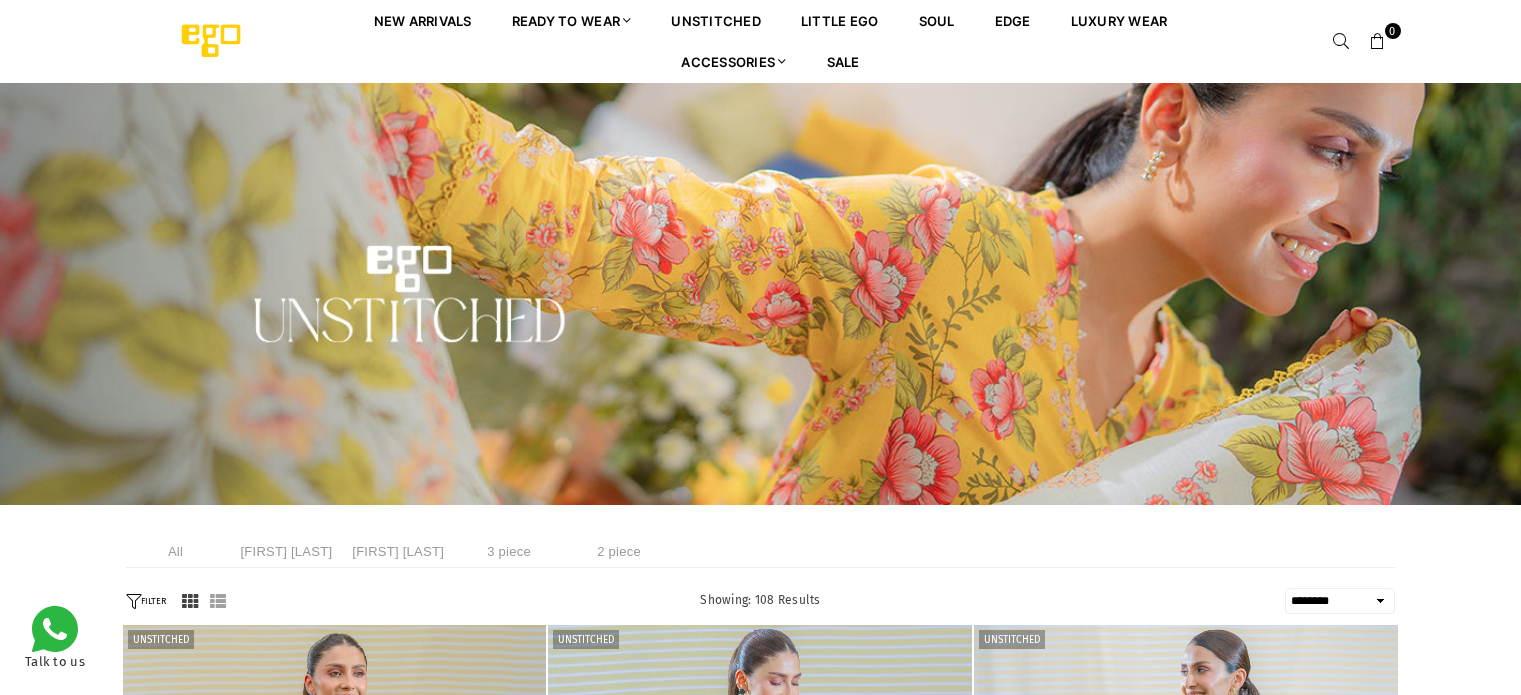 select on "******" 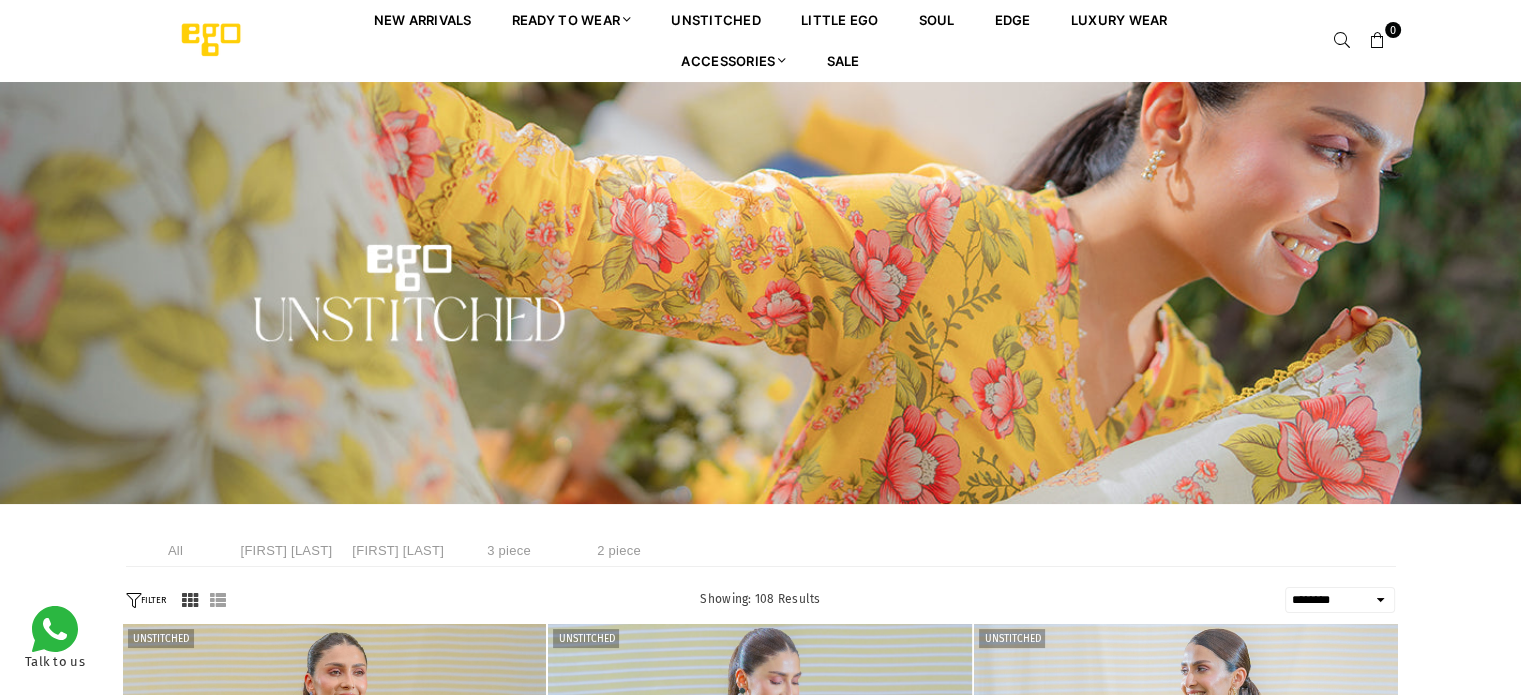 scroll, scrollTop: 0, scrollLeft: 0, axis: both 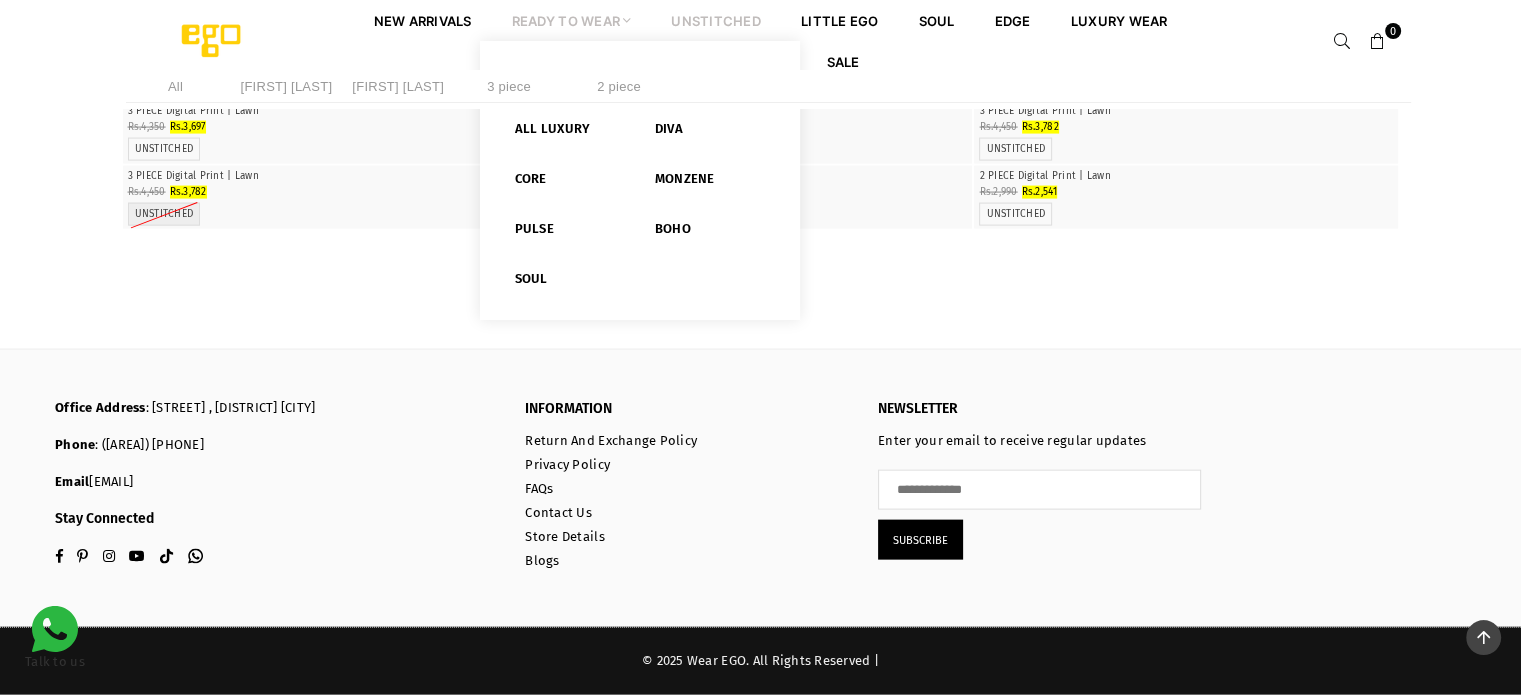 click on "Ready to Wear" at bounding box center [572, 20] 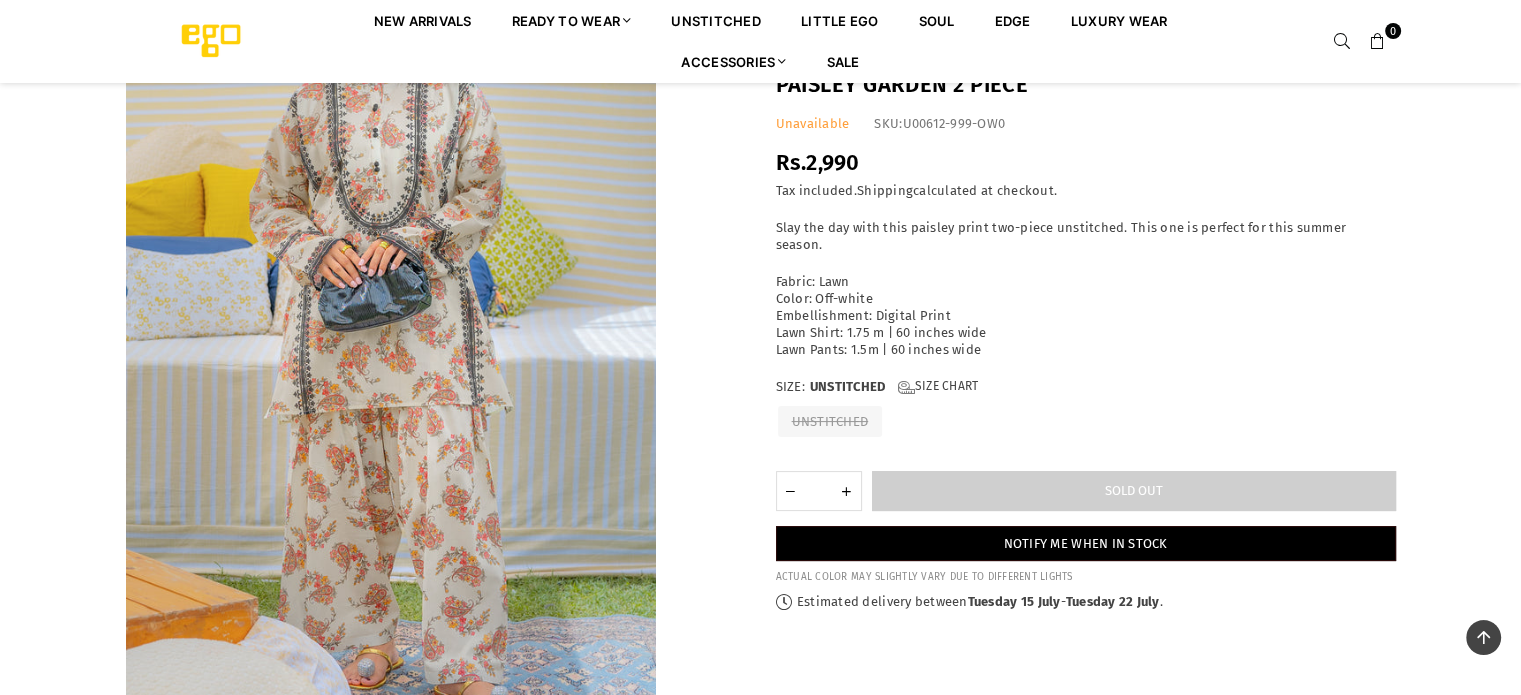 scroll, scrollTop: 212, scrollLeft: 0, axis: vertical 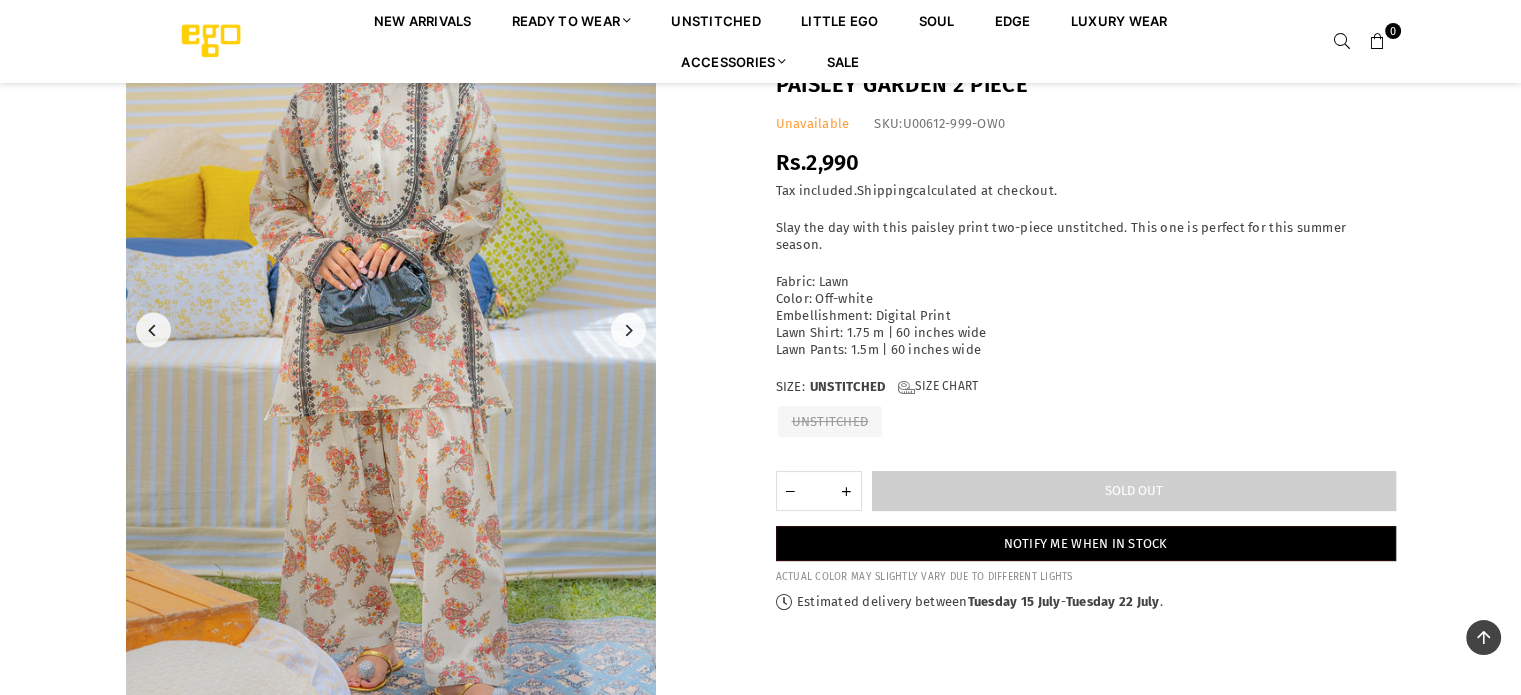 click at bounding box center [391, 330] 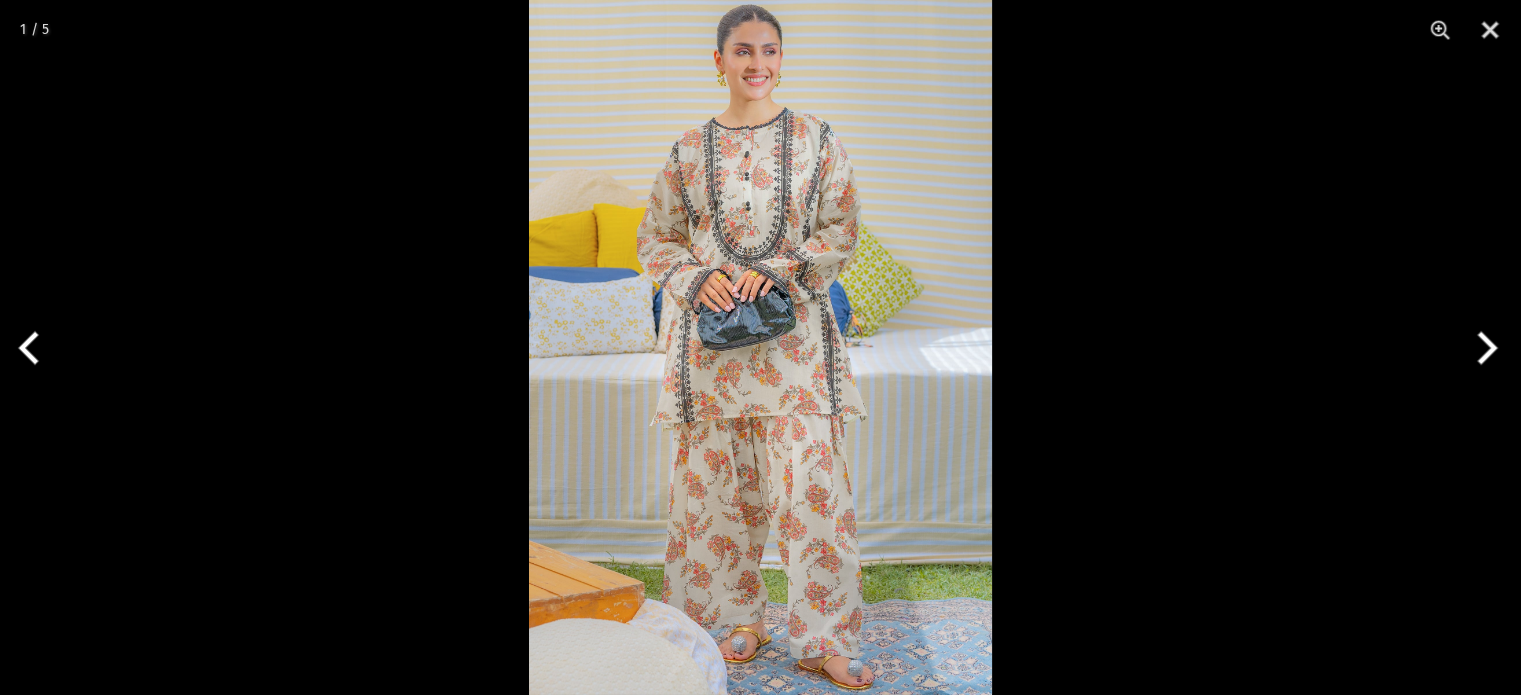 click at bounding box center [760, 347] 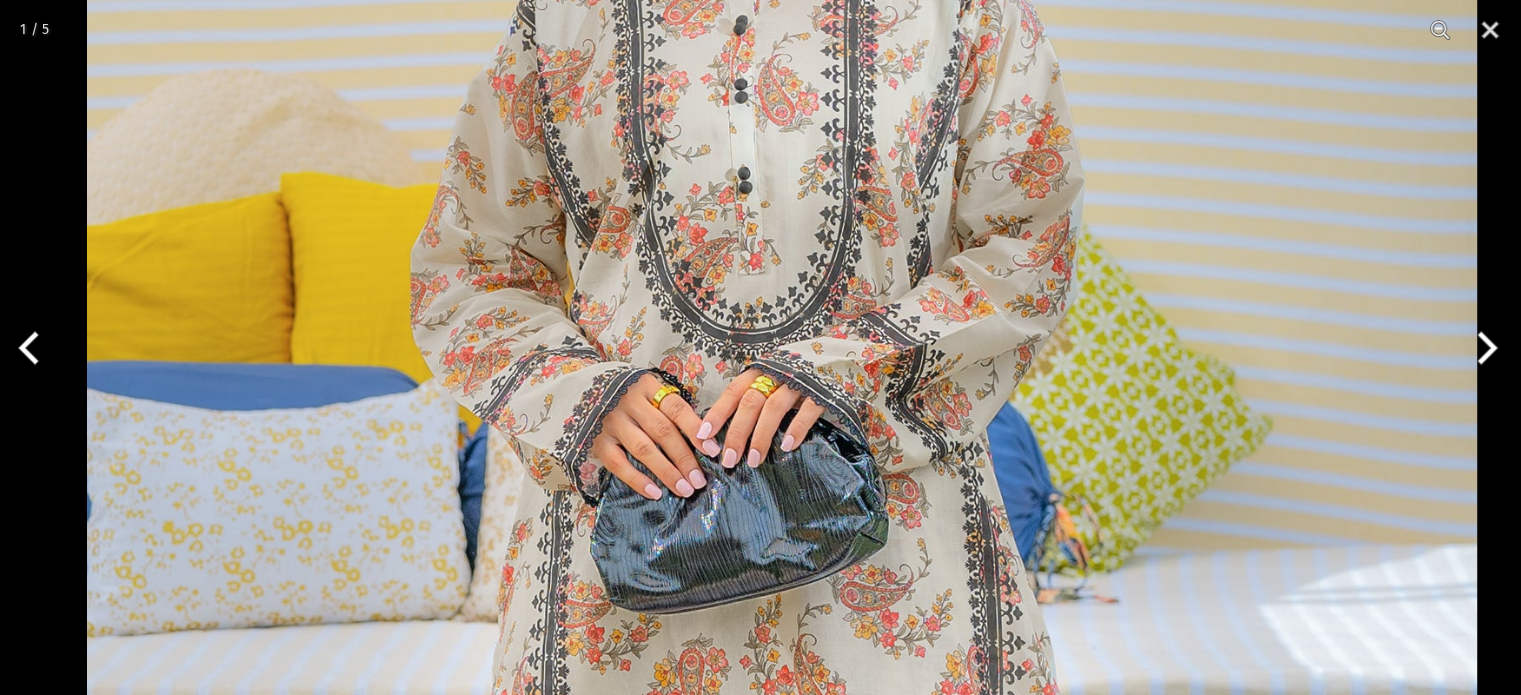 click at bounding box center (782, 604) 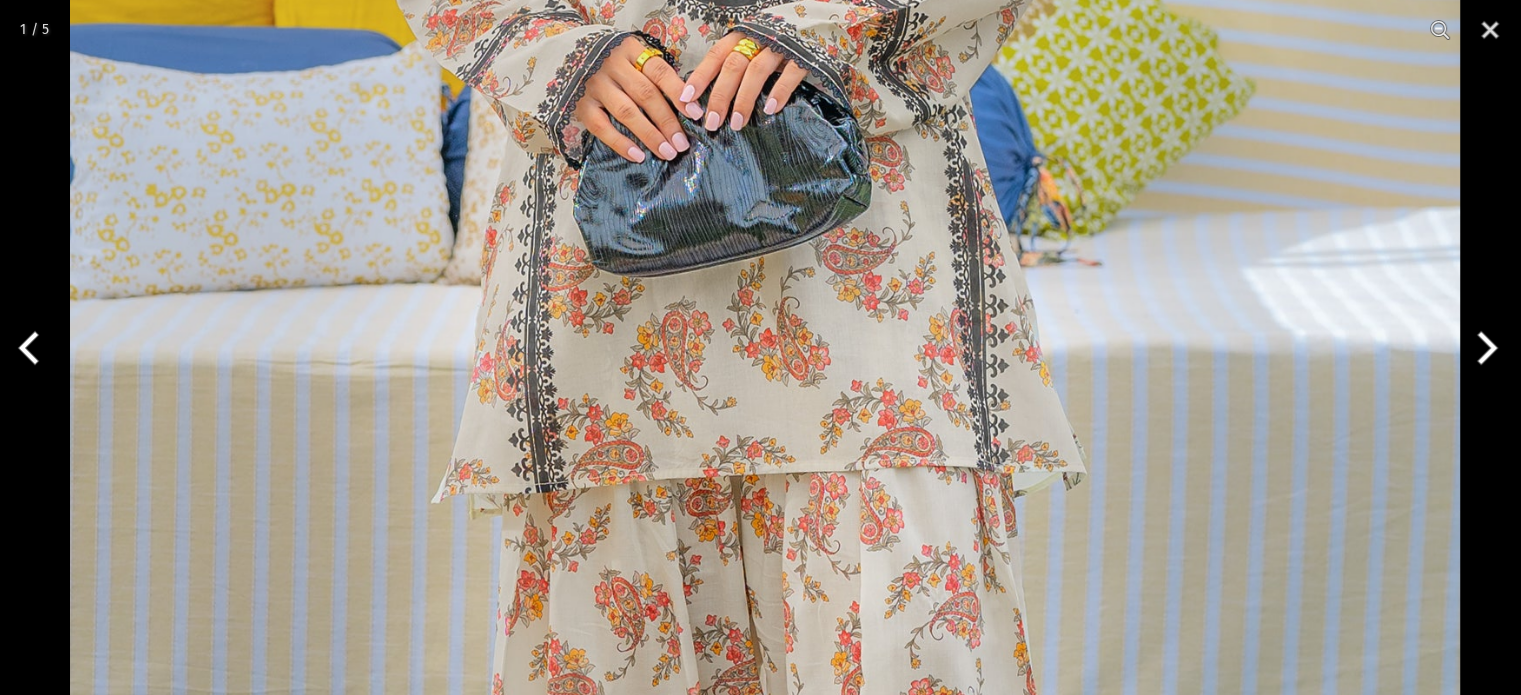 click at bounding box center (765, 267) 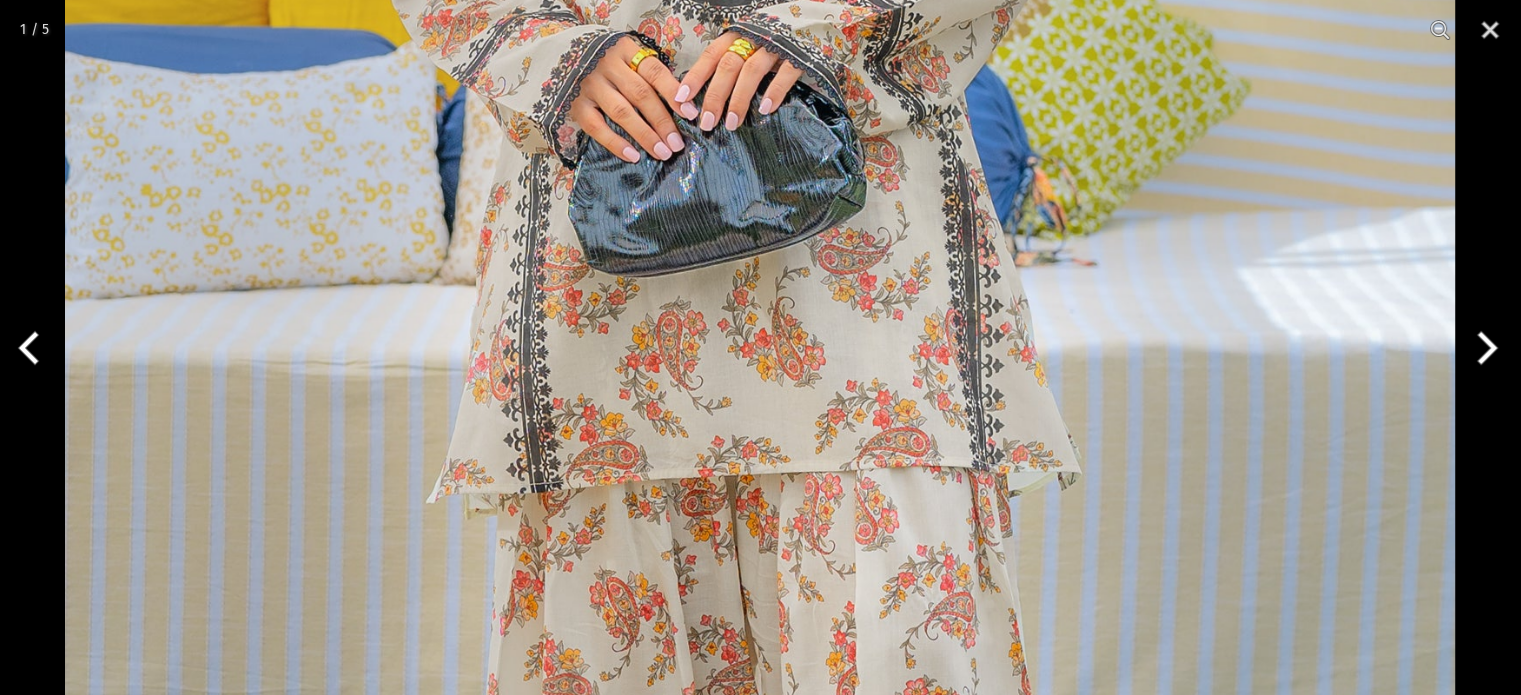scroll, scrollTop: 0, scrollLeft: 0, axis: both 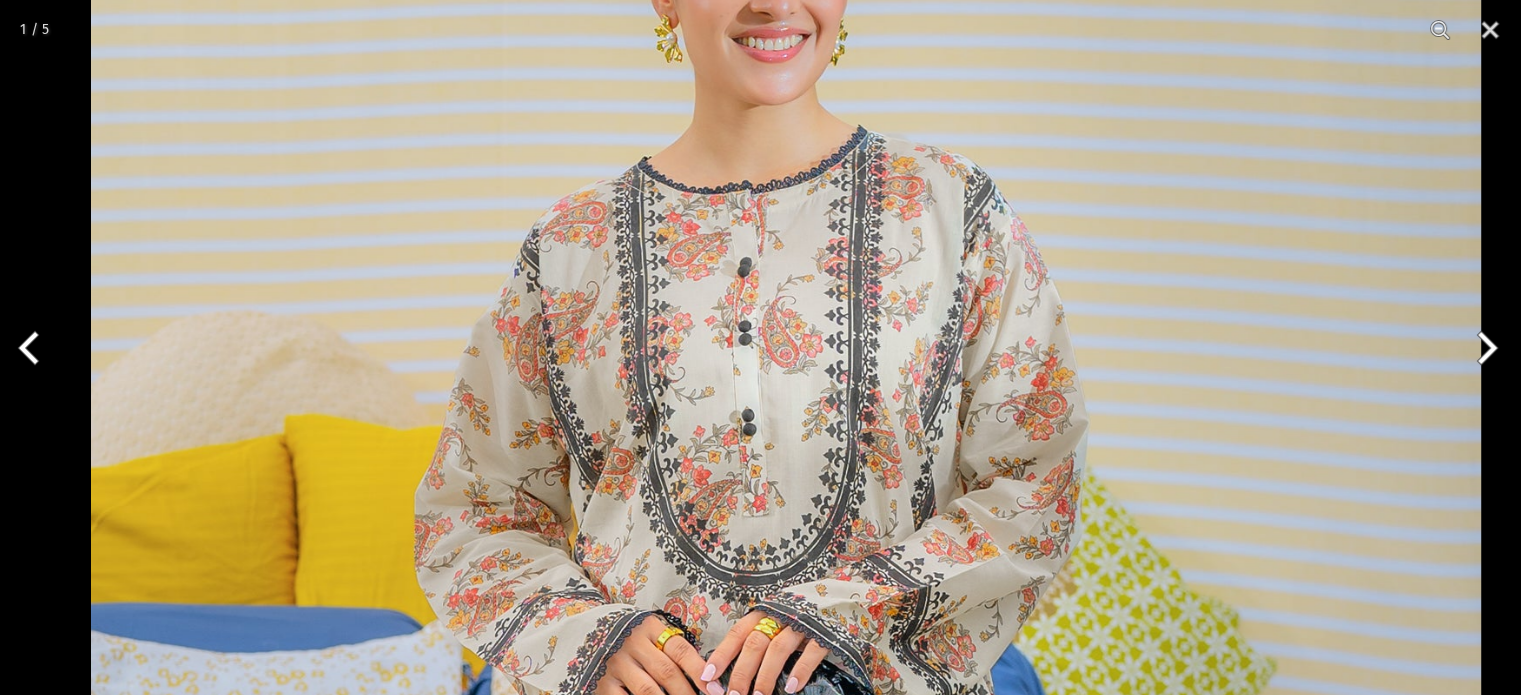 click on "Ego New Arrivals  Ready to Wear  2 PIECE | 3 PIECE All Casuals All Luxury Diva Core Monzene Pulse Boho Soul unstitched  Little EGO  Soul  EDGE  Luxury Wear  Accessories  Bottoms Wraps Inner Sale    0 New Arrivals   Ready to wear   2 PIECE | 3 PIECE All Casuals All Luxury Diva Core Monzene Pulse Boho Soul Unstitched   Little EGO GIRLS 2 TO 8 YEARS   Soul LUXURY WEAR   EDGE Always ready to surprise you   LUXURY WEAR   Accessories   Bottoms Wraps Inner SALE   LOGIN Register Now
Home | Paisley Garden 2 Piece
Unstitched" at bounding box center [760, 1066] 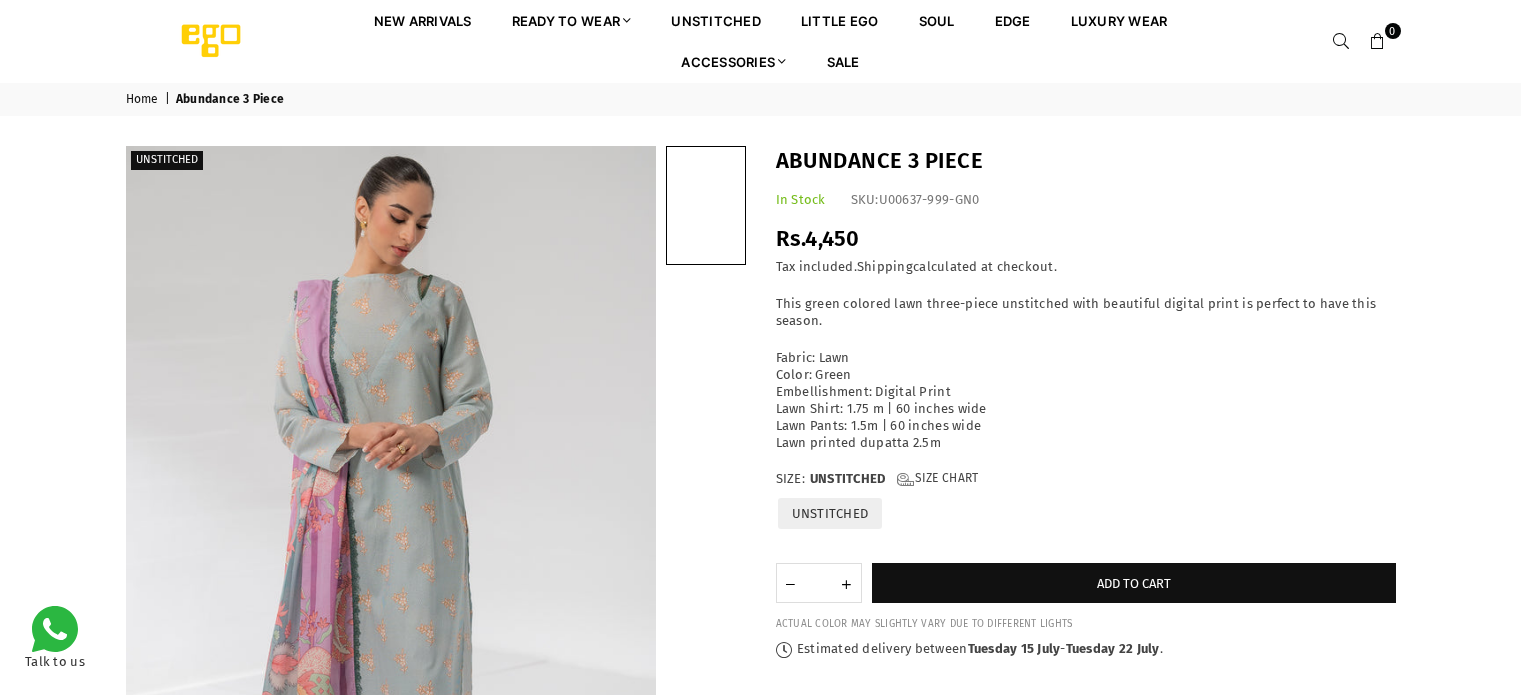 scroll, scrollTop: 0, scrollLeft: 0, axis: both 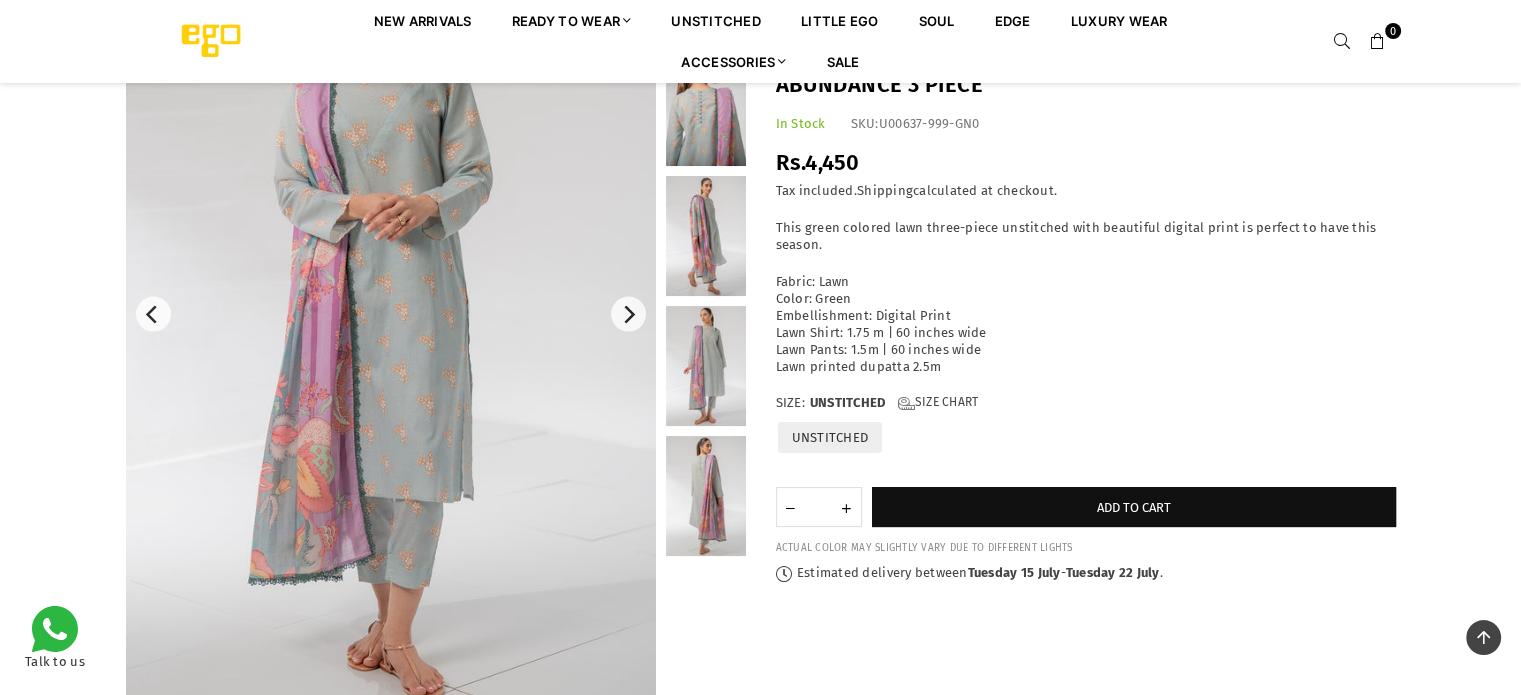 click at bounding box center [391, 314] 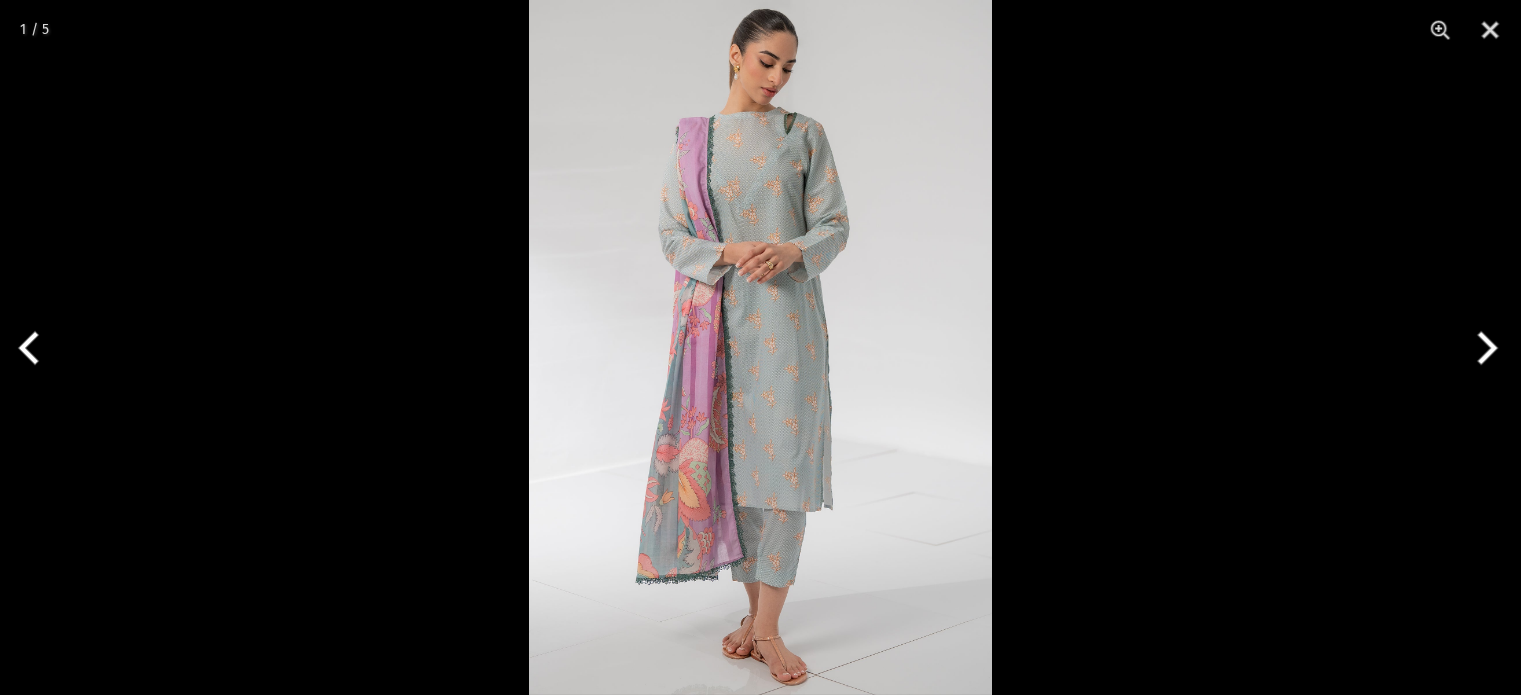 click at bounding box center [760, 347] 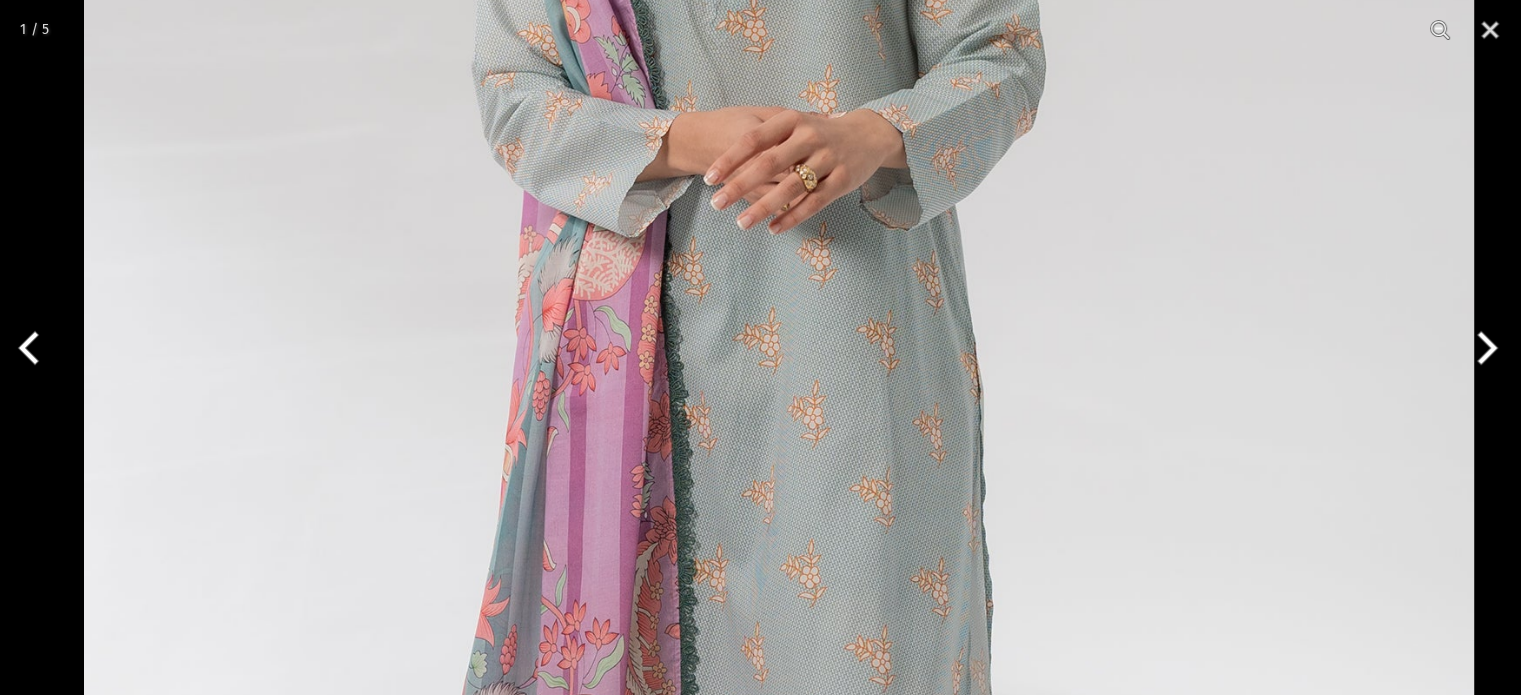 scroll, scrollTop: 0, scrollLeft: 0, axis: both 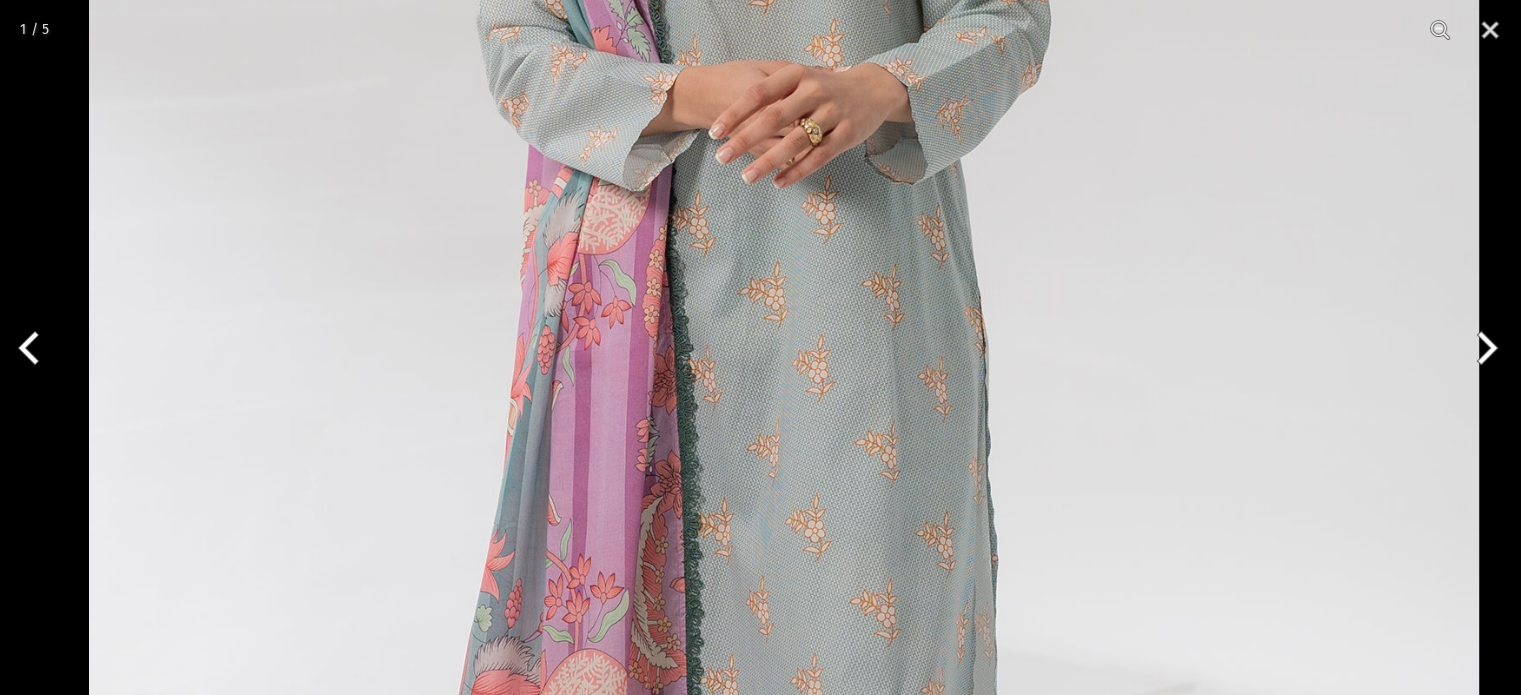 click at bounding box center [784, 378] 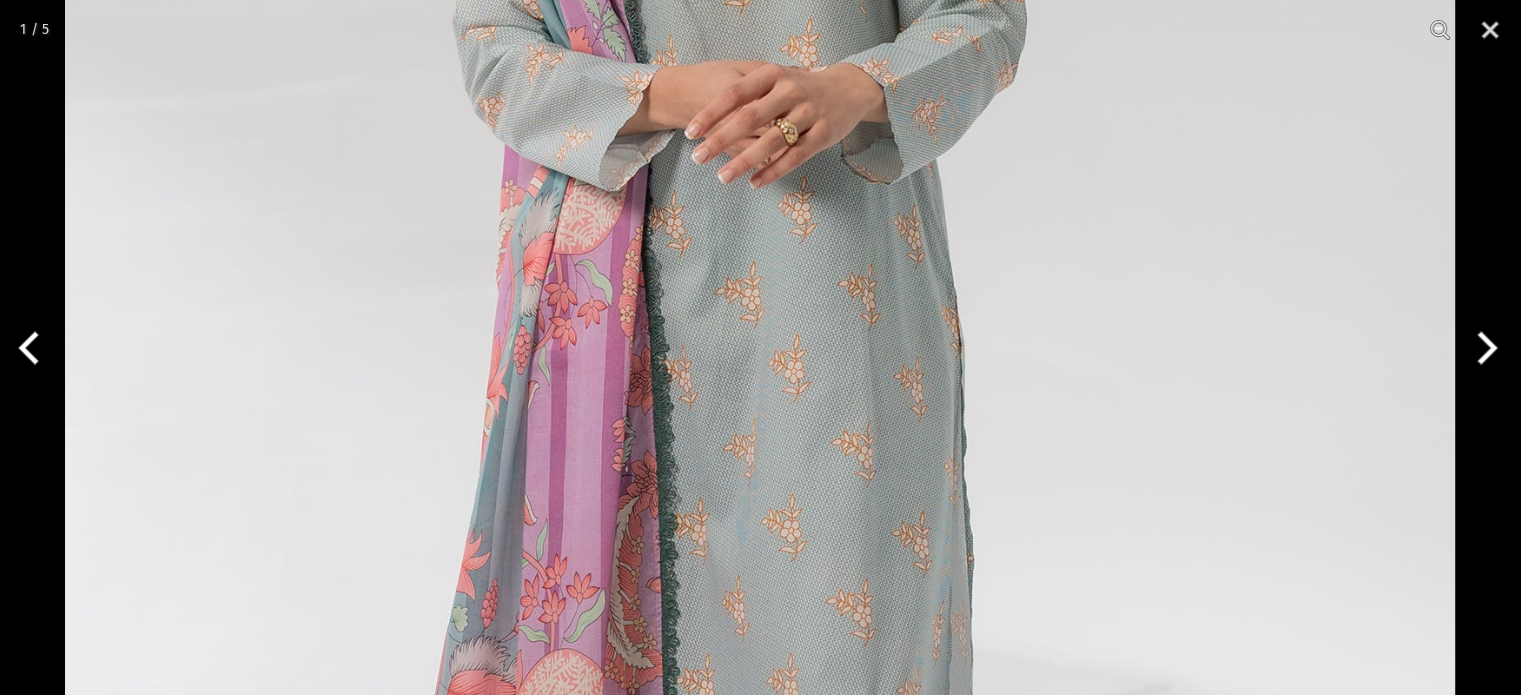 click at bounding box center (760, 378) 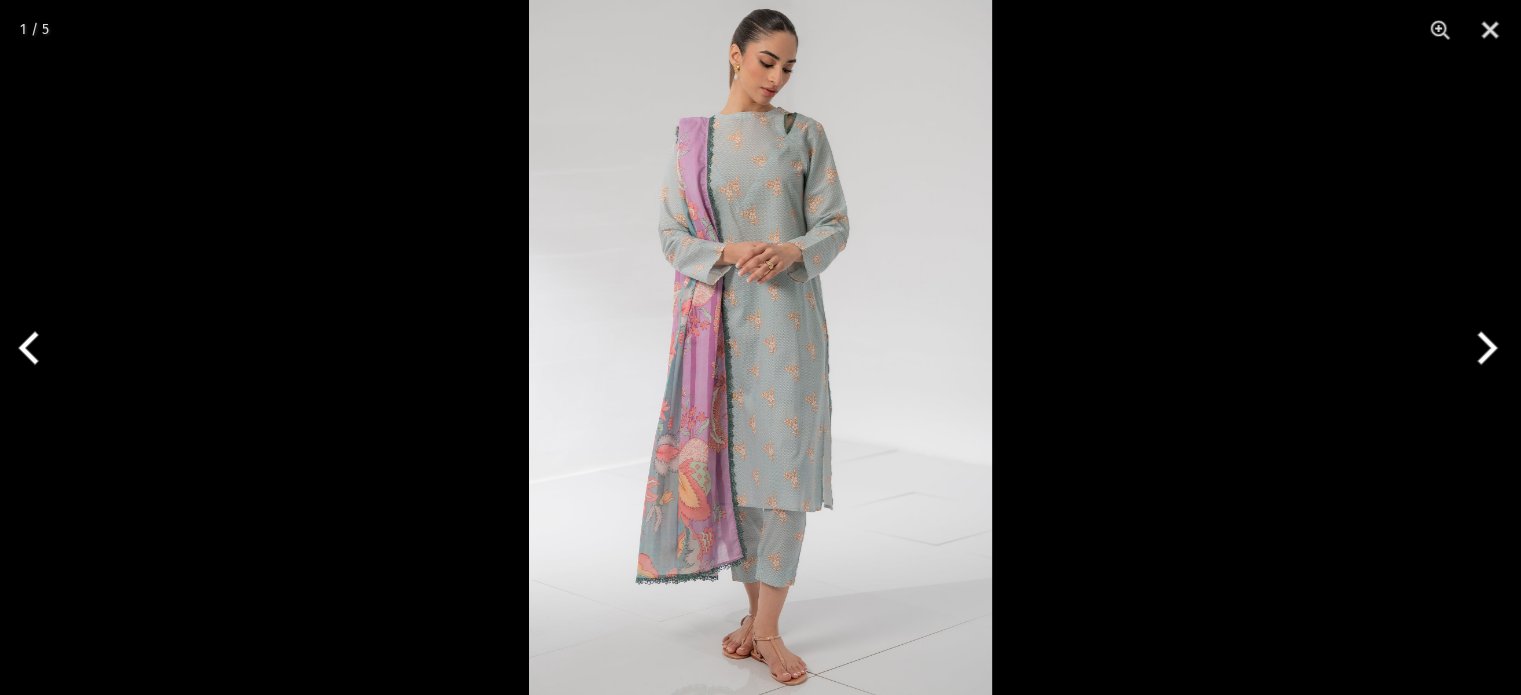 click at bounding box center [760, 347] 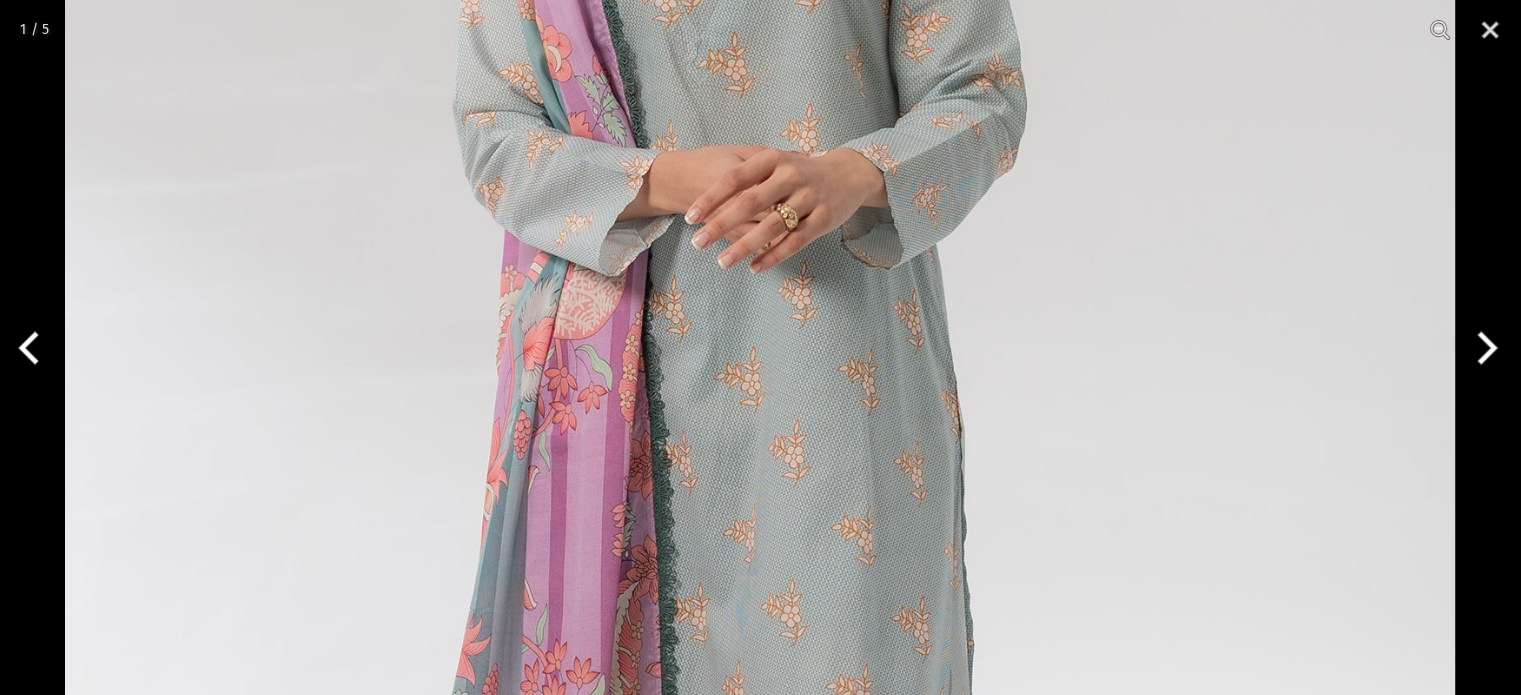 click at bounding box center (760, 463) 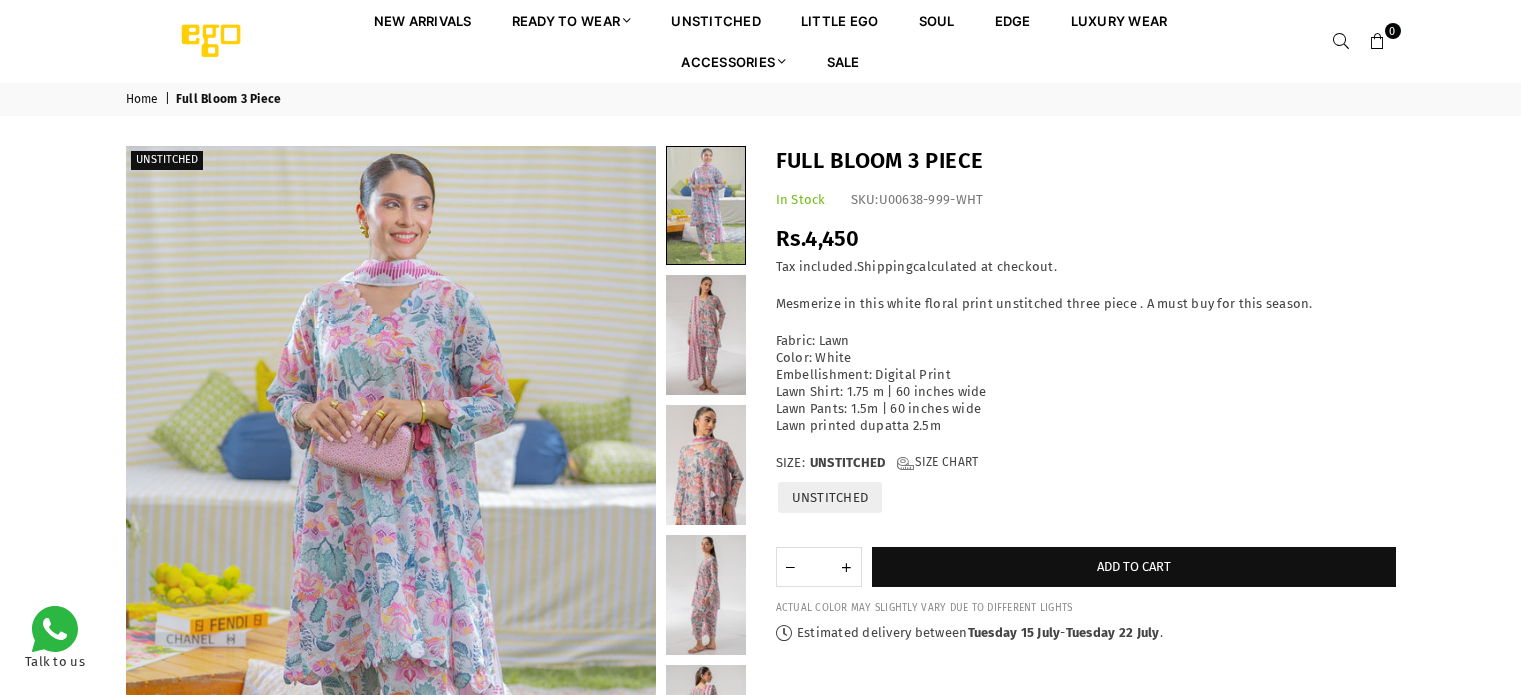 scroll, scrollTop: 0, scrollLeft: 0, axis: both 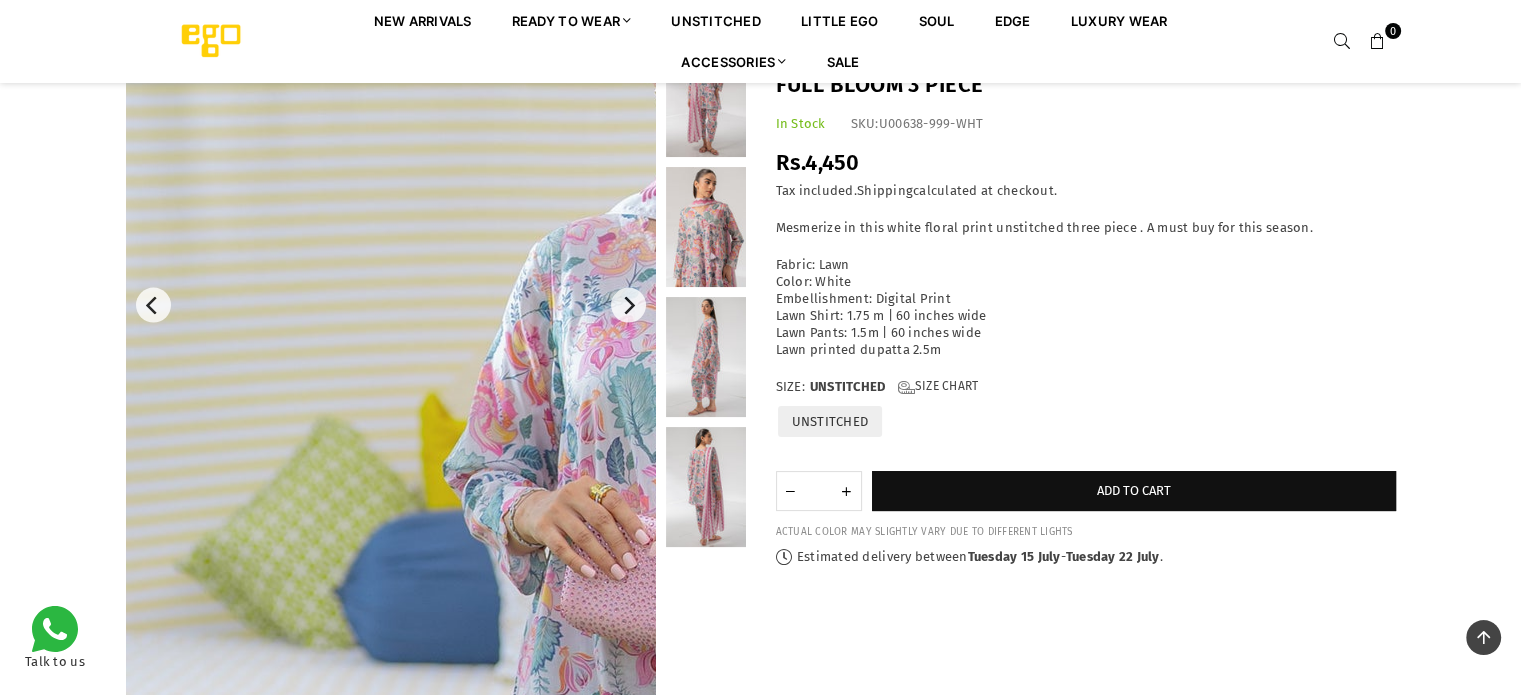 click at bounding box center [726, 808] 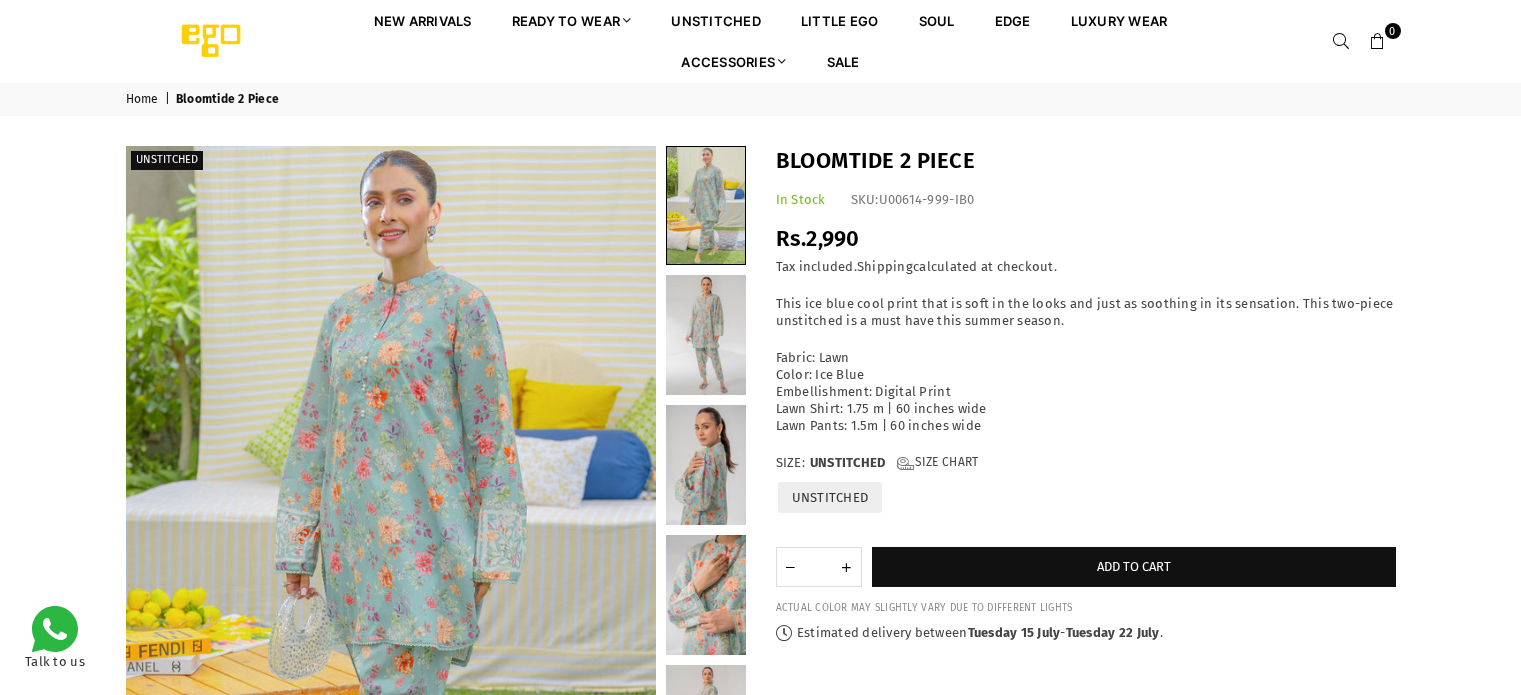 scroll, scrollTop: 0, scrollLeft: 0, axis: both 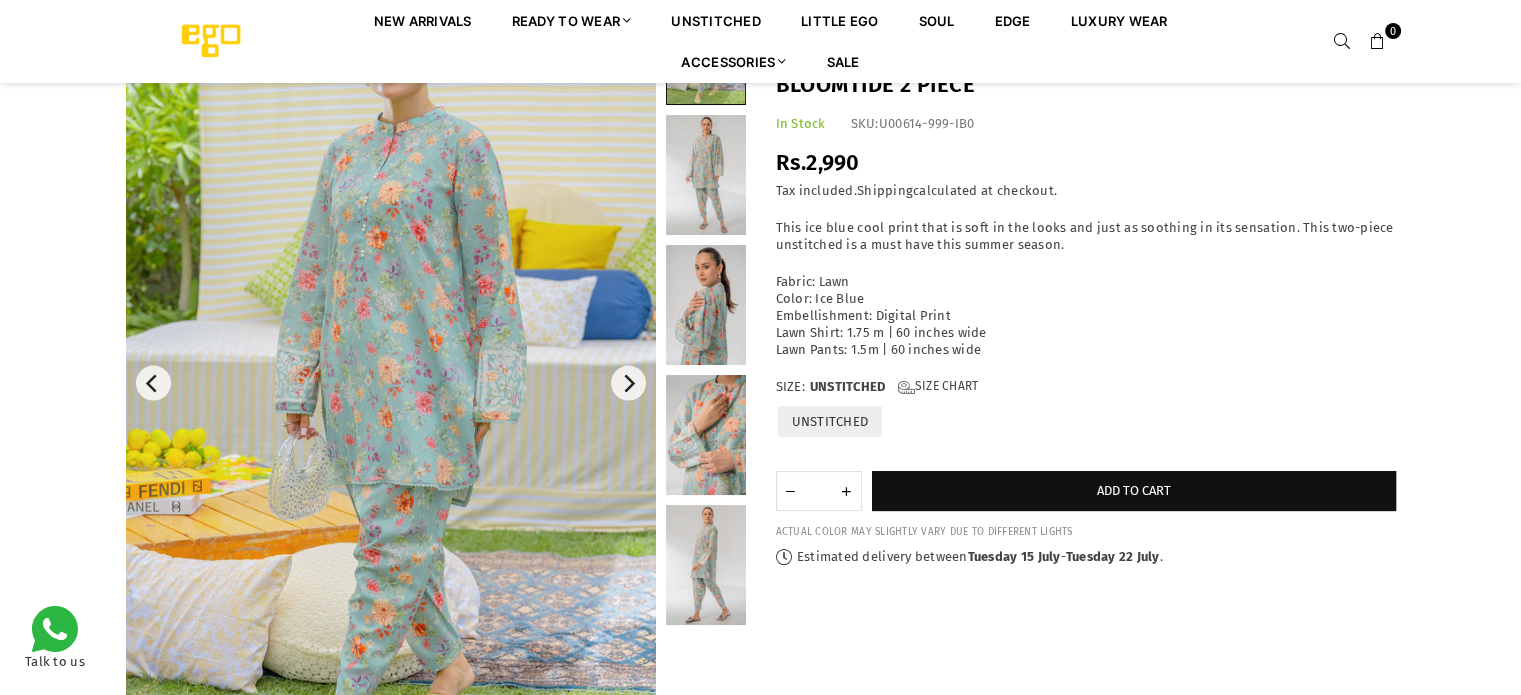 click at bounding box center (391, 383) 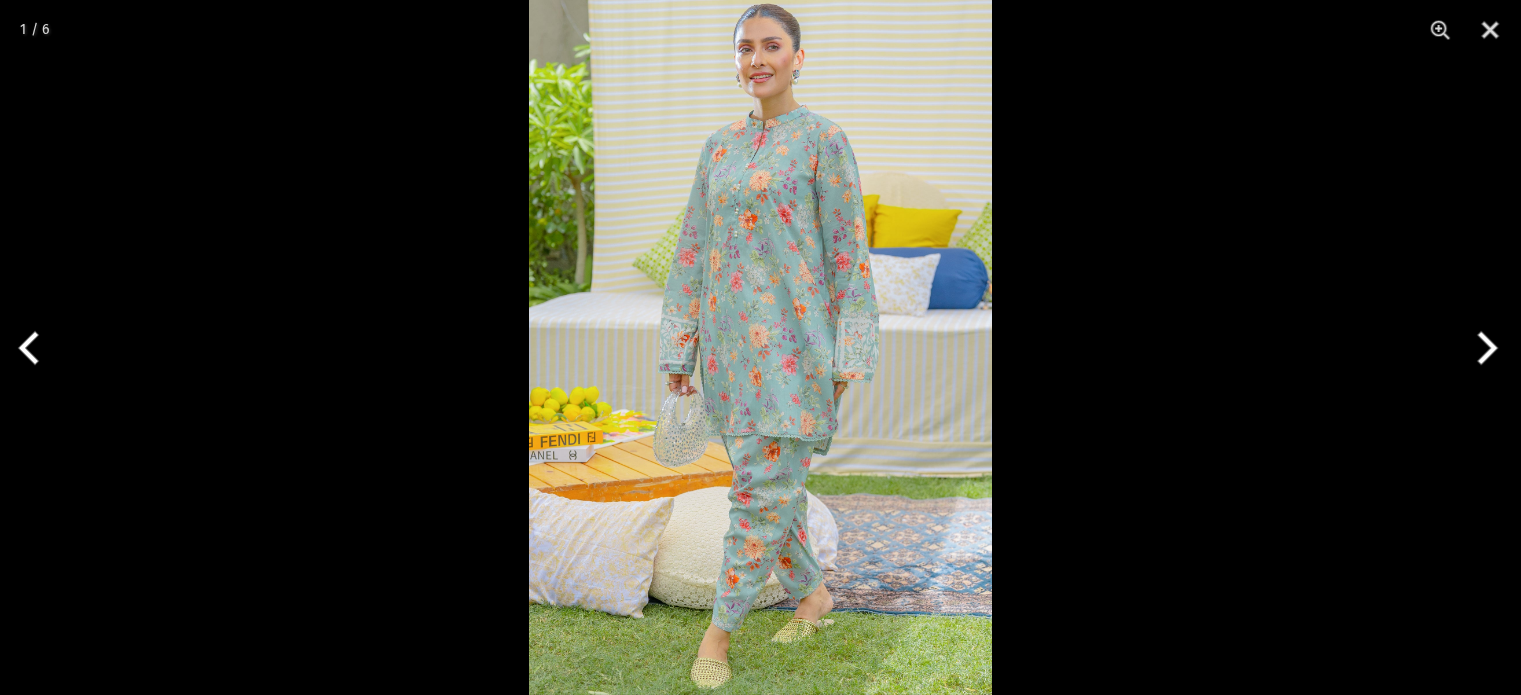 click at bounding box center [760, 347] 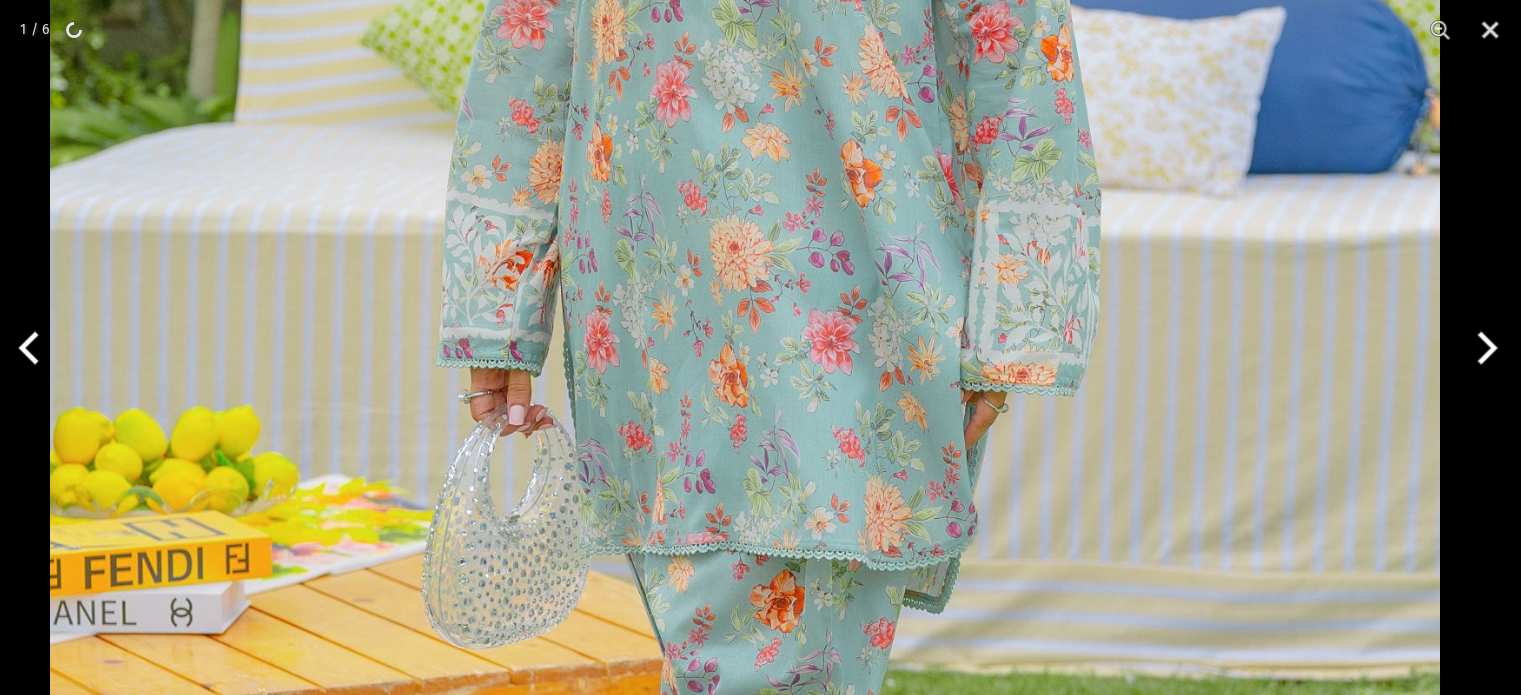click on "Ego New Arrivals  Ready to Wear  2 PIECE | 3 PIECE All Casuals All Luxury Diva Core Monzene Pulse Boho Soul unstitched  Little EGO  Soul  EDGE  Luxury Wear  Accessories  Bottoms Wraps Inner Sale    0 New Arrivals   Ready to wear   2 PIECE | 3 PIECE All Casuals All Luxury Diva Core Monzene Pulse Boho Soul Unstitched   Little EGO GIRLS 2 TO 8 YEARS   Soul LUXURY WEAR   EDGE Always ready to surprise you   LUXURY WEAR   Accessories   Bottoms Wraps Inner SALE   LOGIN Register Now
Home | Bloomtide 2 Piece
Unstitched" at bounding box center [760, 1117] 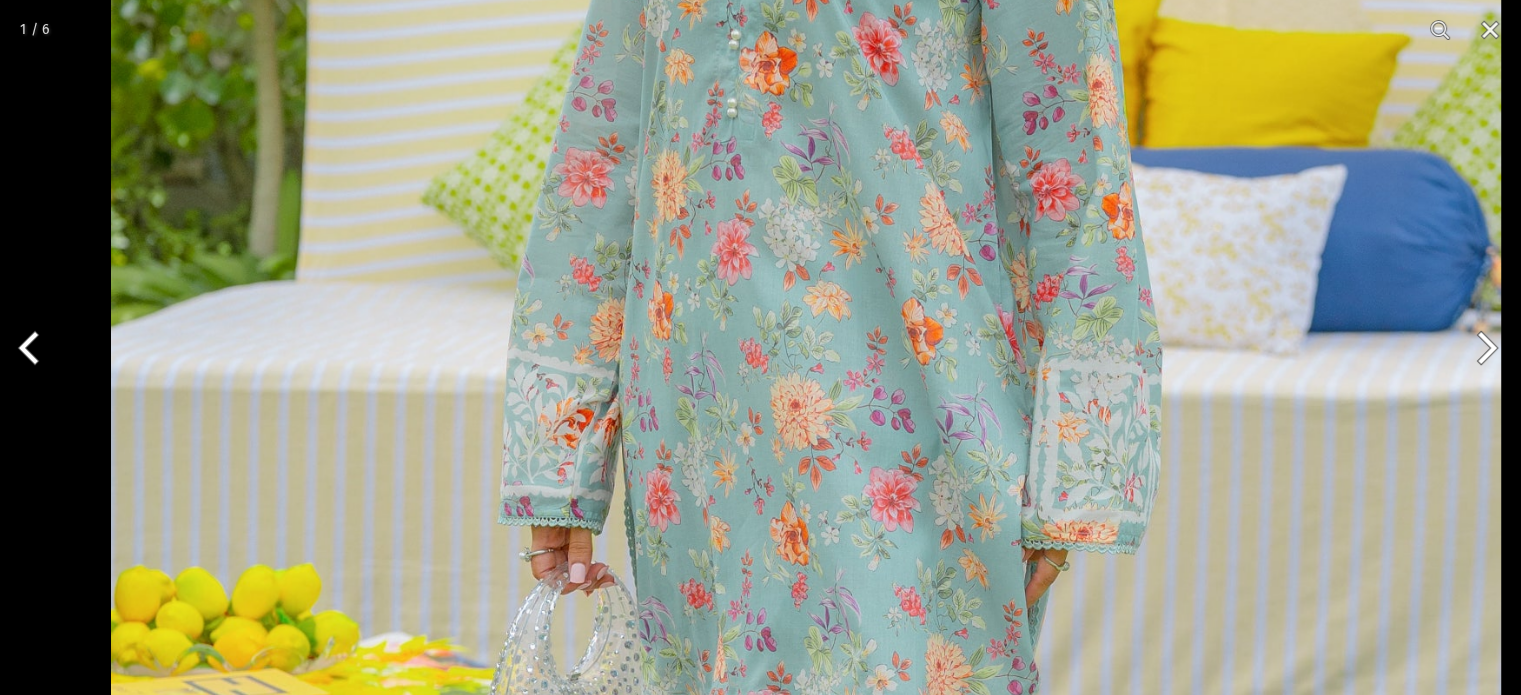click at bounding box center (806, 447) 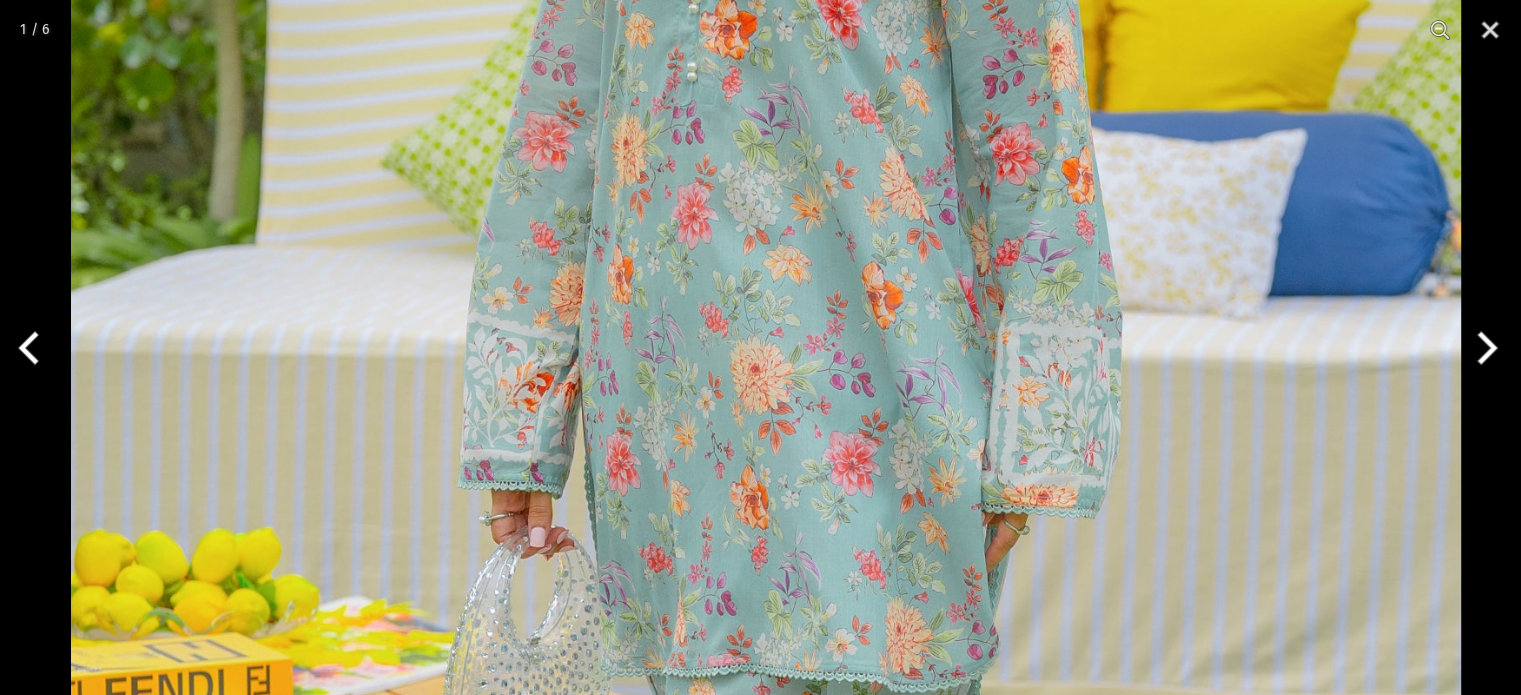 click at bounding box center [766, 411] 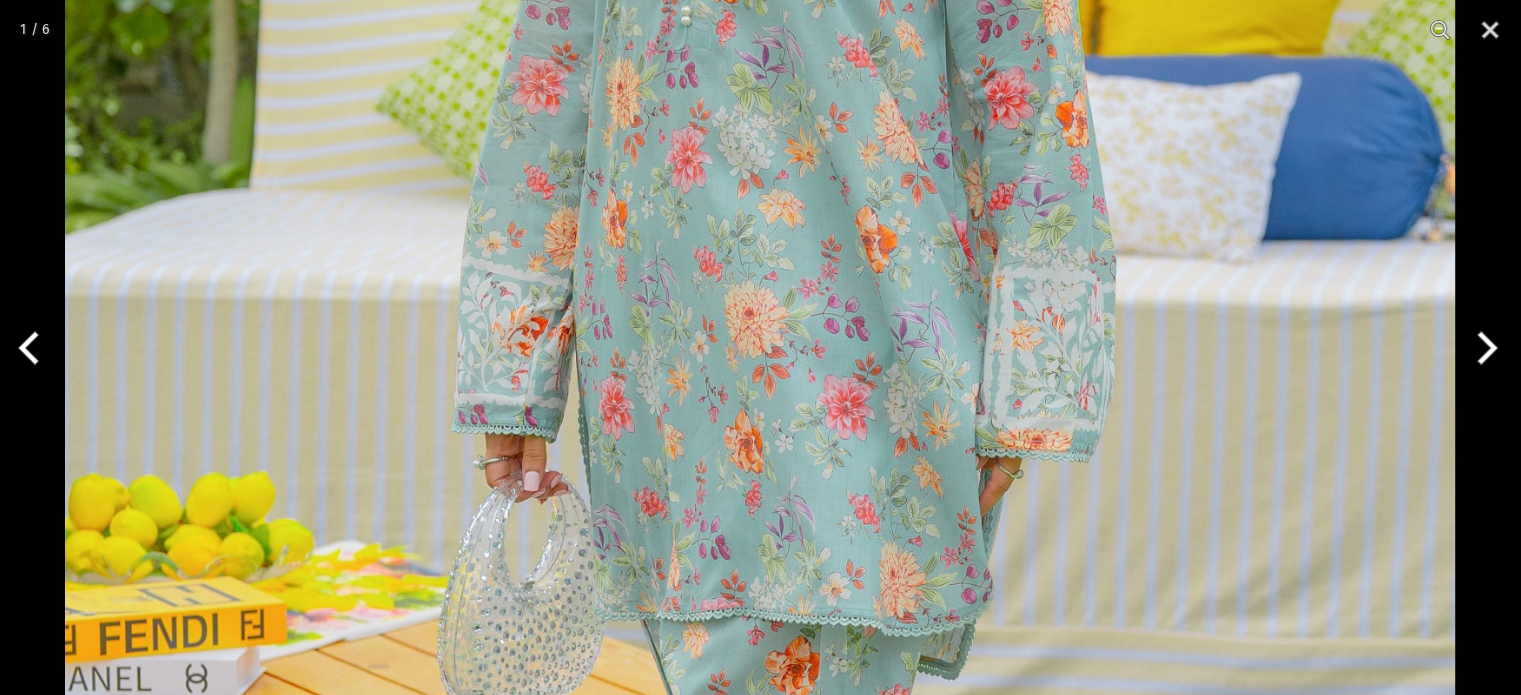 click at bounding box center [1483, 348] 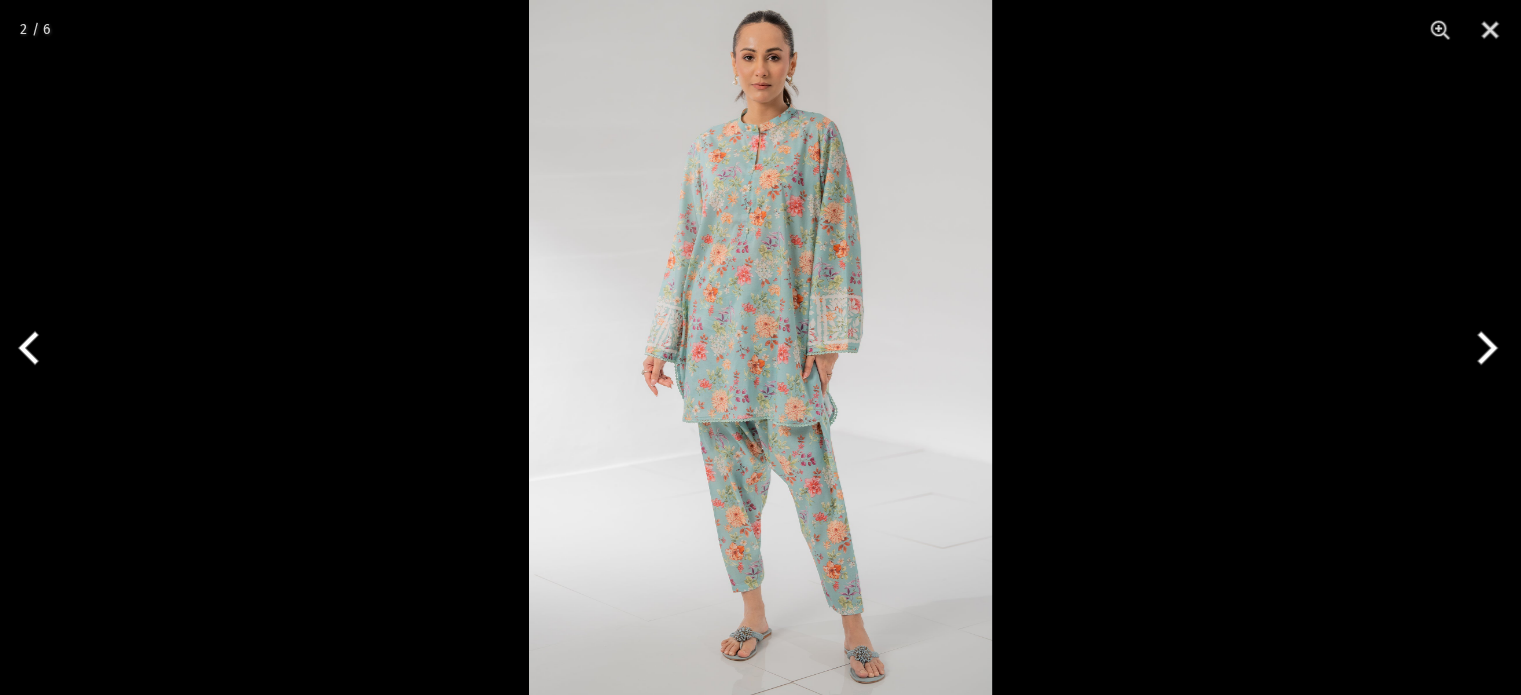 click at bounding box center [1483, 348] 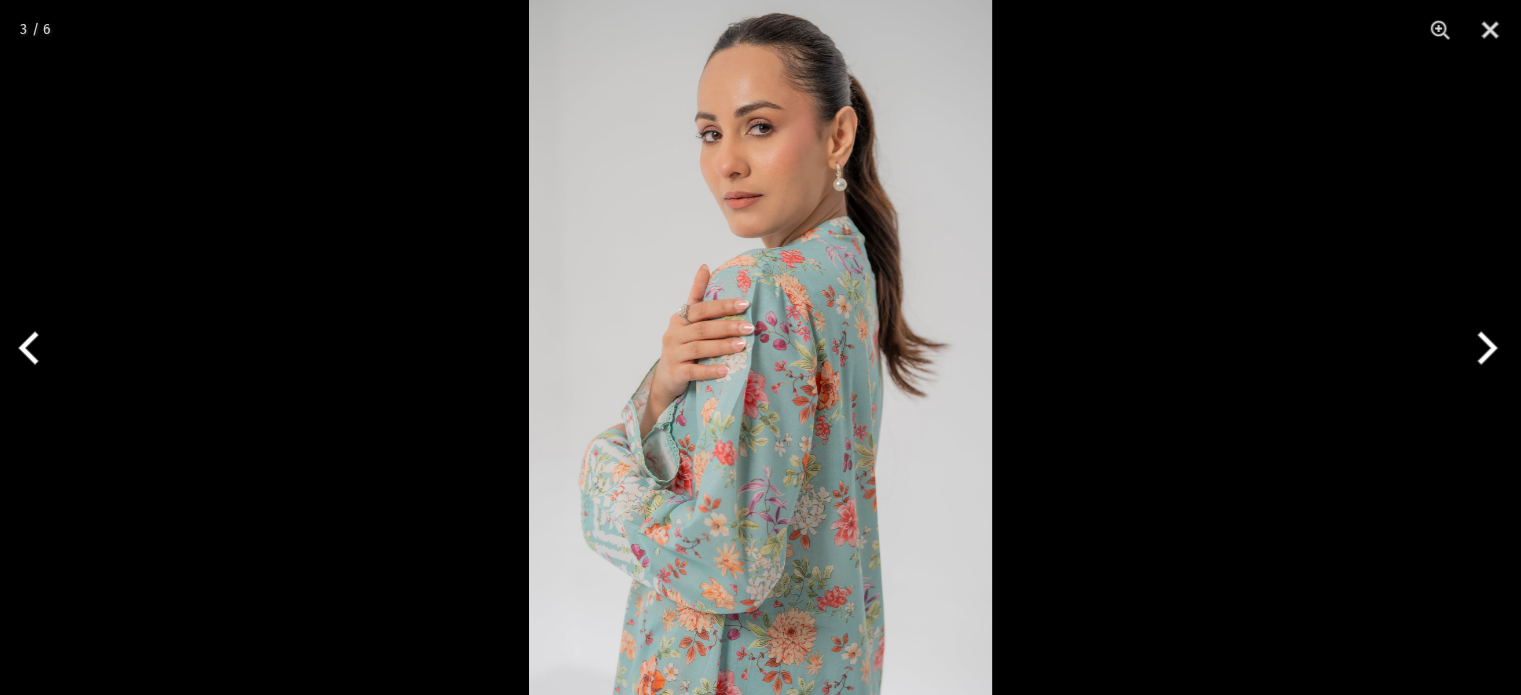 click at bounding box center [1483, 348] 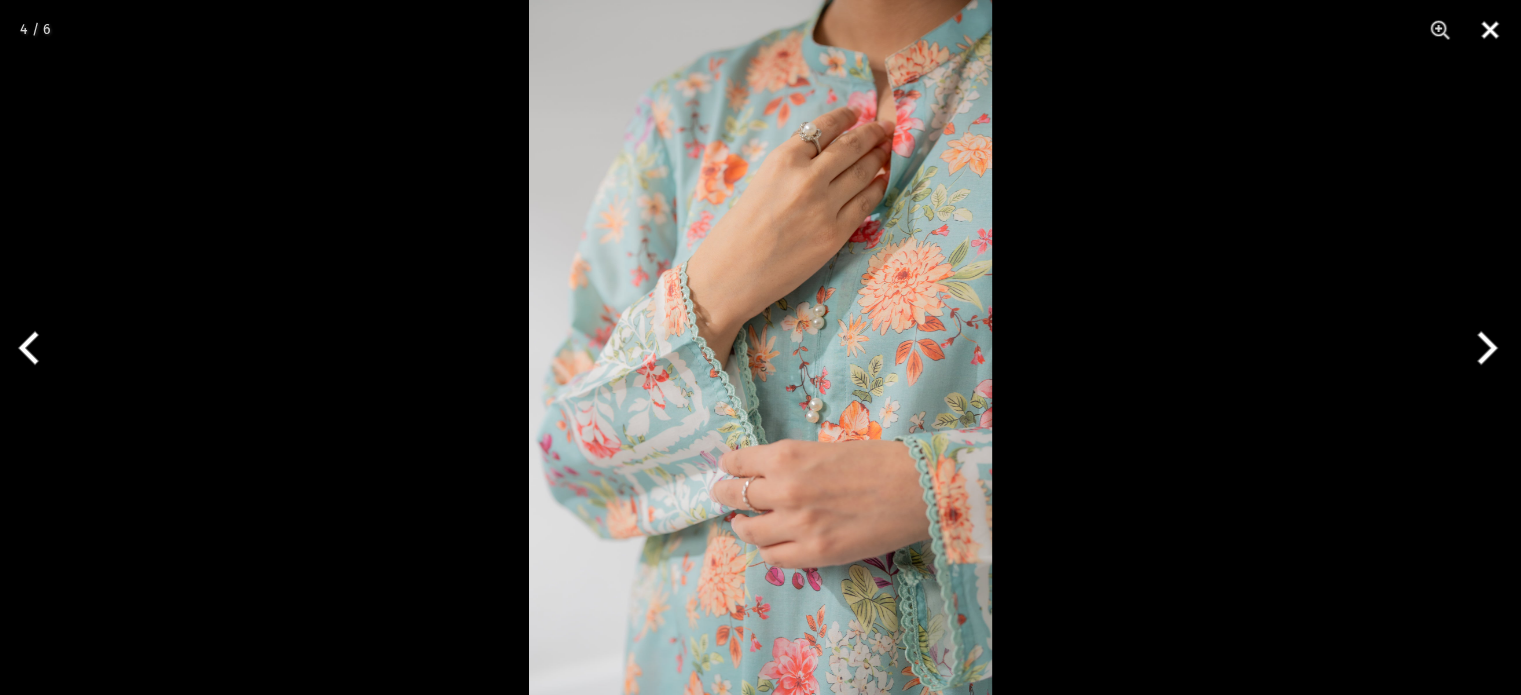 click at bounding box center (1490, 30) 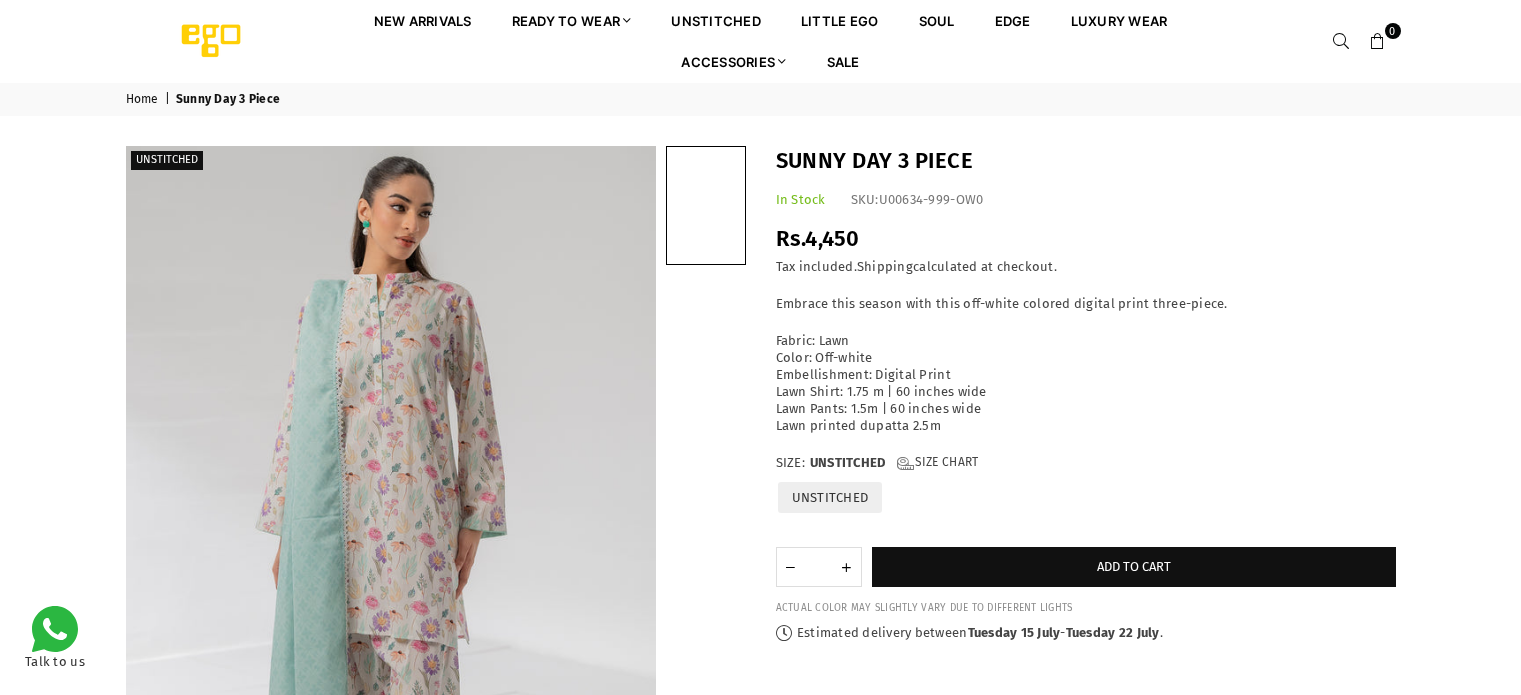 scroll, scrollTop: 0, scrollLeft: 0, axis: both 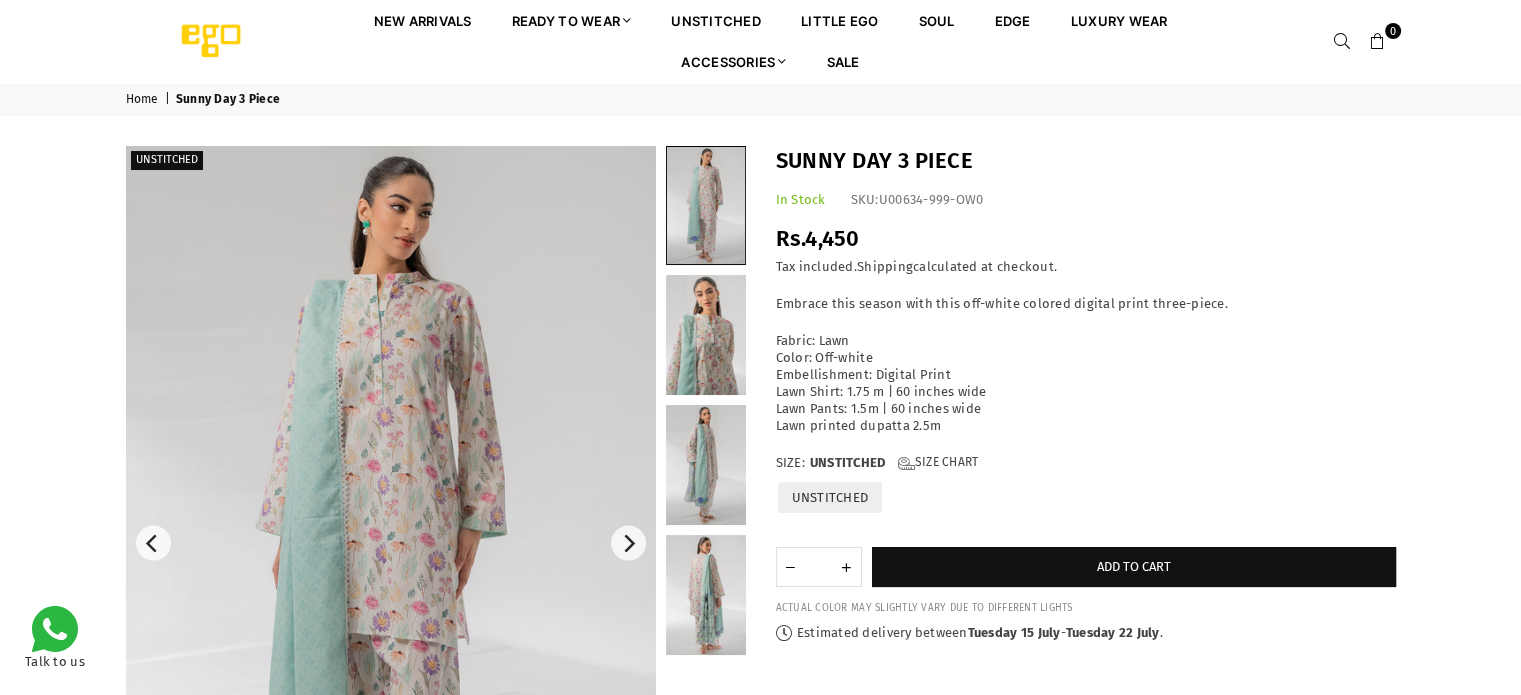 click at bounding box center (391, 543) 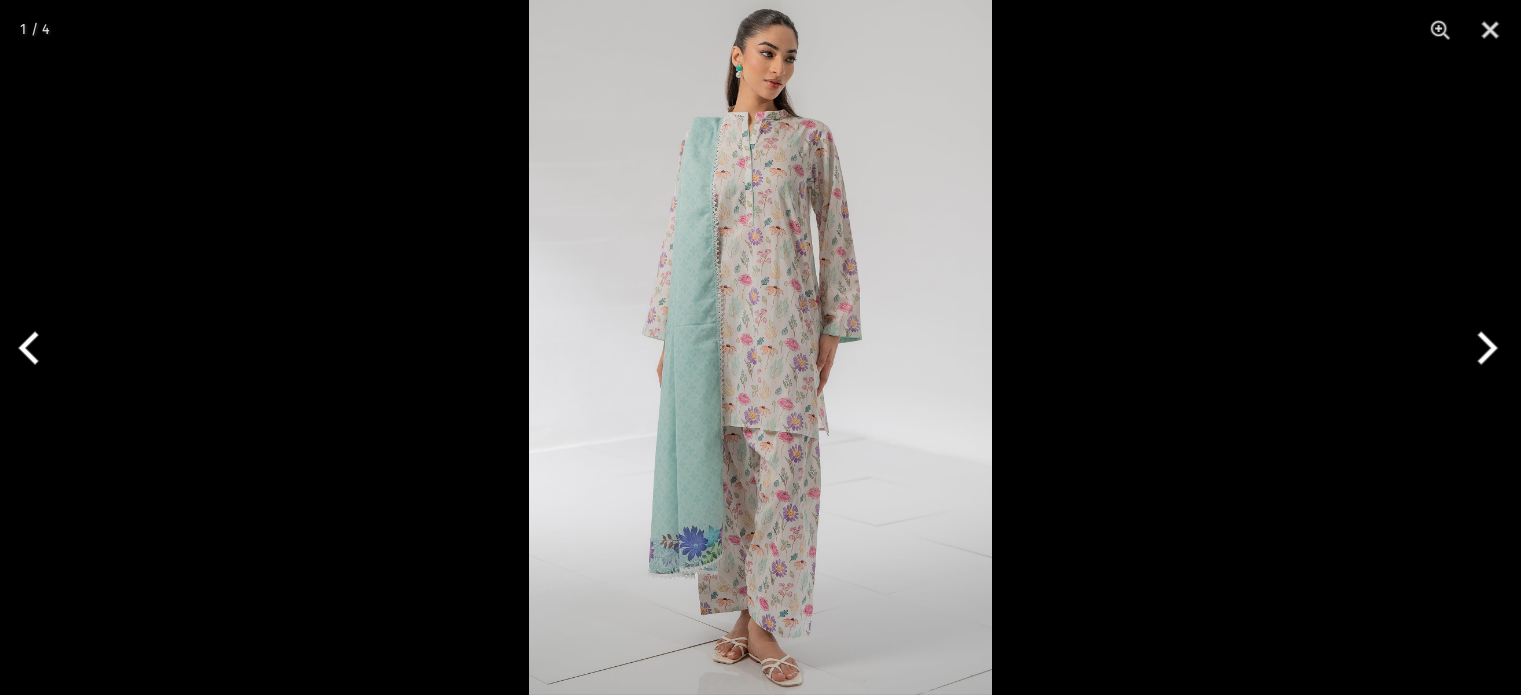 click at bounding box center [760, 347] 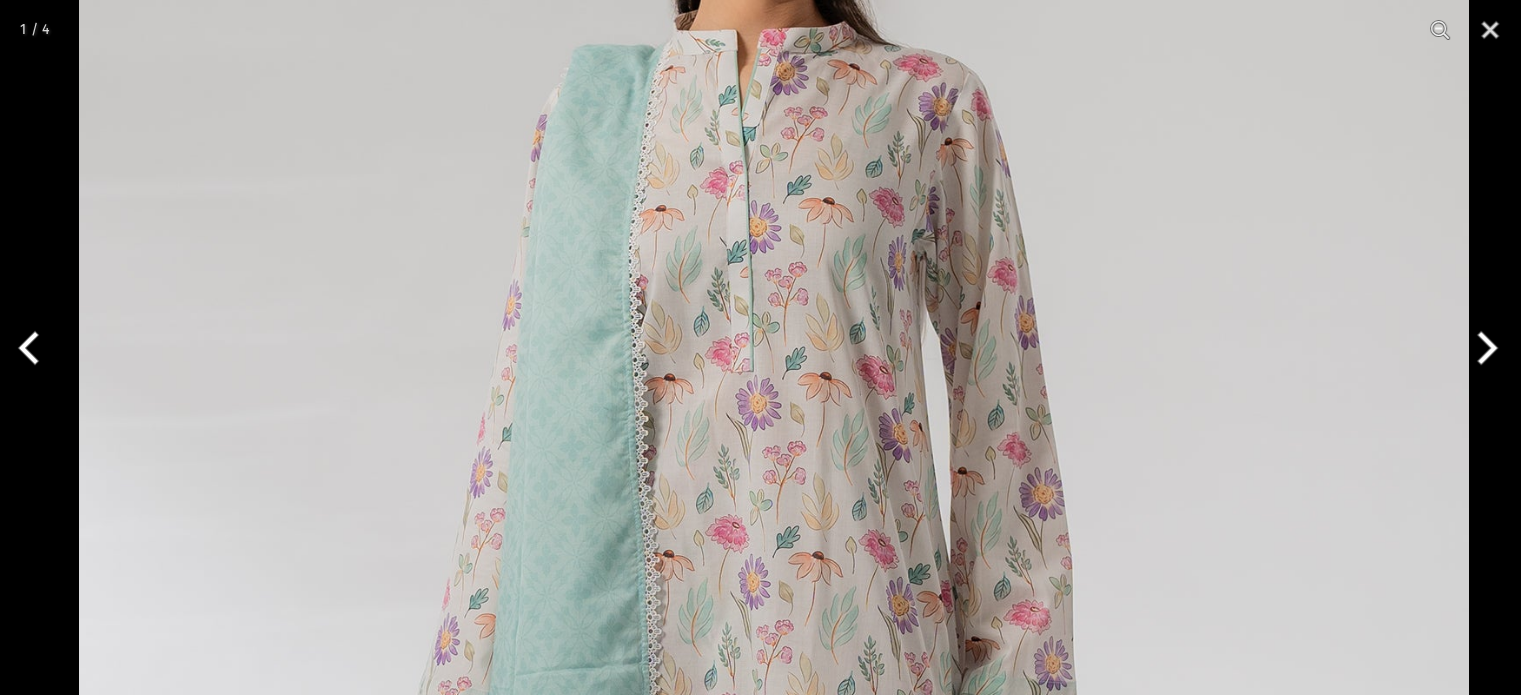 click at bounding box center (774, 736) 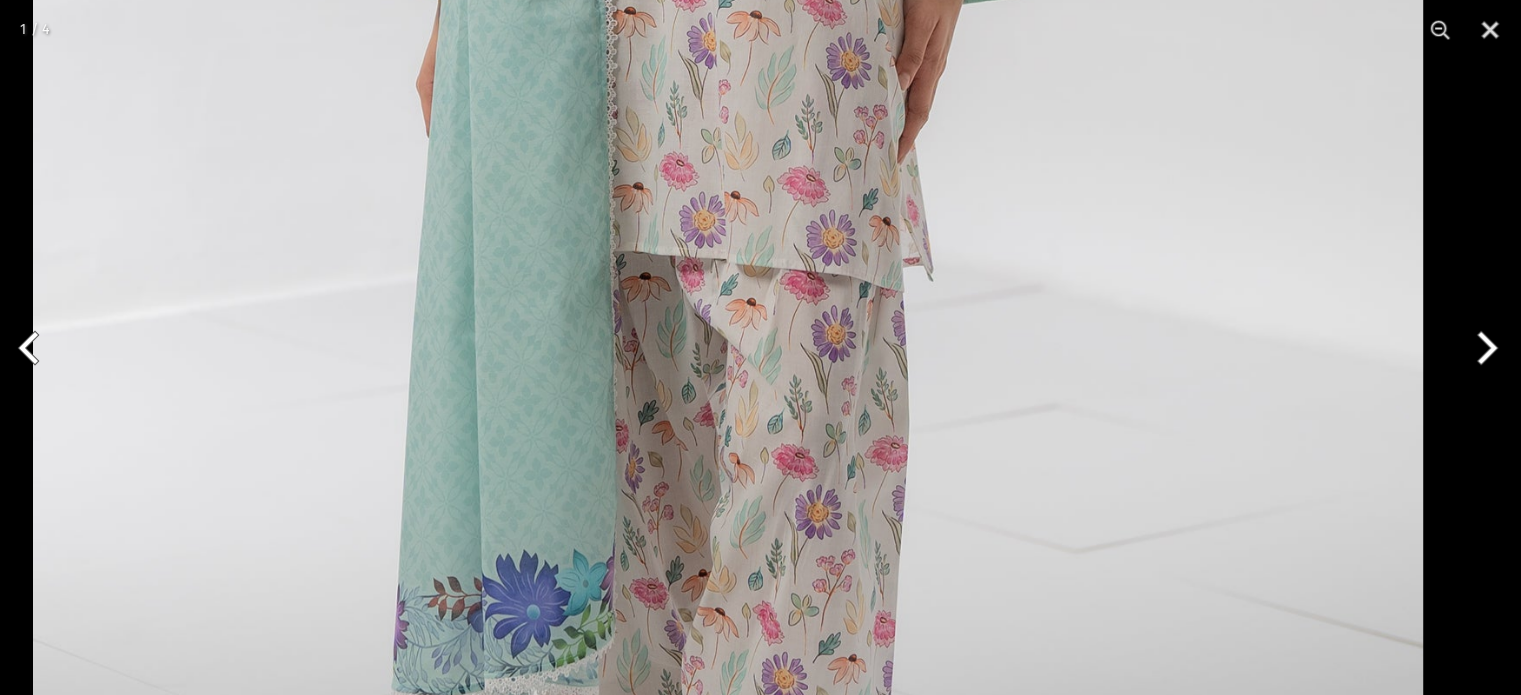 click on "Ego New Arrivals  Ready to Wear  2 PIECE | 3 PIECE All Casuals All Luxury Diva Core Monzene Pulse Boho Soul unstitched  Little EGO  Soul  EDGE  Luxury Wear  Accessories  Bottoms Wraps Inner Sale    0 New Arrivals   Ready to wear   2 PIECE | 3 PIECE All Casuals All Luxury Diva Core Monzene Pulse Boho Soul Unstitched   Little EGO GIRLS 2 TO 8 YEARS   Soul LUXURY WEAR   EDGE Always ready to surprise you   LUXURY WEAR   Accessories   Bottoms Wraps Inner SALE   LOGIN Register Now
Home | Sunny Day 3 Piece
Unstitched" at bounding box center [760, 1072] 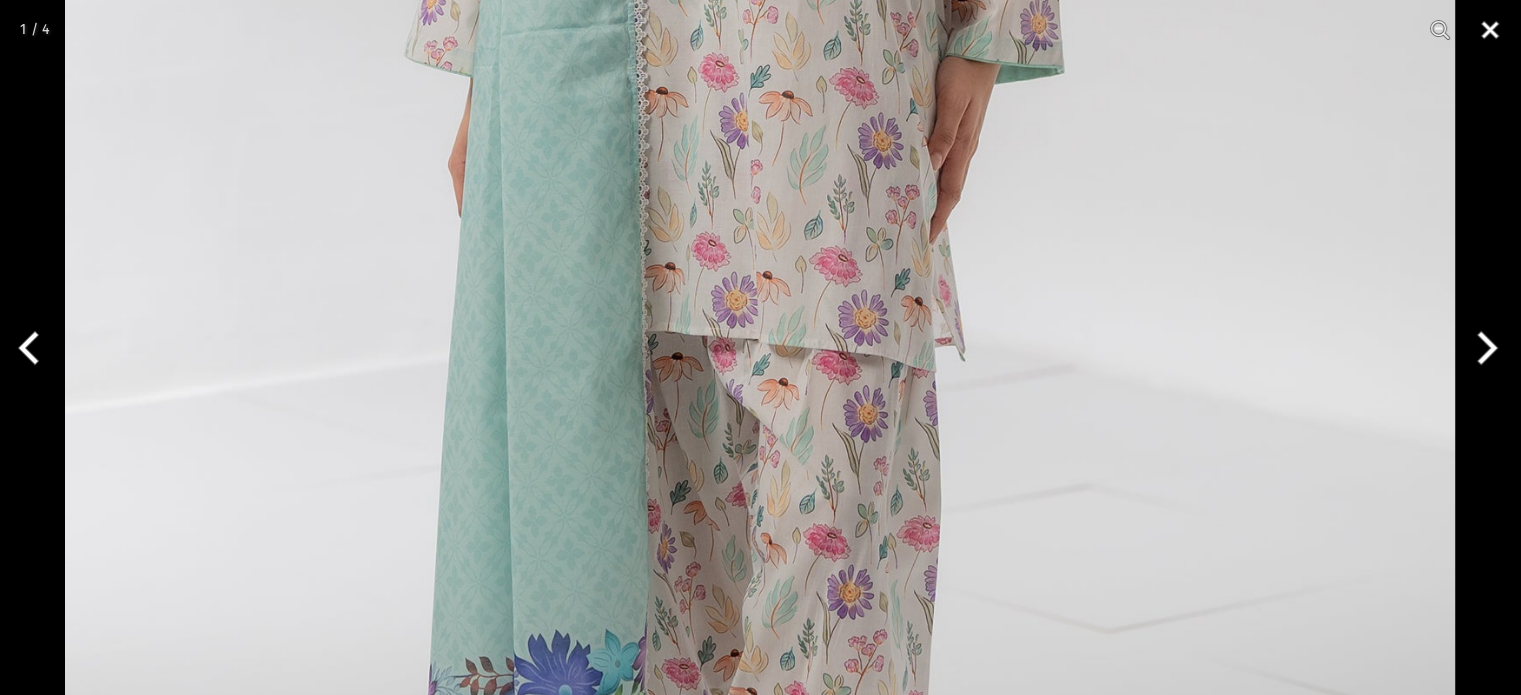 click at bounding box center (1490, 30) 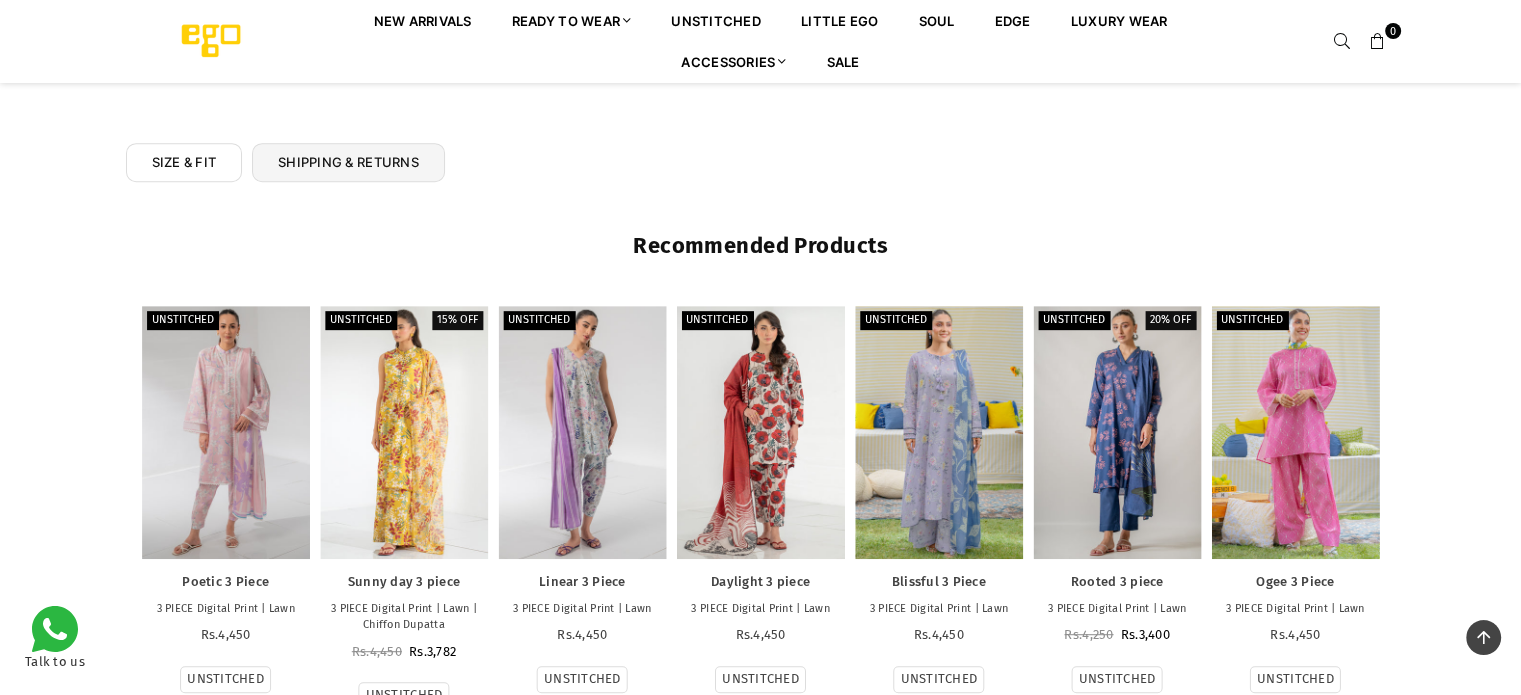 scroll, scrollTop: 922, scrollLeft: 0, axis: vertical 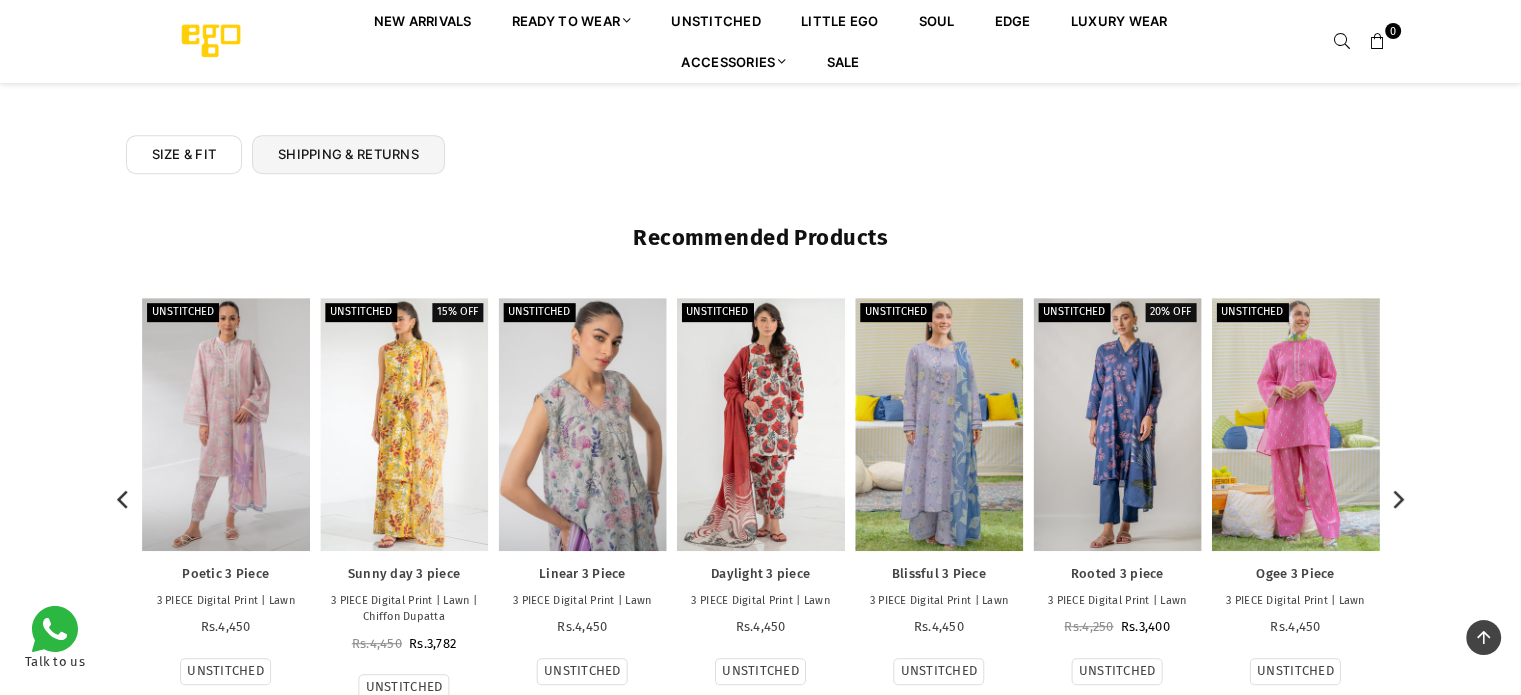 click at bounding box center [582, 424] 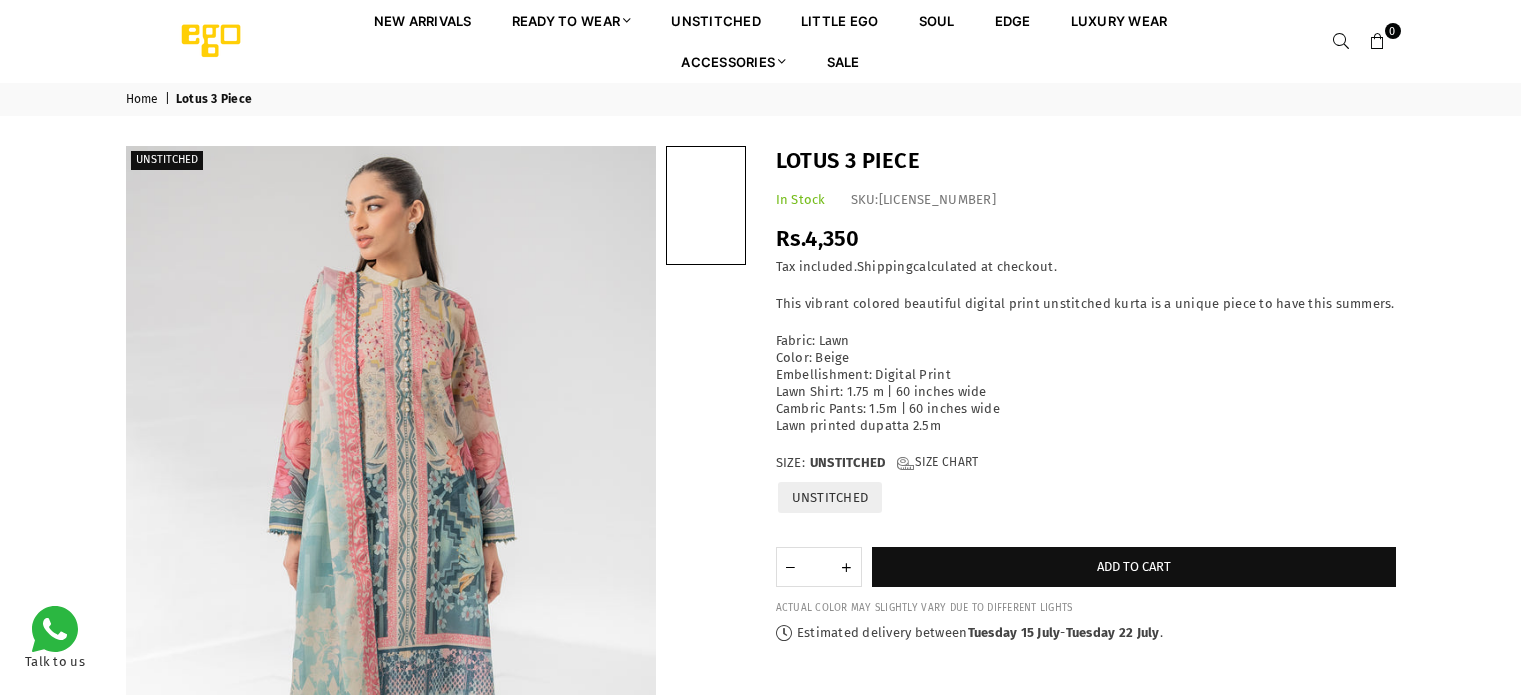 scroll, scrollTop: 0, scrollLeft: 0, axis: both 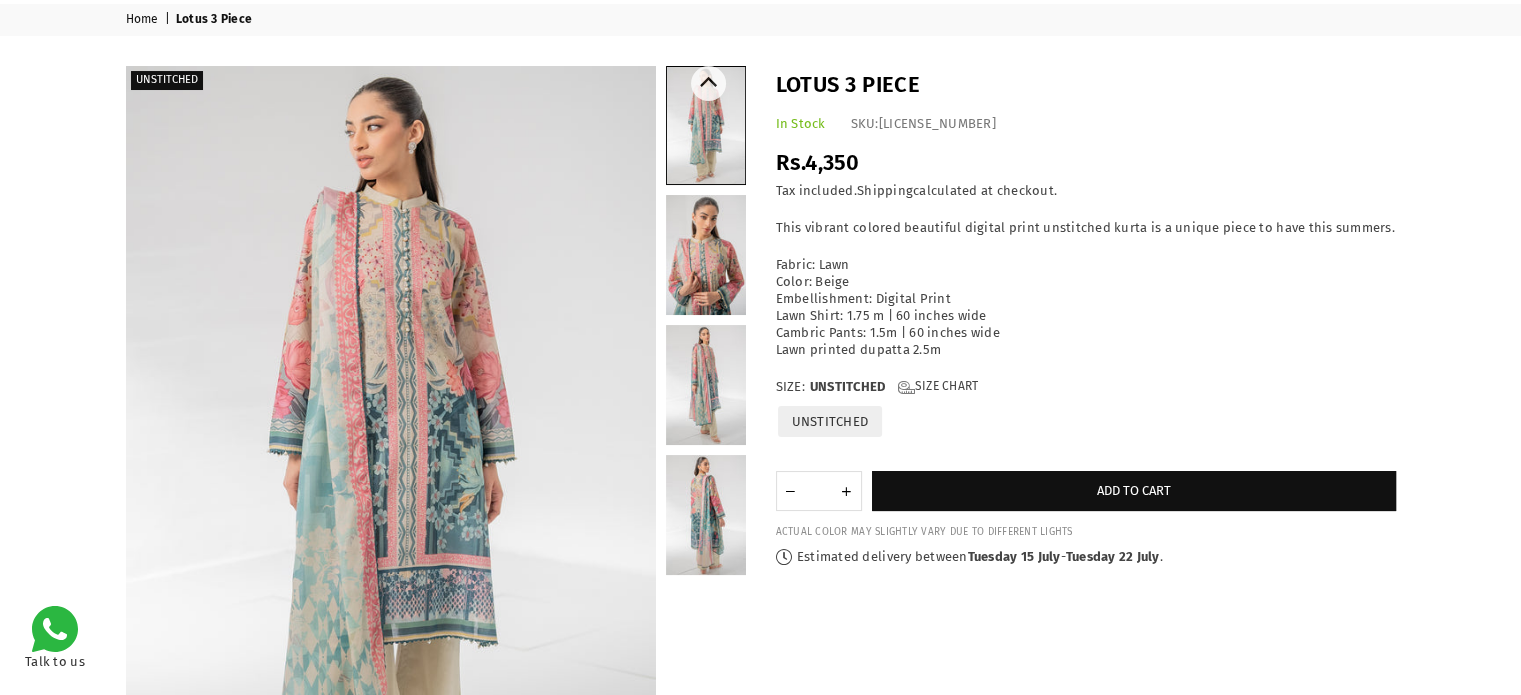 click at bounding box center (706, 255) 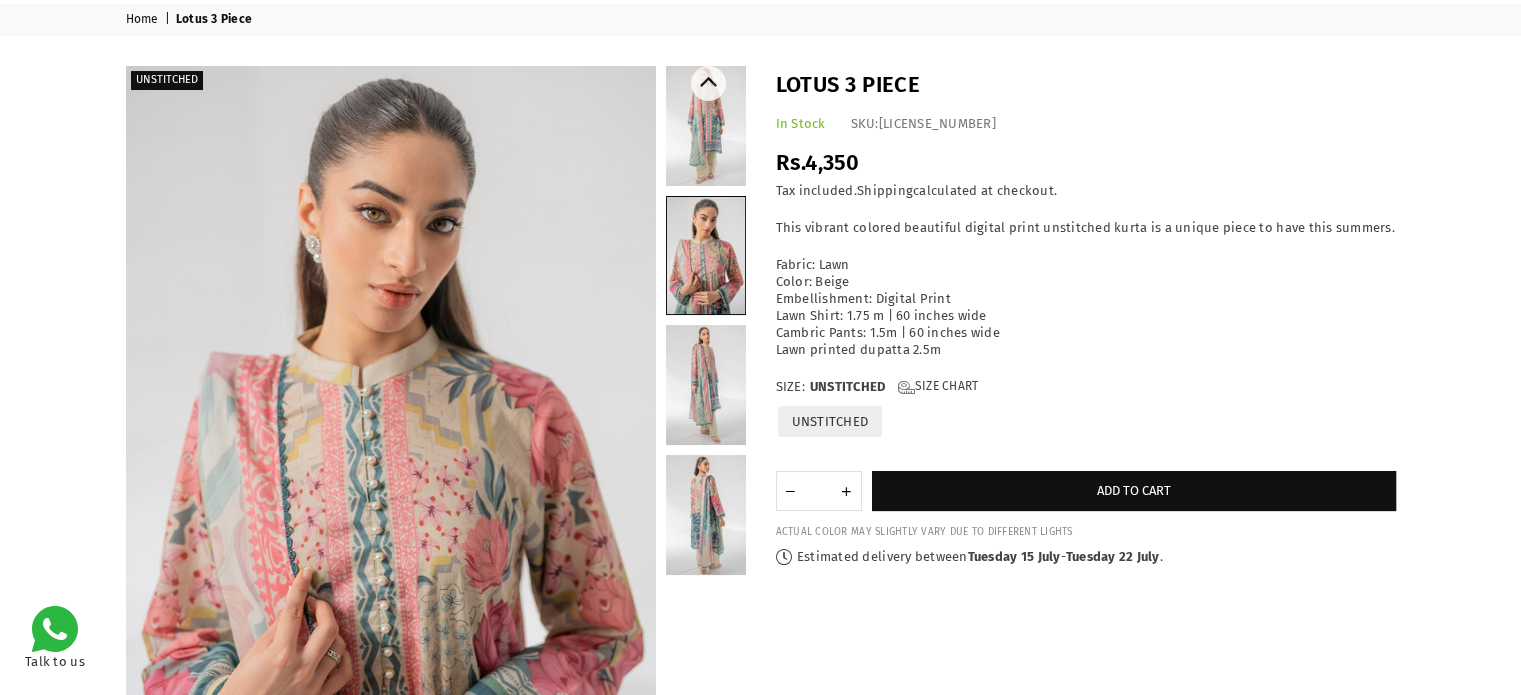 click at bounding box center (706, 385) 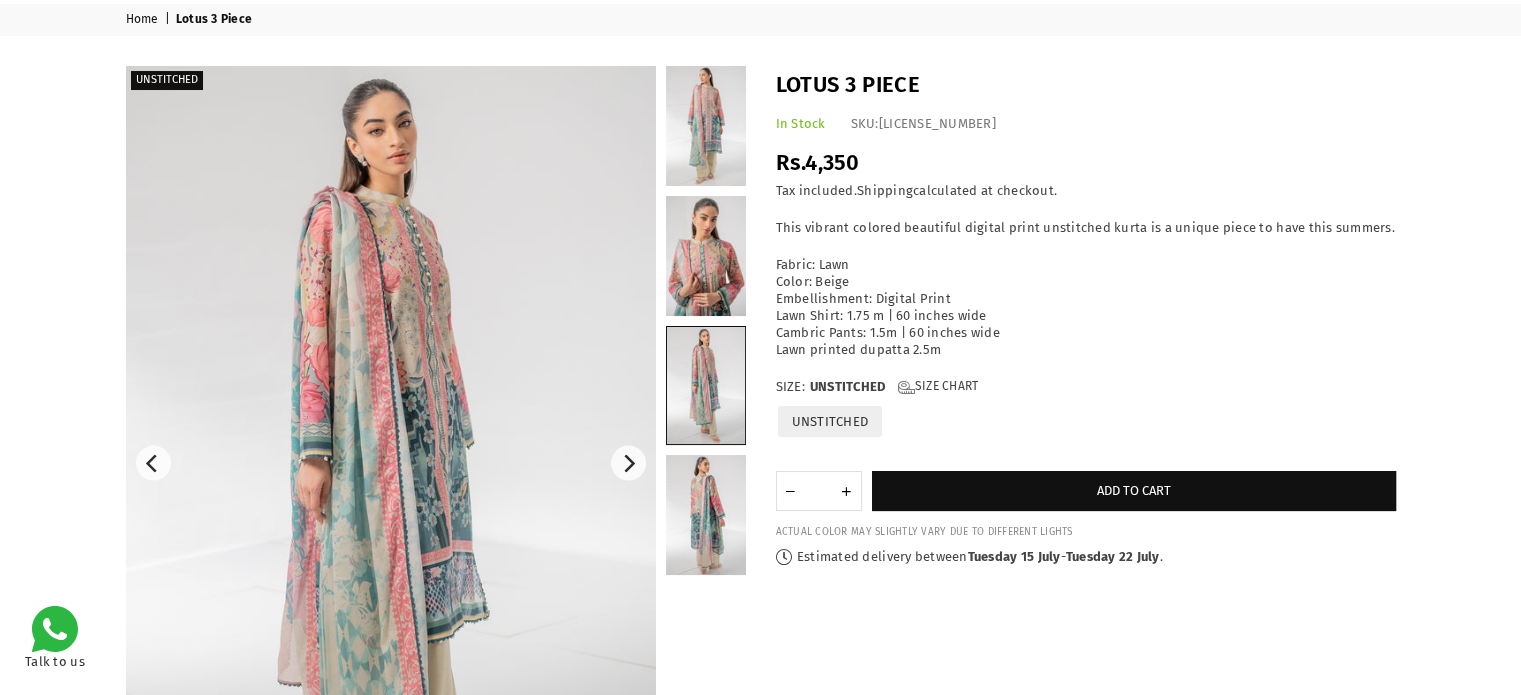 click at bounding box center (391, 463) 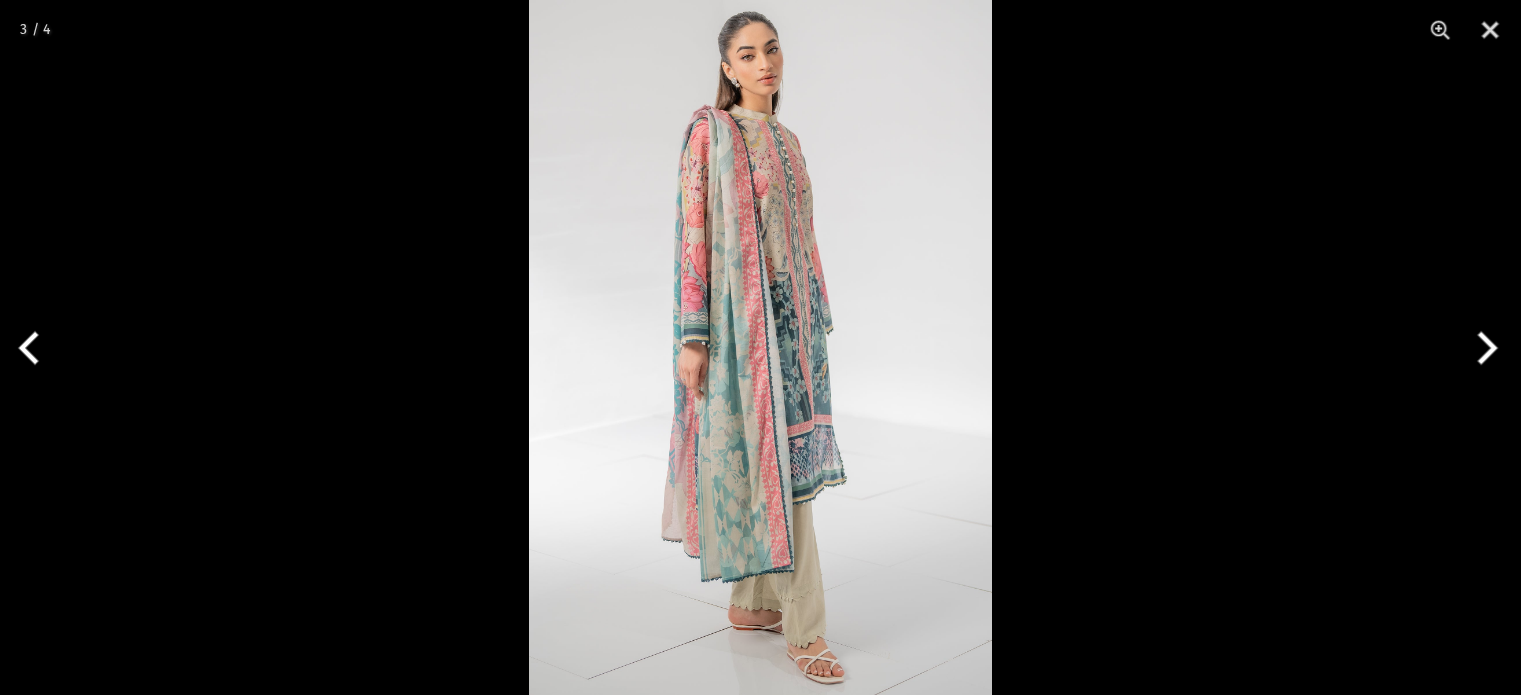 click at bounding box center (760, 347) 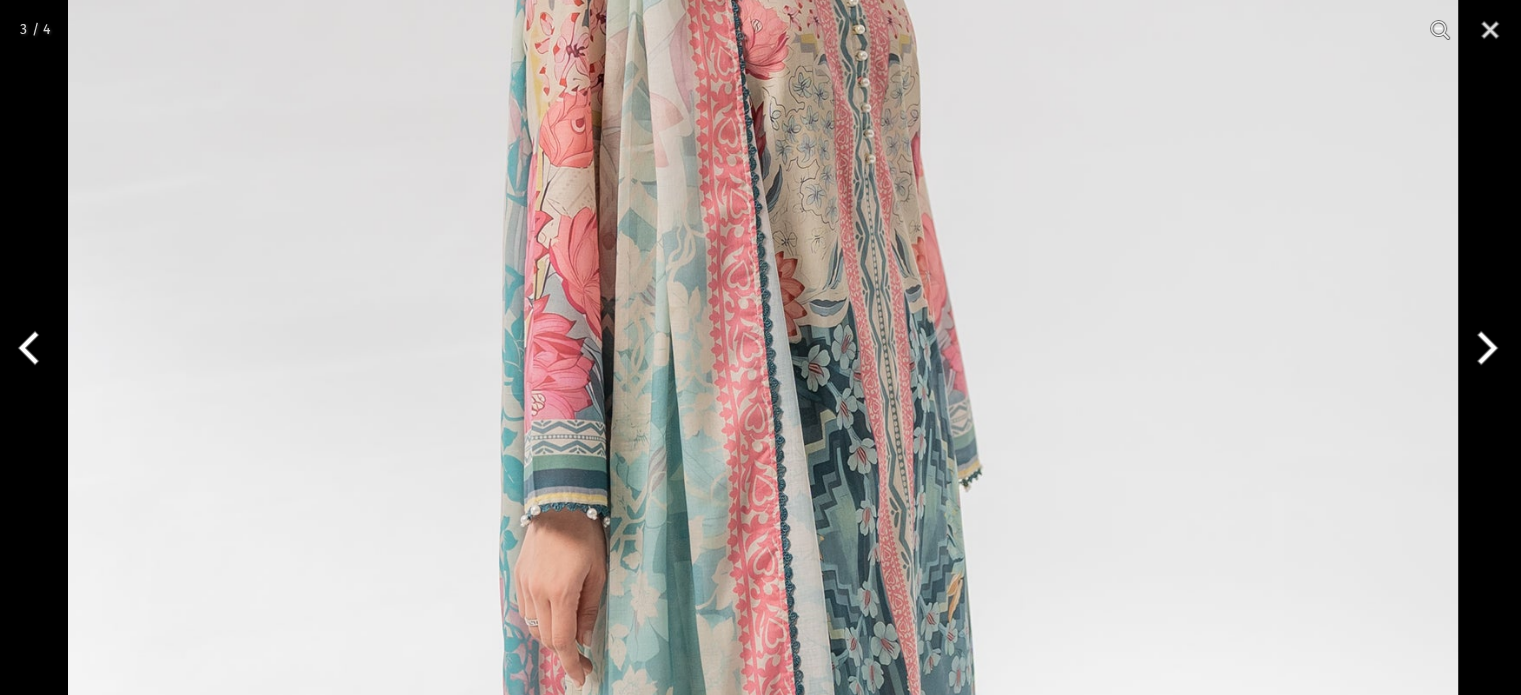 click at bounding box center (763, 526) 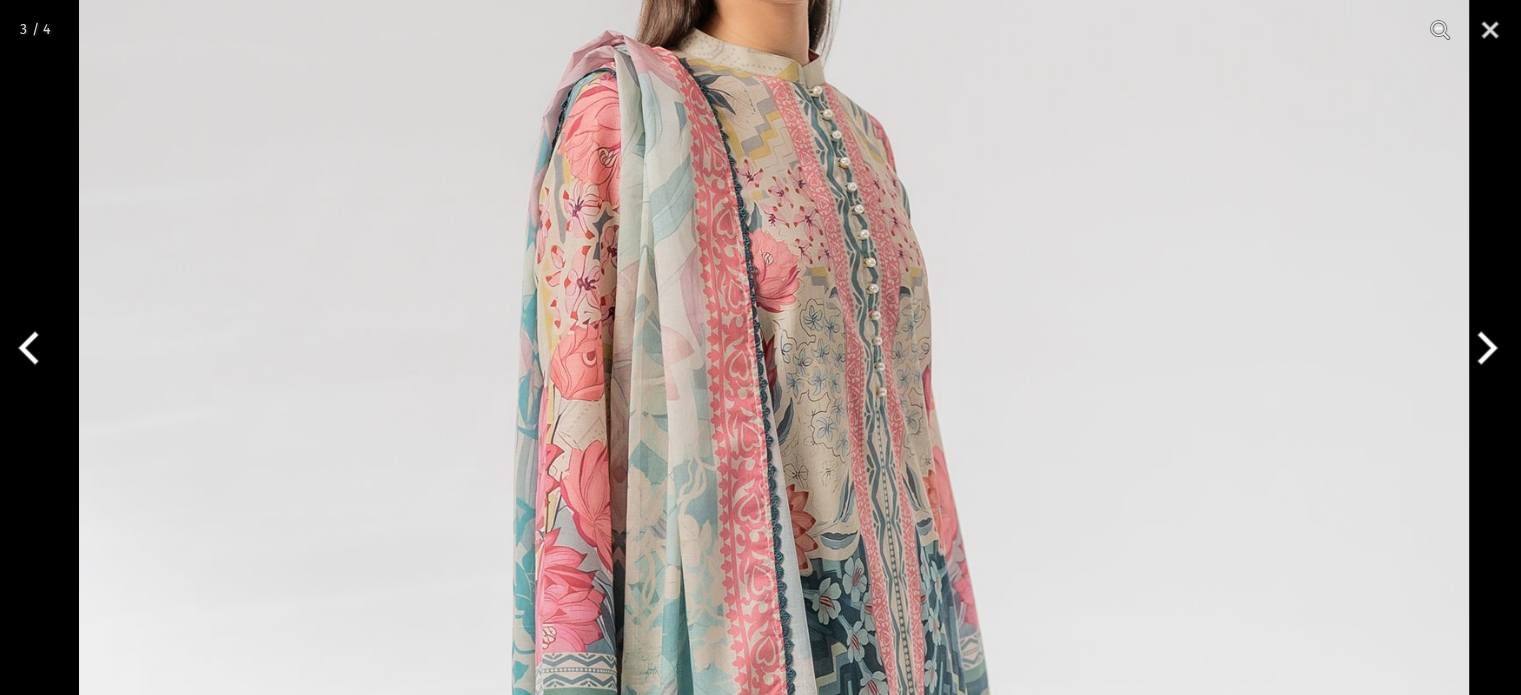 click at bounding box center (774, 759) 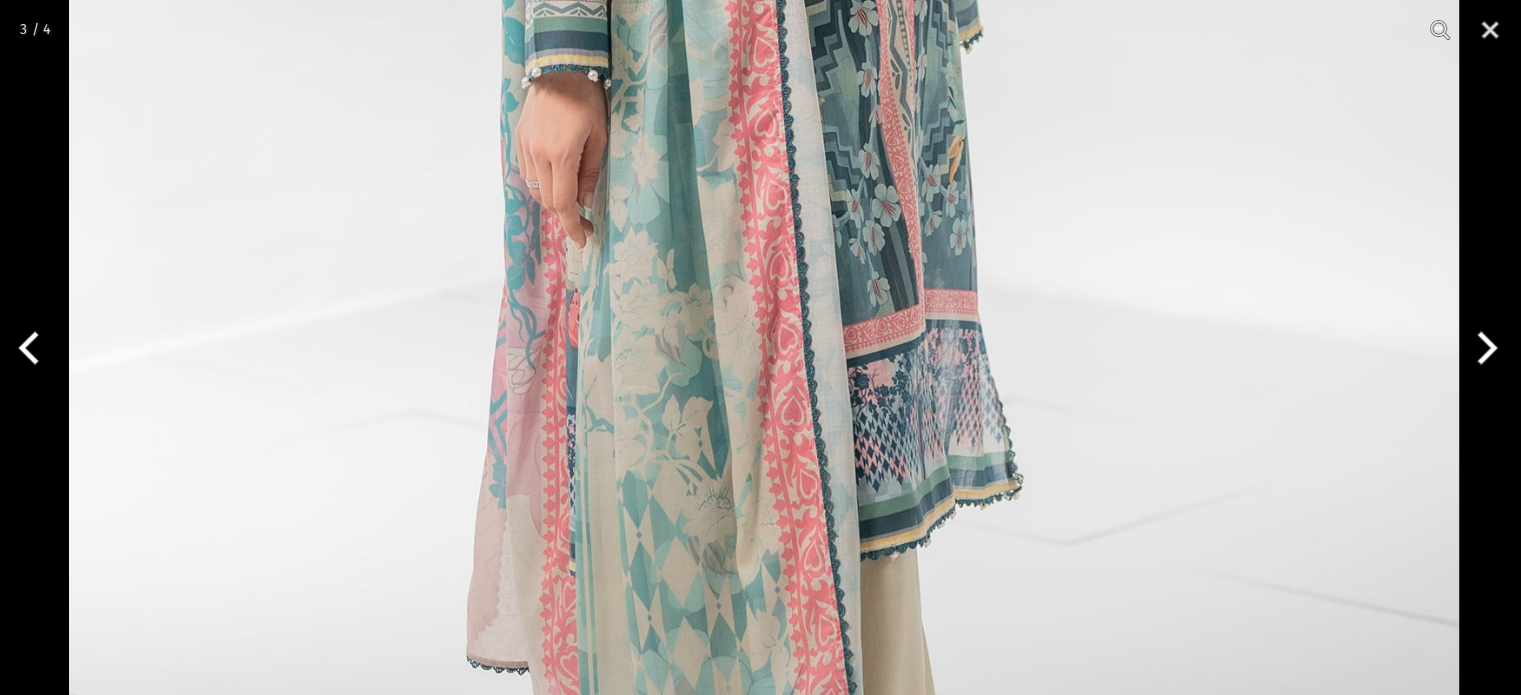 click on "Ego New Arrivals  Ready to Wear  2 PIECE | 3 PIECE All Casuals All Luxury Diva Core Monzene Pulse Boho Soul unstitched  Little EGO  Soul  EDGE  Luxury Wear  Accessories  Bottoms Wraps Inner Sale    0 New Arrivals   Ready to wear   2 PIECE | 3 PIECE All Casuals All Luxury Diva Core Monzene Pulse Boho Soul Unstitched   Little EGO GIRLS 2 TO 8 YEARS   Soul LUXURY WEAR   EDGE Always ready to surprise you   LUXURY WEAR   Accessories   Bottoms Wraps Inner SALE   LOGIN Register Now
Home | Lotus 3 Piece
Unstitched" at bounding box center [760, 1204] 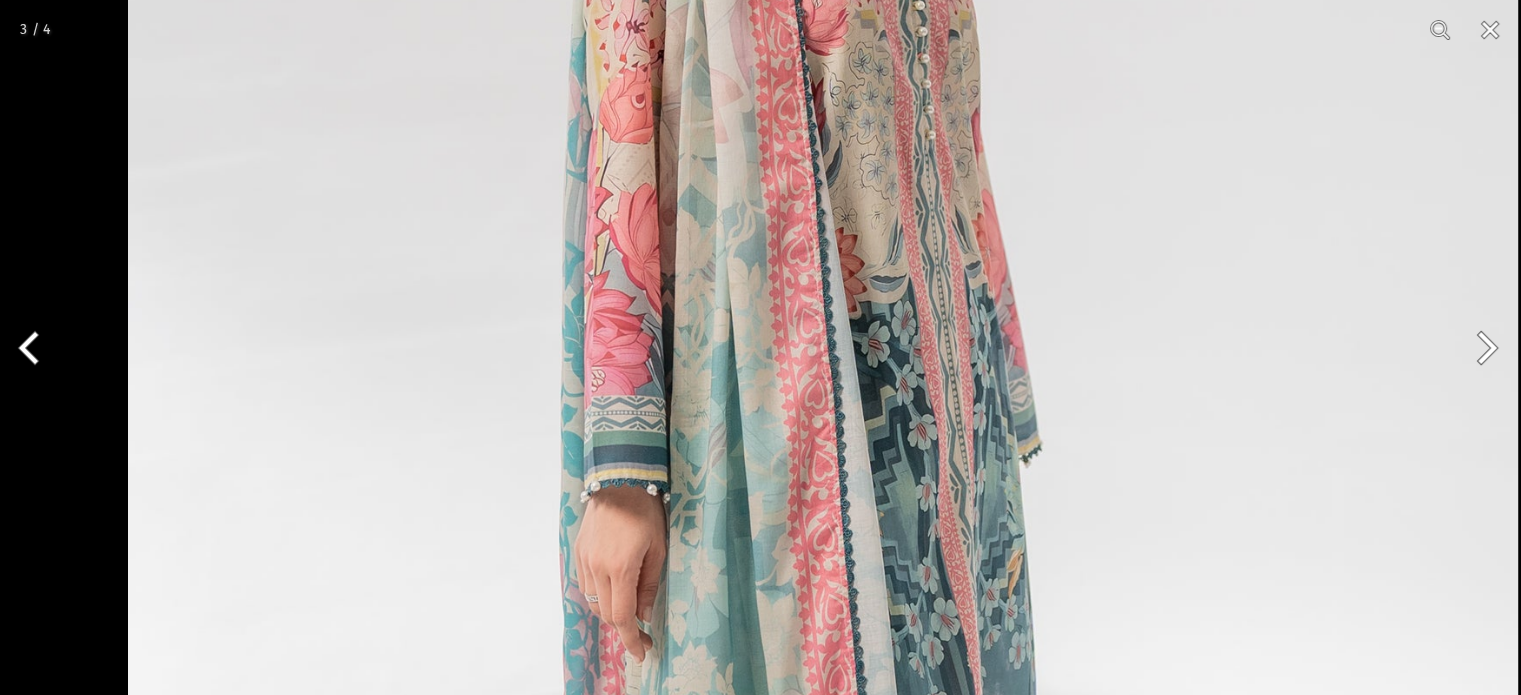 click on "Ego New Arrivals  Ready to Wear  2 PIECE | 3 PIECE All Casuals All Luxury Diva Core Monzene Pulse Boho Soul unstitched  Little EGO  Soul  EDGE  Luxury Wear  Accessories  Bottoms Wraps Inner Sale    0 New Arrivals   Ready to wear   2 PIECE | 3 PIECE All Casuals All Luxury Diva Core Monzene Pulse Boho Soul Unstitched   Little EGO GIRLS 2 TO 8 YEARS   Soul LUXURY WEAR   EDGE Always ready to surprise you   LUXURY WEAR   Accessories   Bottoms Wraps Inner SALE   LOGIN Register Now
Home | Lotus 3 Piece
Unstitched" at bounding box center [760, 1204] 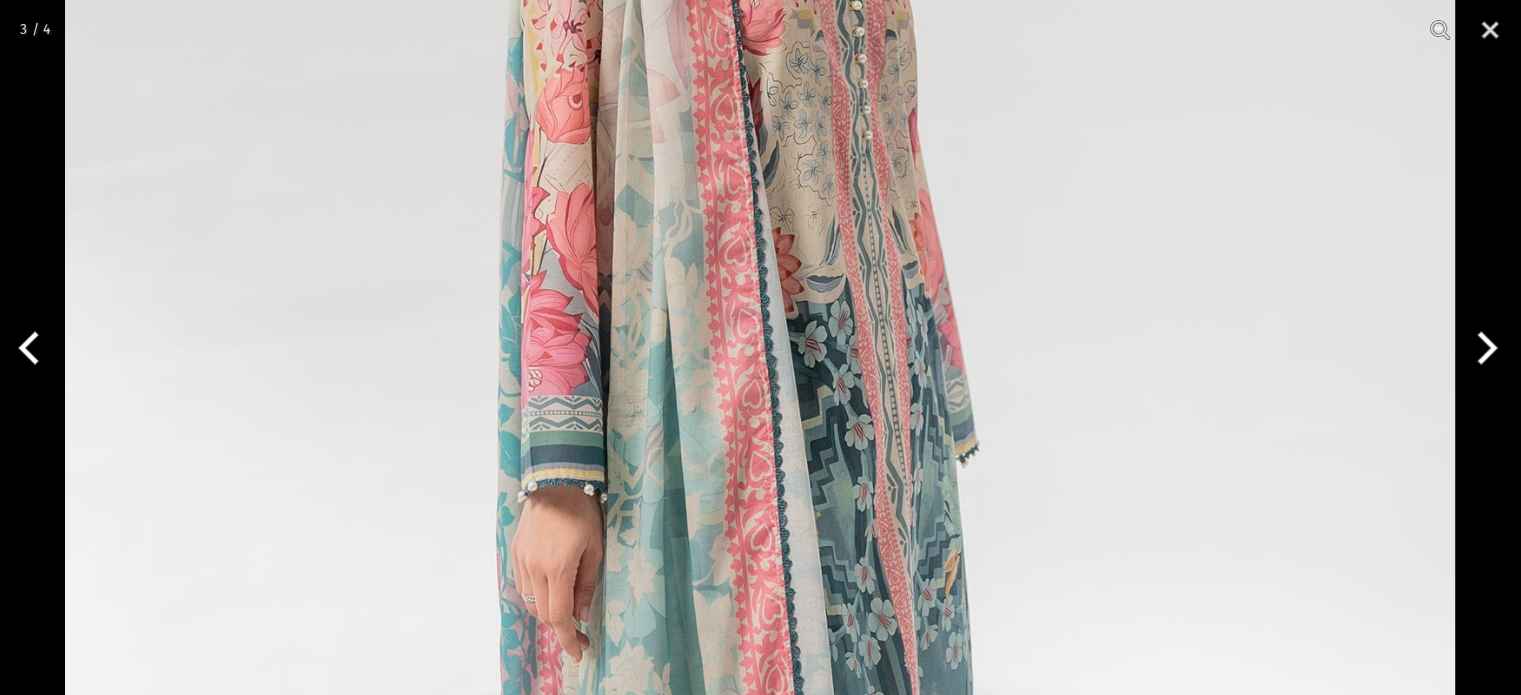 click at bounding box center [1483, 348] 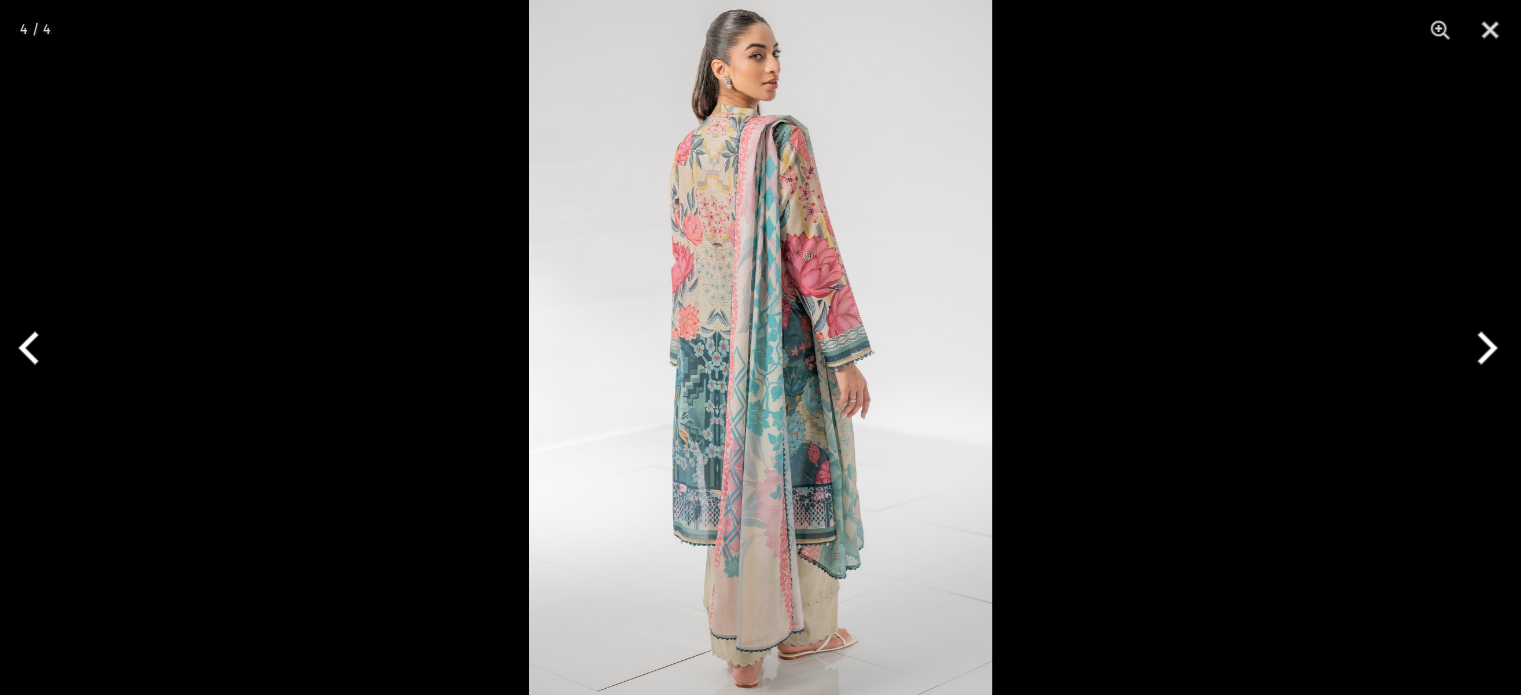 click at bounding box center [760, 347] 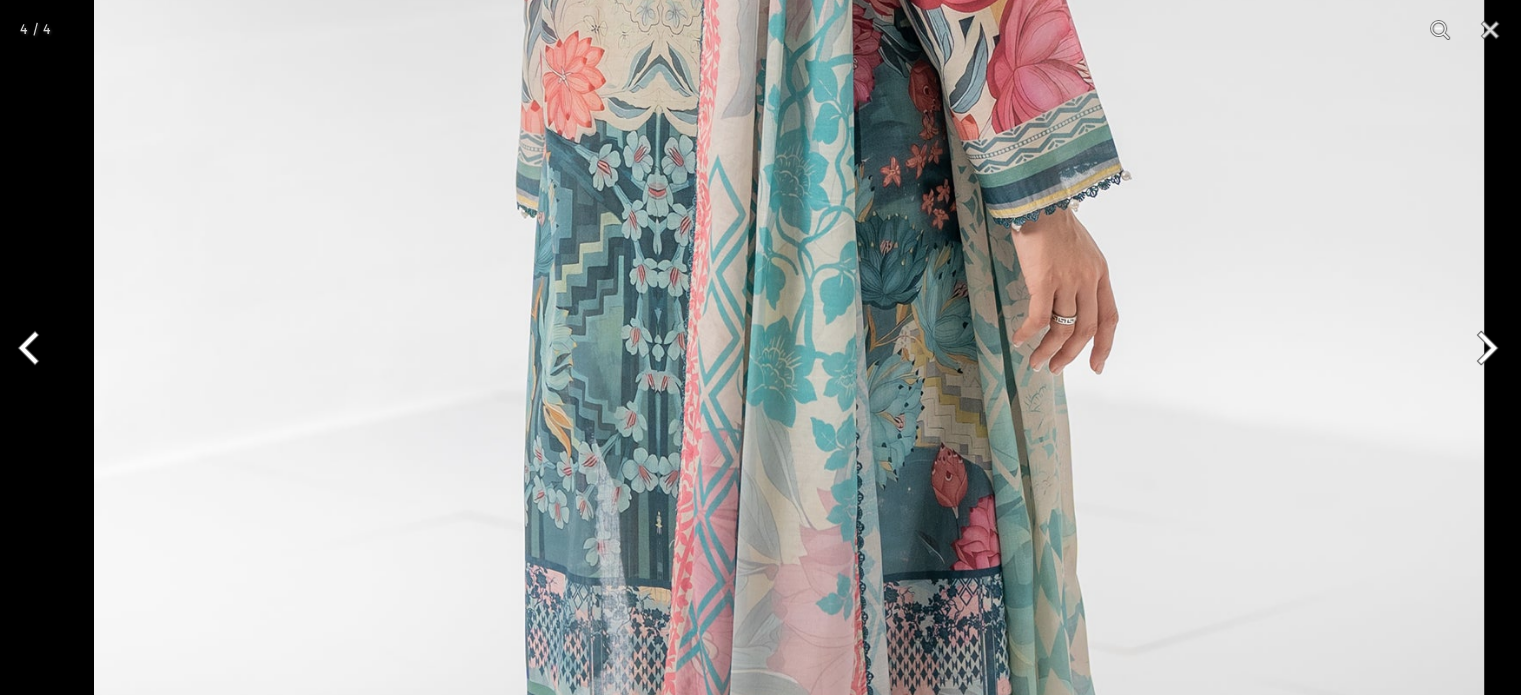 click on "Ego New Arrivals  Ready to Wear  2 PIECE | 3 PIECE All Casuals All Luxury Diva Core Monzene Pulse Boho Soul unstitched  Little EGO  Soul  EDGE  Luxury Wear  Accessories  Bottoms Wraps Inner Sale    0 New Arrivals   Ready to wear   2 PIECE | 3 PIECE All Casuals All Luxury Diva Core Monzene Pulse Boho Soul Unstitched   Little EGO GIRLS 2 TO 8 YEARS   Soul LUXURY WEAR   EDGE Always ready to surprise you   LUXURY WEAR   Accessories   Bottoms Wraps Inner SALE   LOGIN Register Now
Home | Lotus 3 Piece
Unstitched" at bounding box center [760, 1204] 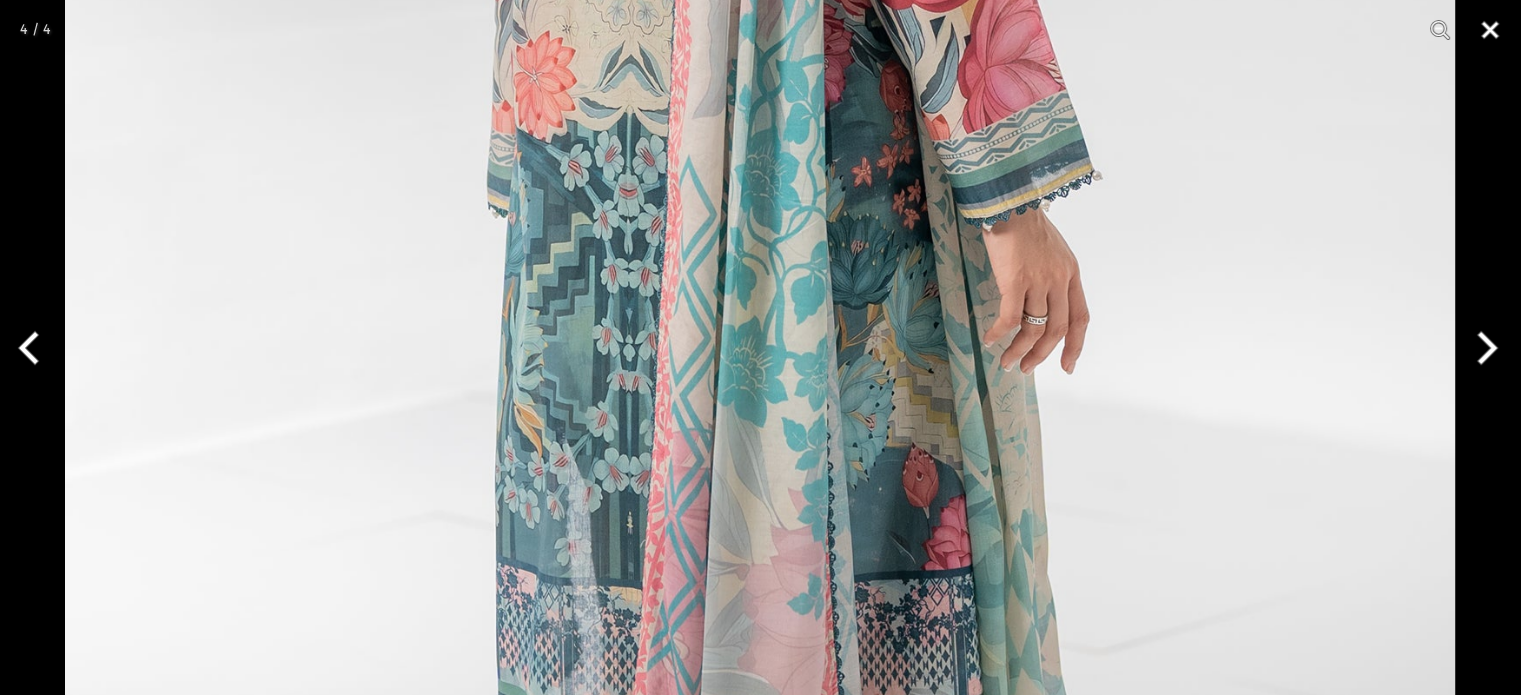 click at bounding box center [1490, 30] 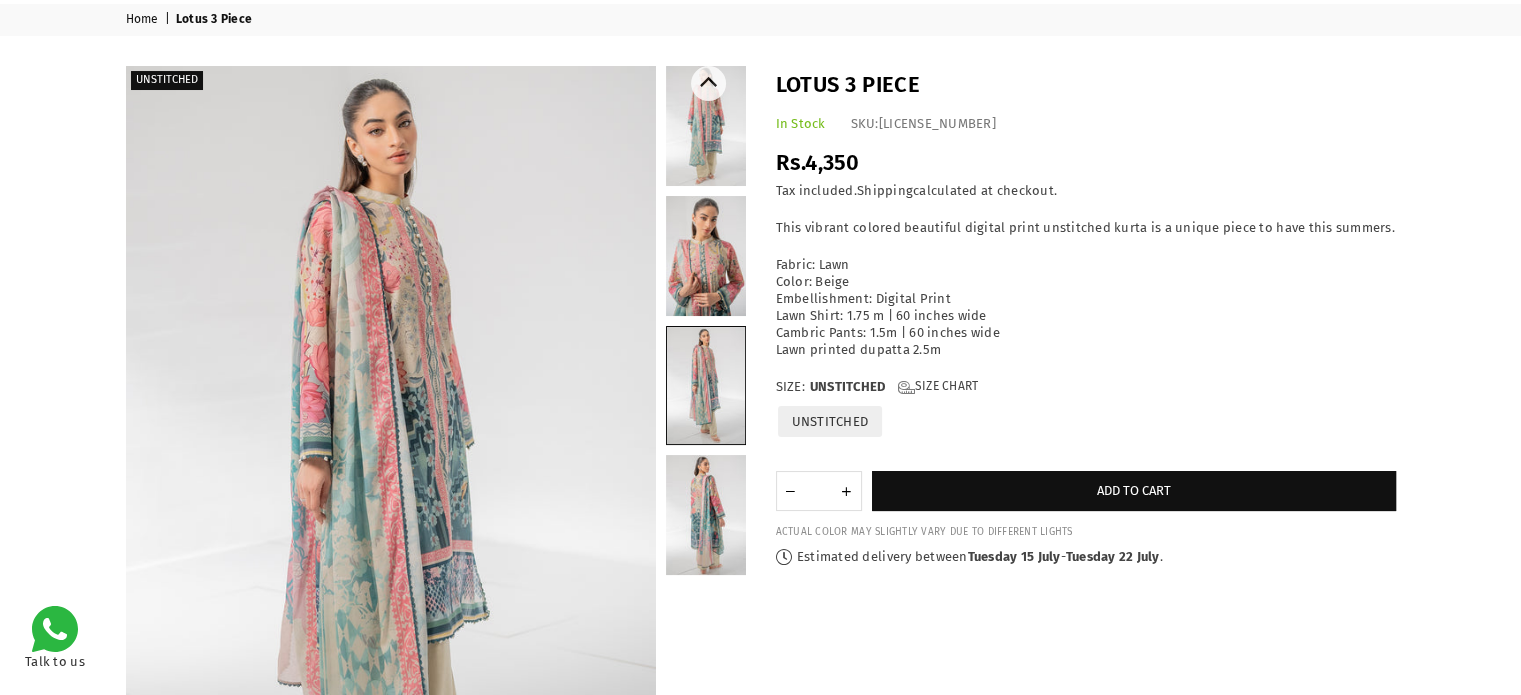 click at bounding box center (706, 256) 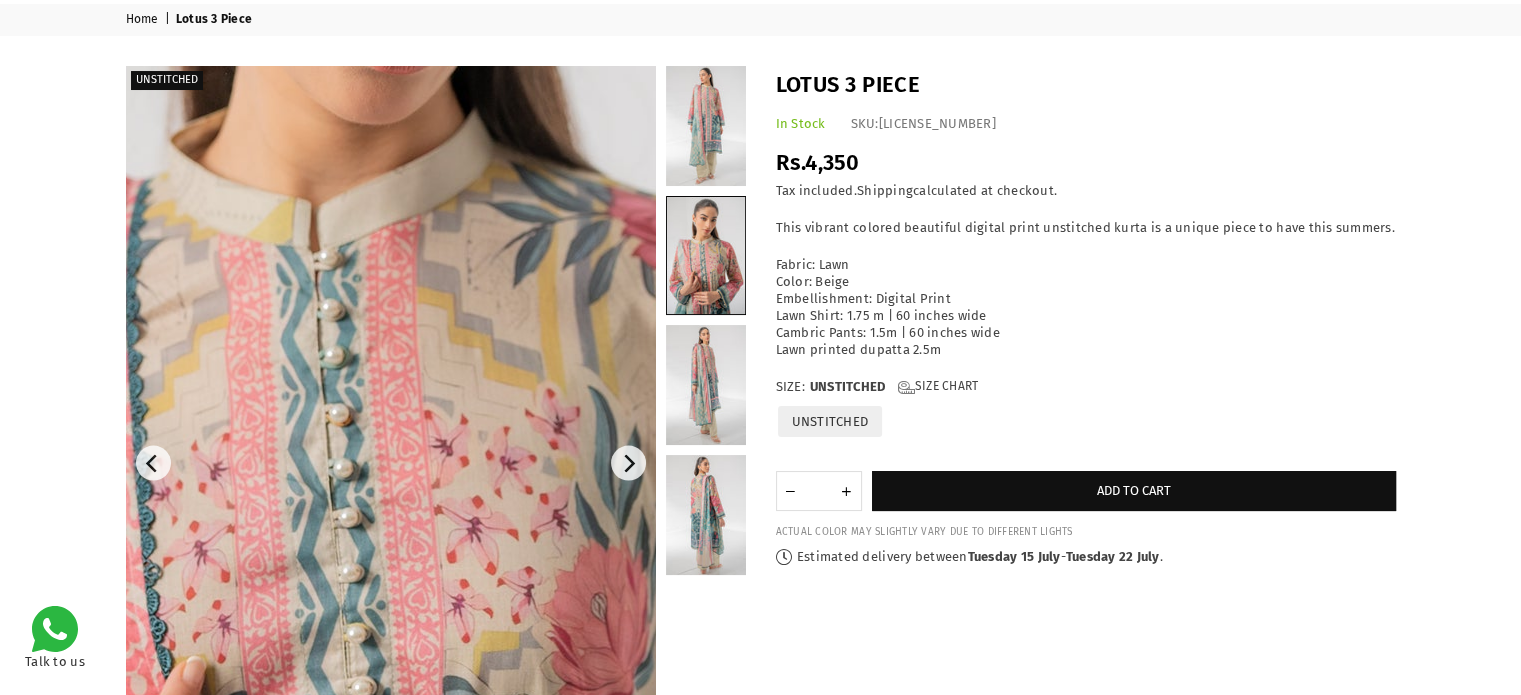 click at bounding box center [383, 422] 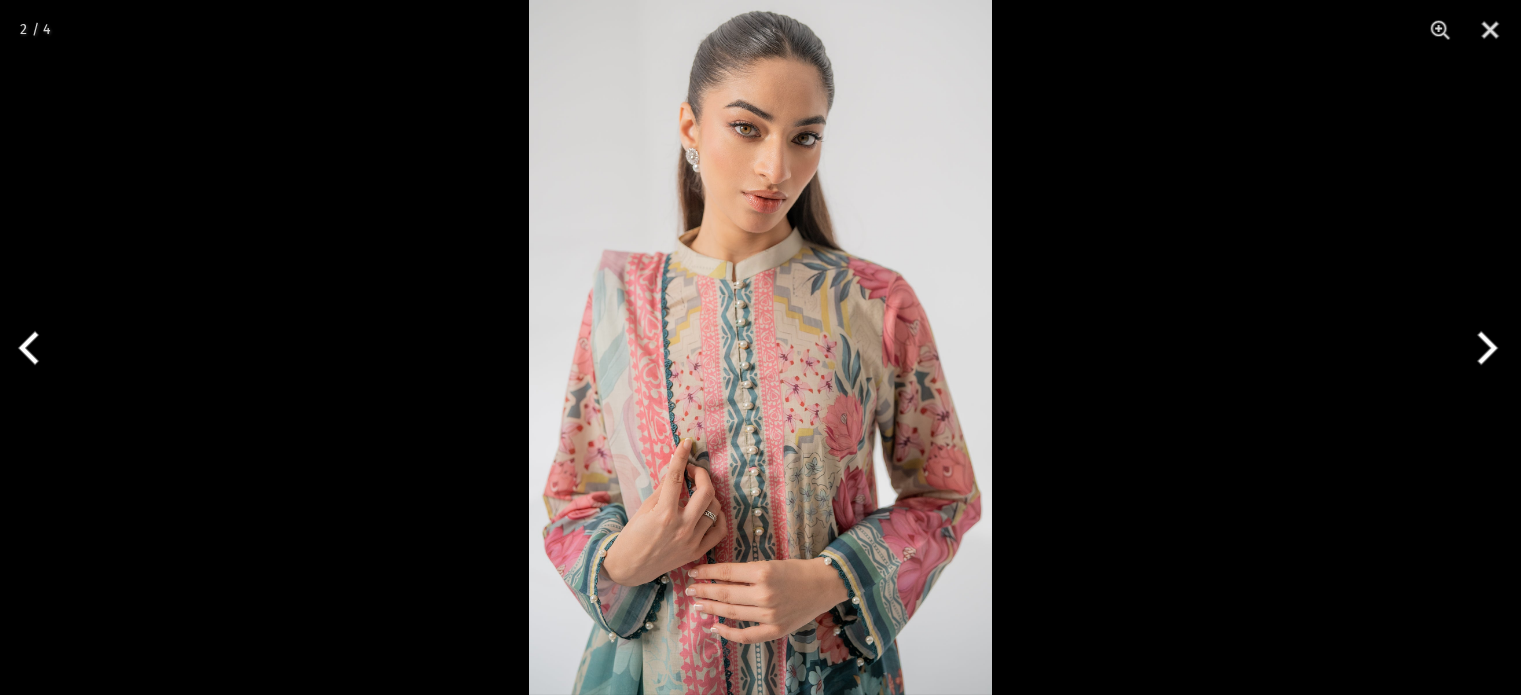 click at bounding box center (760, 347) 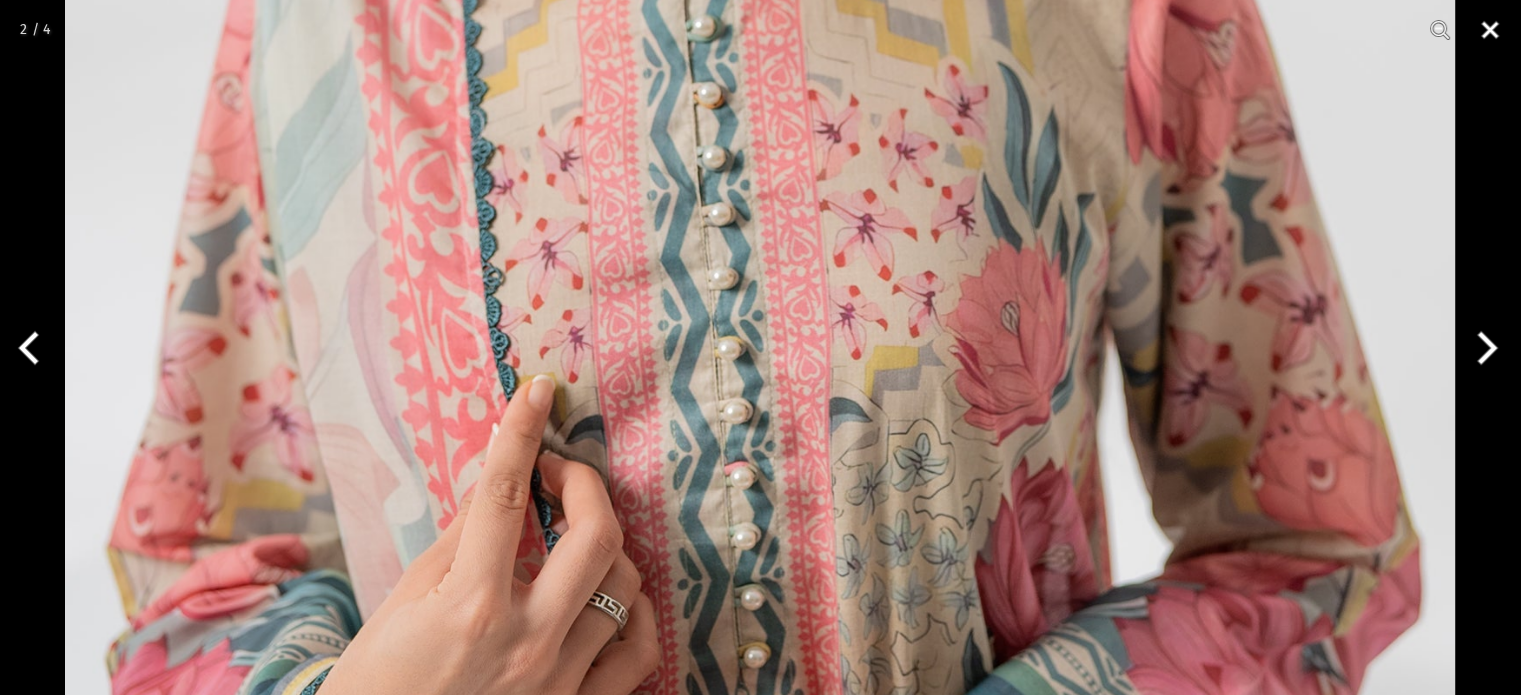 click at bounding box center (1490, 30) 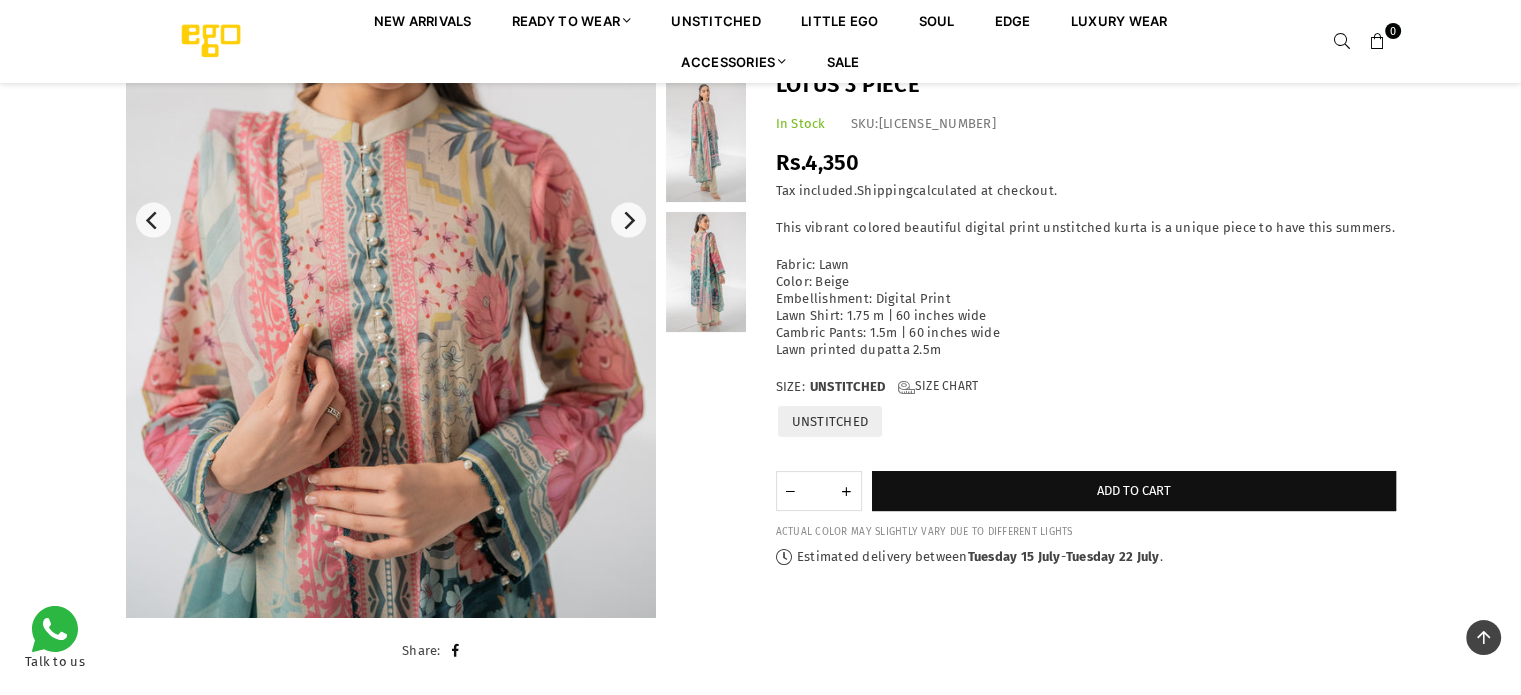 scroll, scrollTop: 300, scrollLeft: 0, axis: vertical 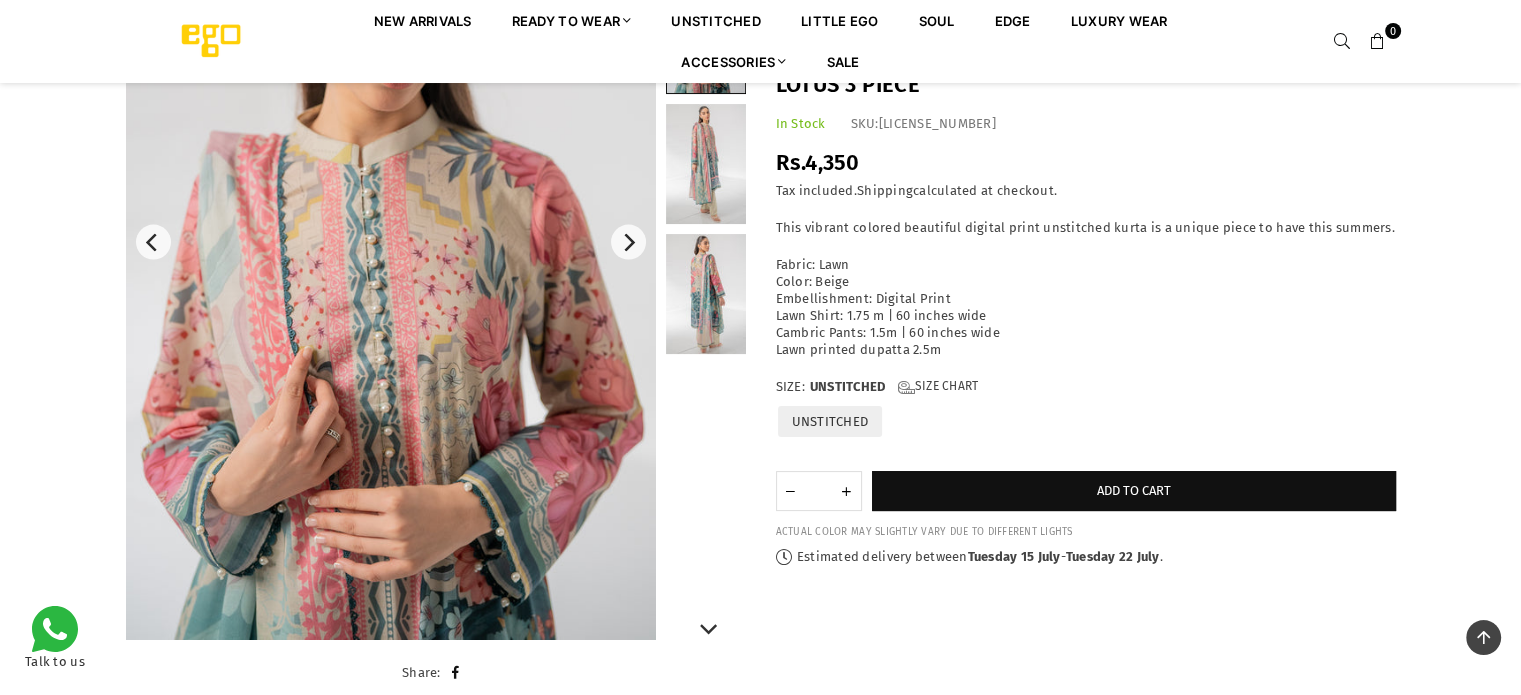click at bounding box center [706, 164] 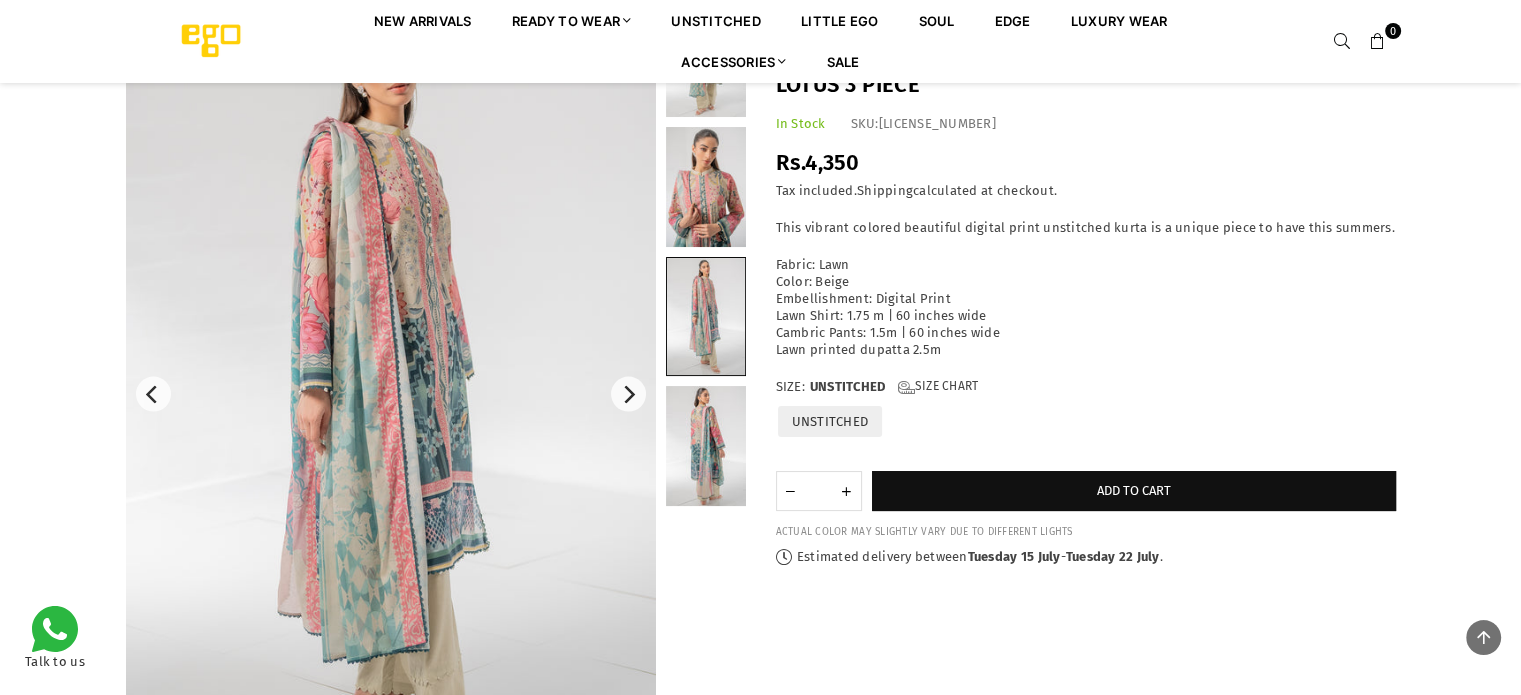 scroll, scrollTop: 132, scrollLeft: 0, axis: vertical 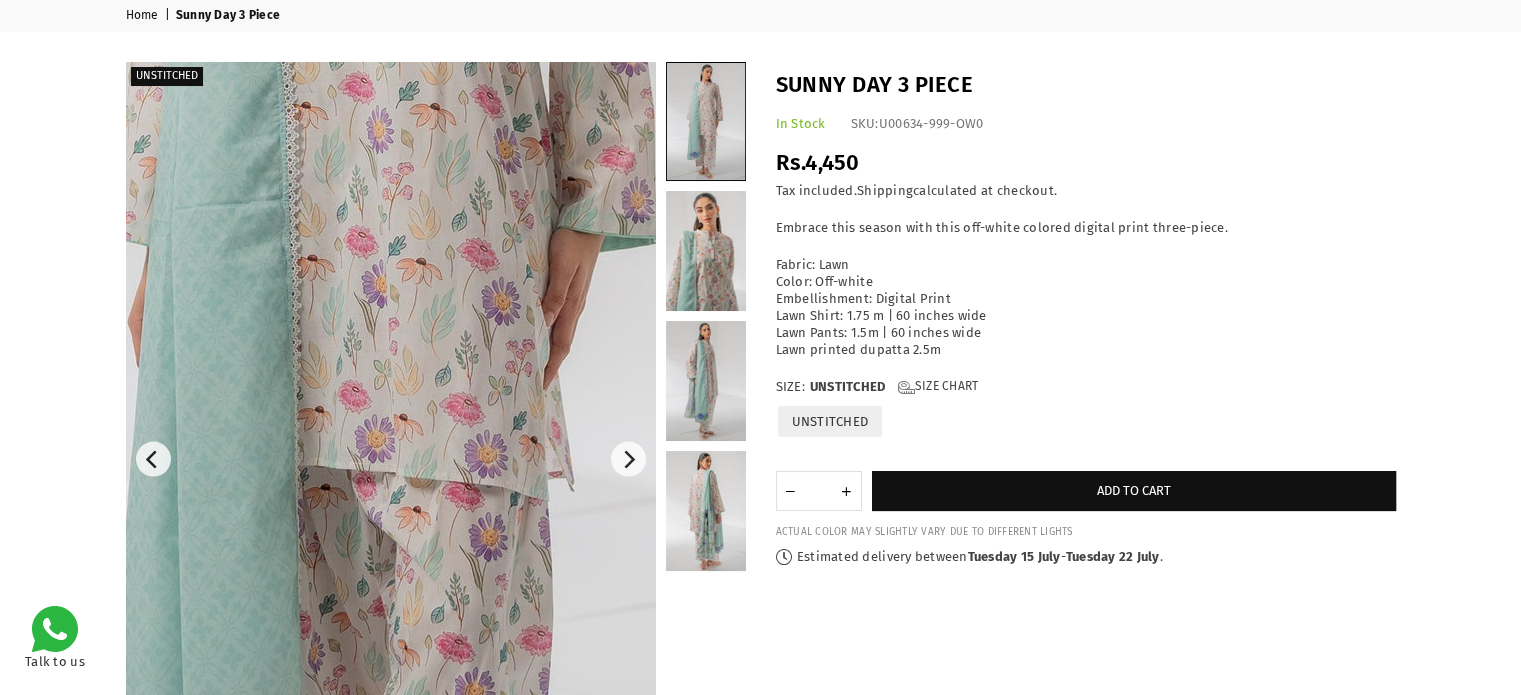 click at bounding box center (397, 263) 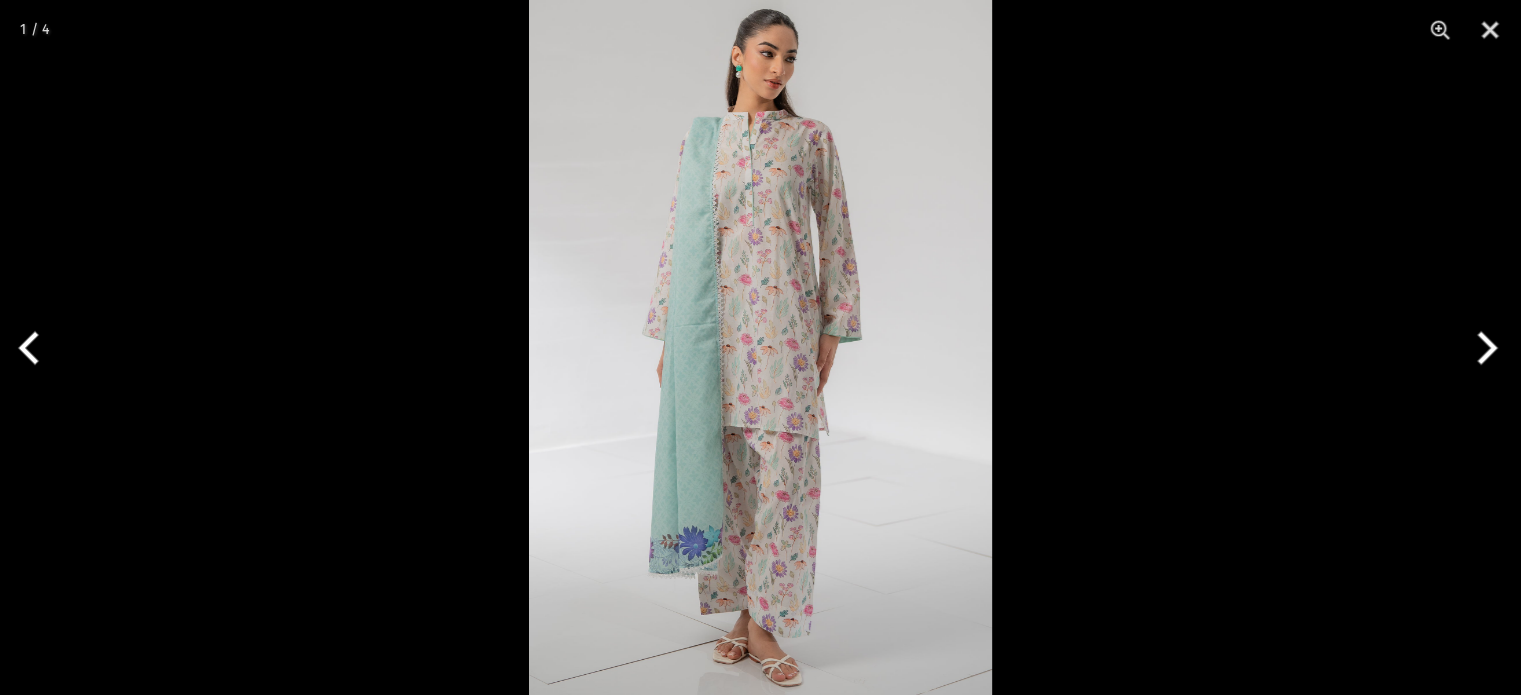 click at bounding box center (760, 347) 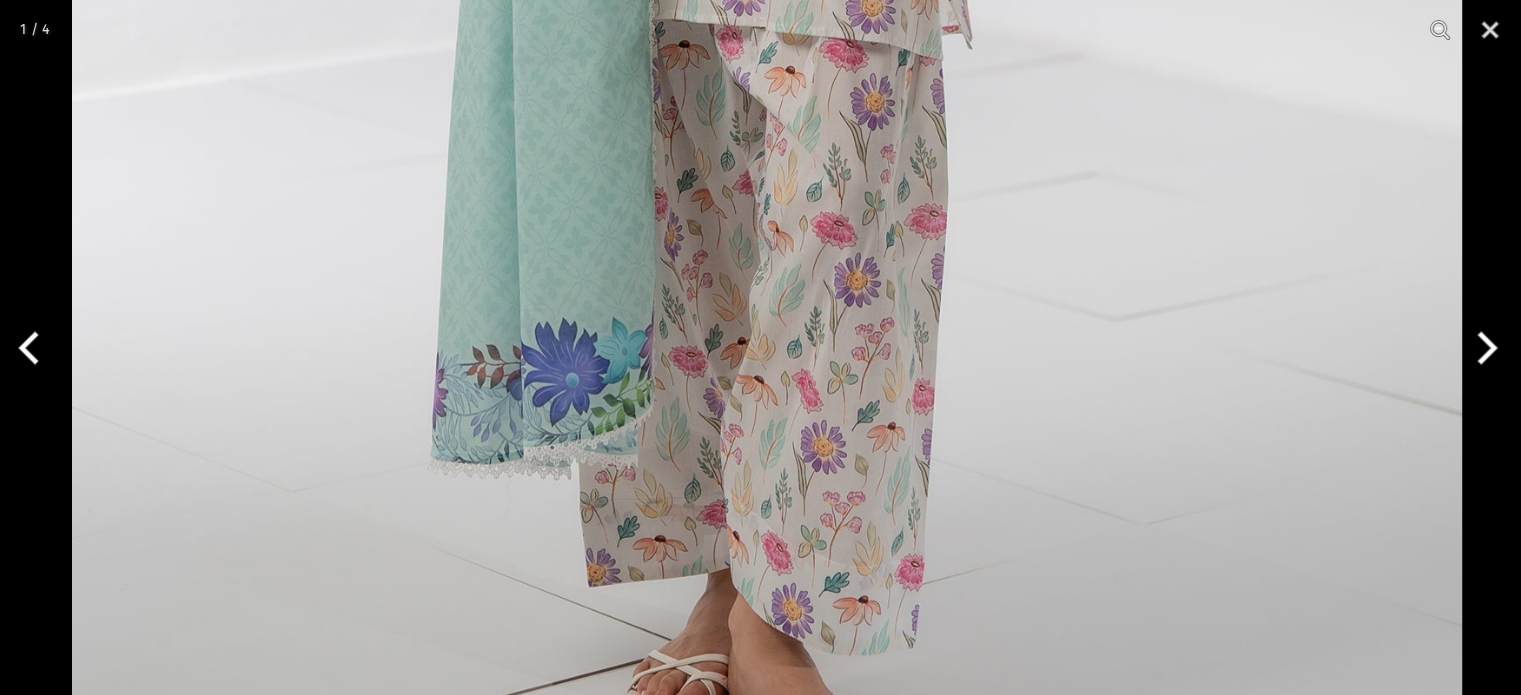 click on "Ego New Arrivals  Ready to Wear  2 PIECE | 3 PIECE All Casuals All Luxury Diva Core Monzene Pulse Boho Soul unstitched  Little EGO  Soul  EDGE  Luxury Wear  Accessories  Bottoms Wraps Inner Sale    0 New Arrivals   Ready to wear   2 PIECE | 3 PIECE All Casuals All Luxury Diva Core Monzene Pulse Boho Soul Unstitched   Little EGO GIRLS 2 TO 8 YEARS   Soul LUXURY WEAR   EDGE Always ready to surprise you   LUXURY WEAR   Accessories   Bottoms Wraps Inner SALE   LOGIN Register Now
Home | Sunny Day 3 Piece
Unstitched" at bounding box center [760, 1200] 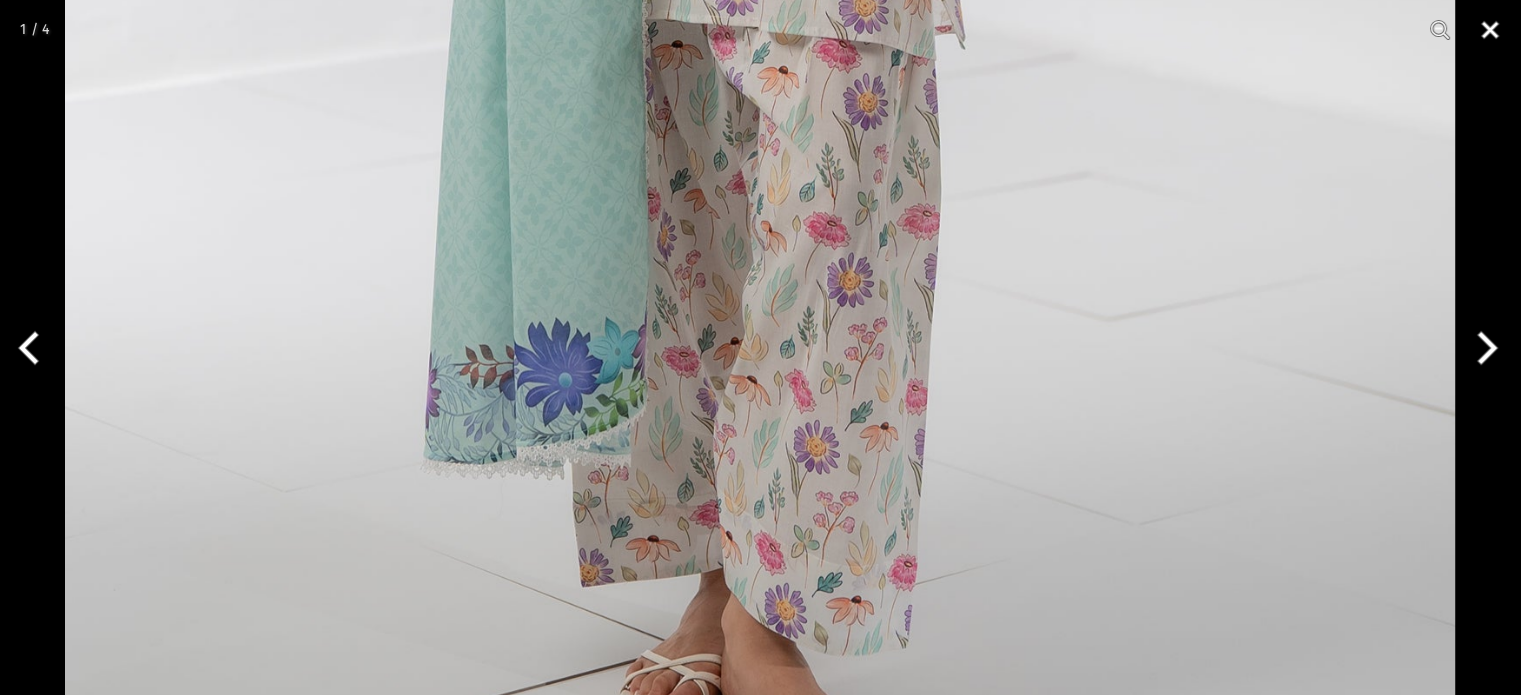 click at bounding box center [1490, 30] 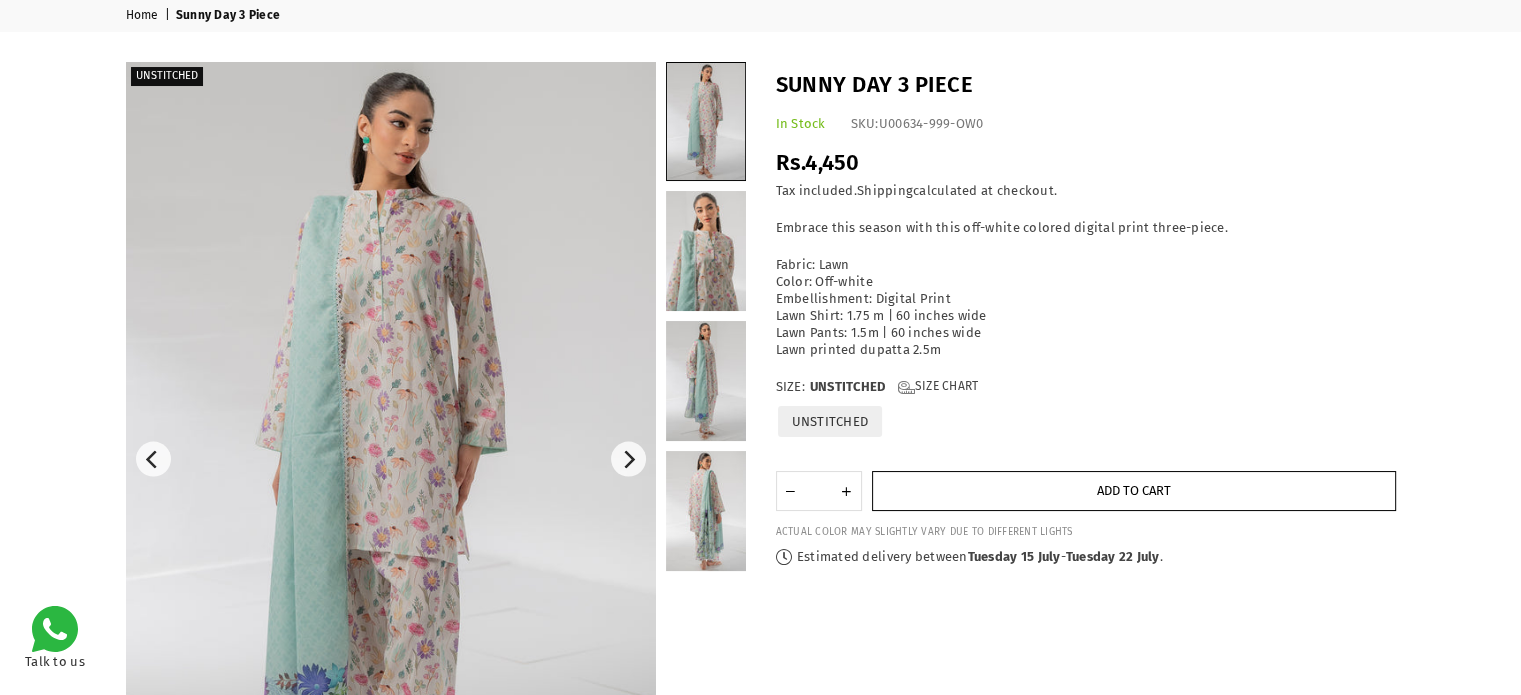 click on "Add to cart" at bounding box center [1134, 491] 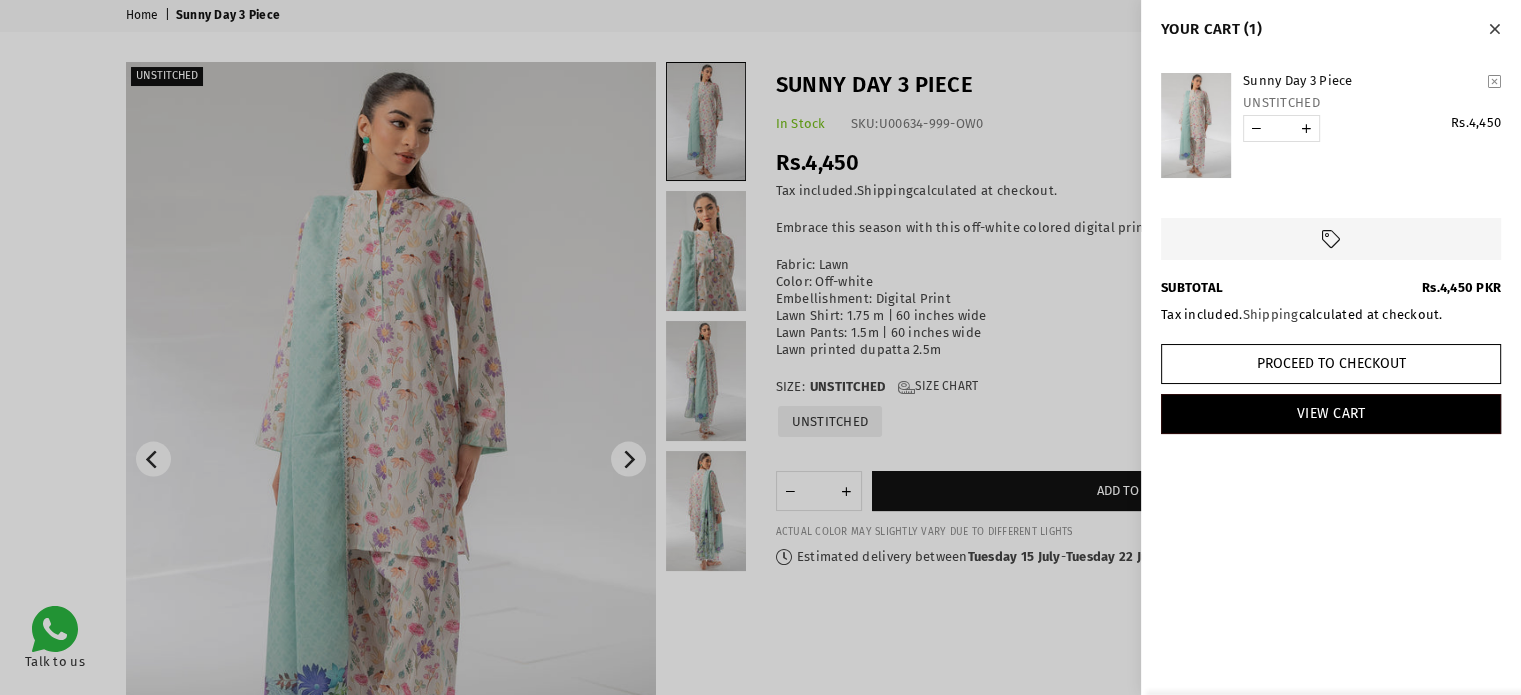 click at bounding box center (1494, 29) 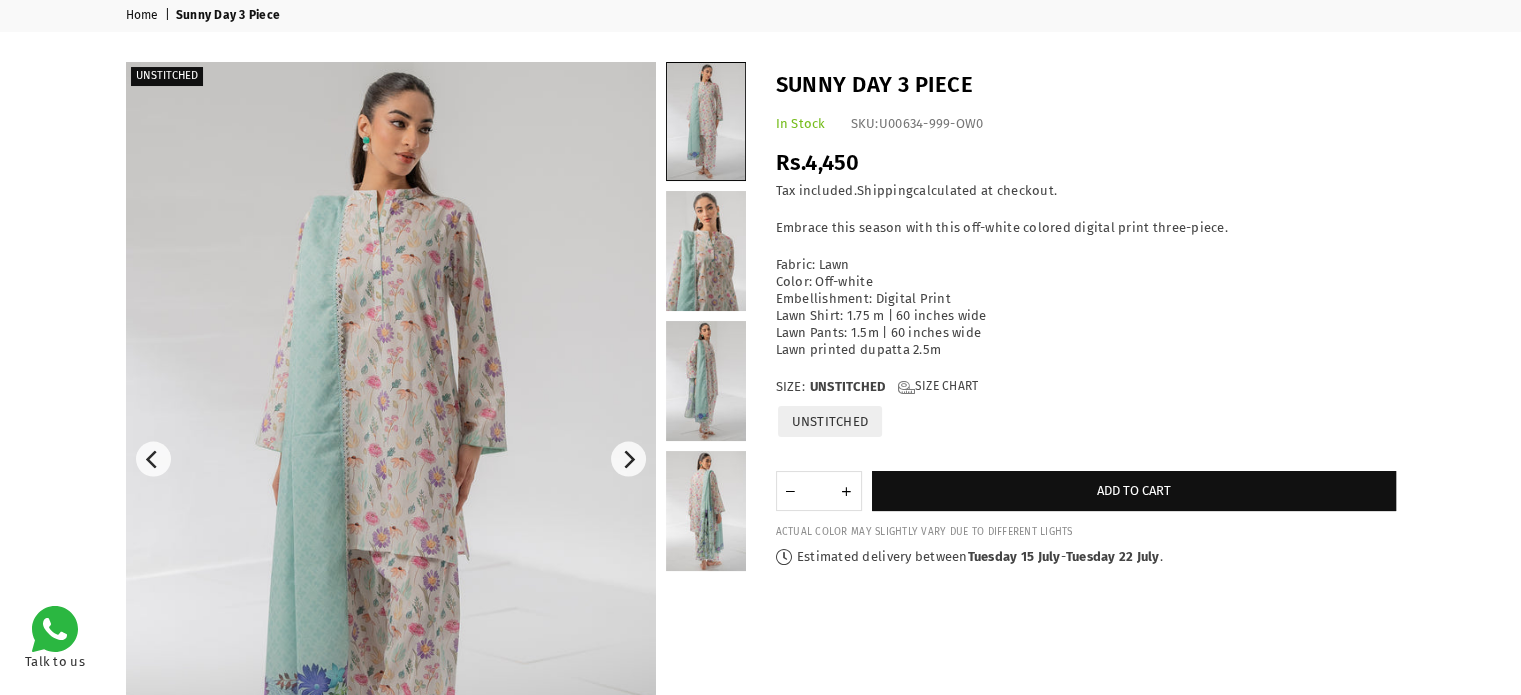 click on "Home" at bounding box center [144, 16] 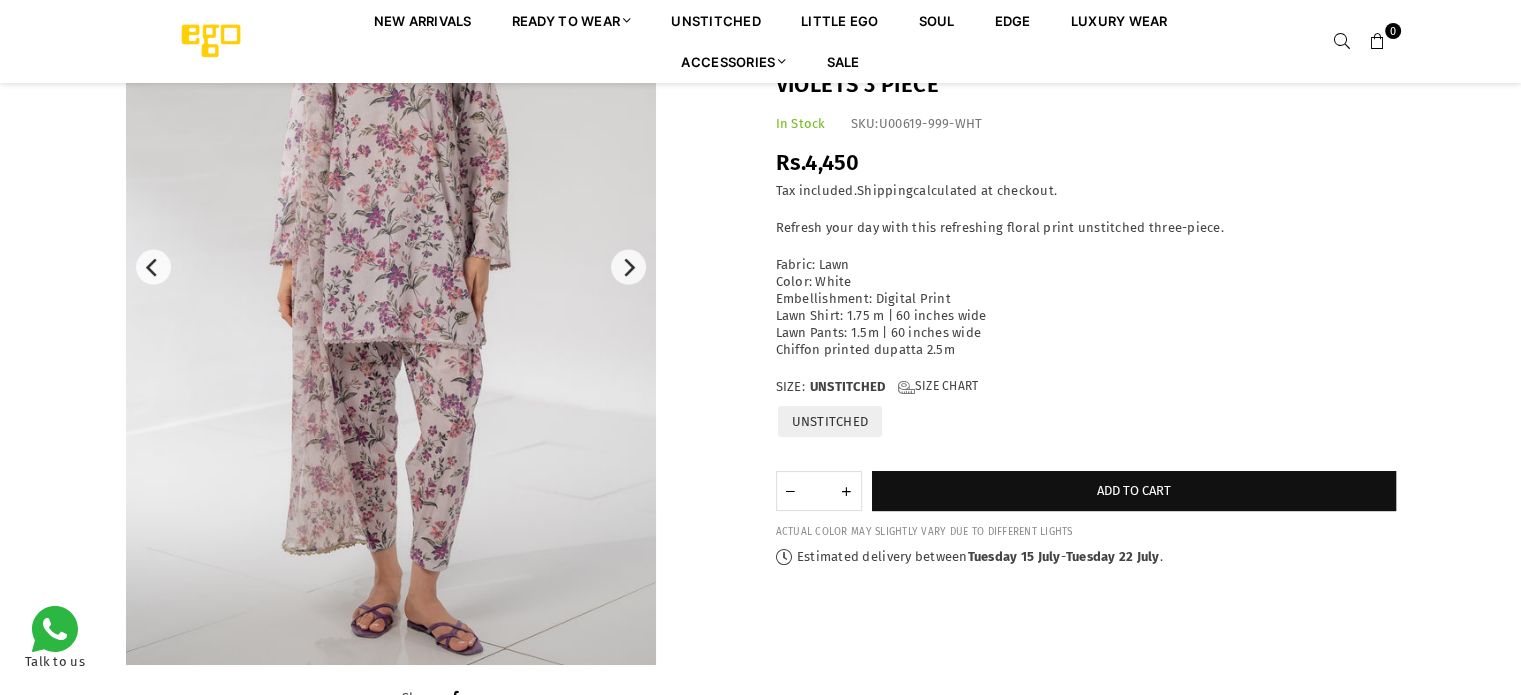 scroll, scrollTop: 275, scrollLeft: 0, axis: vertical 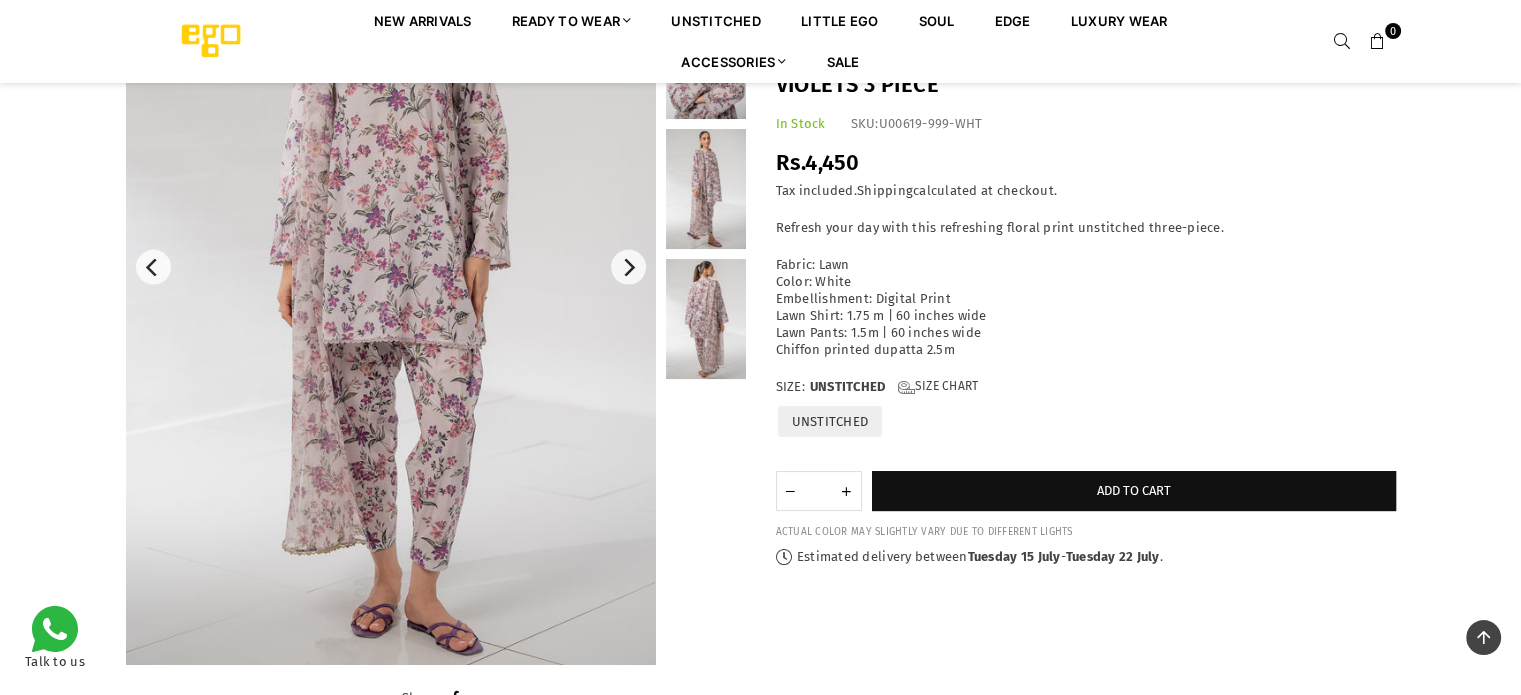 click at bounding box center (391, 267) 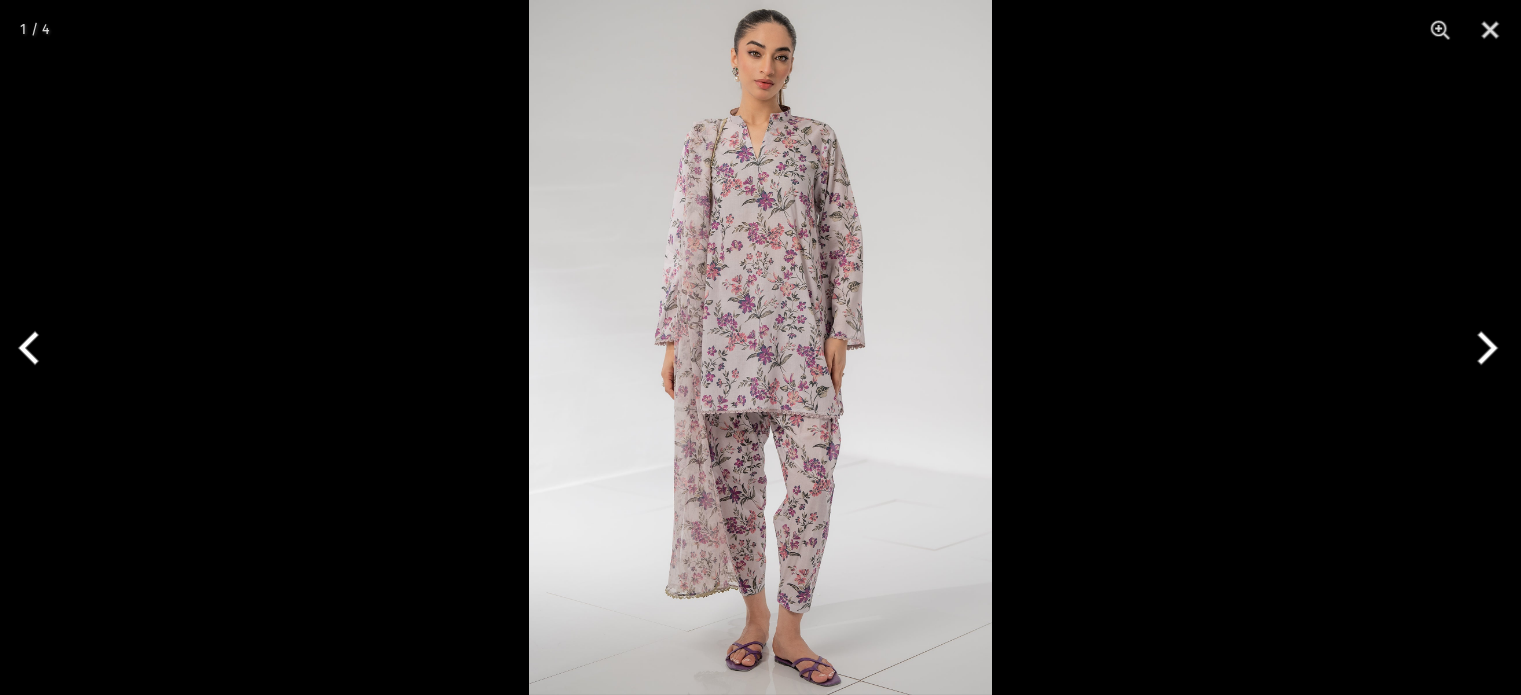 click at bounding box center [760, 347] 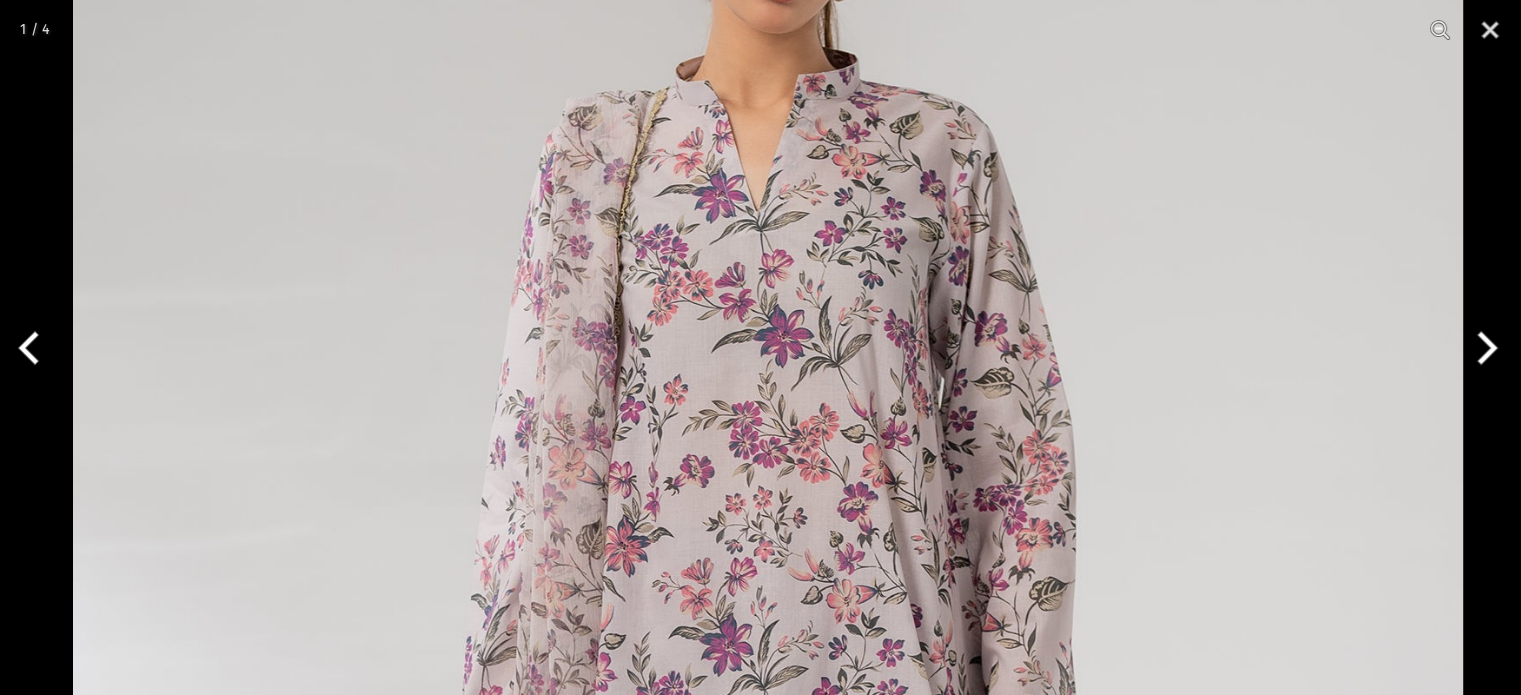 click at bounding box center [768, 776] 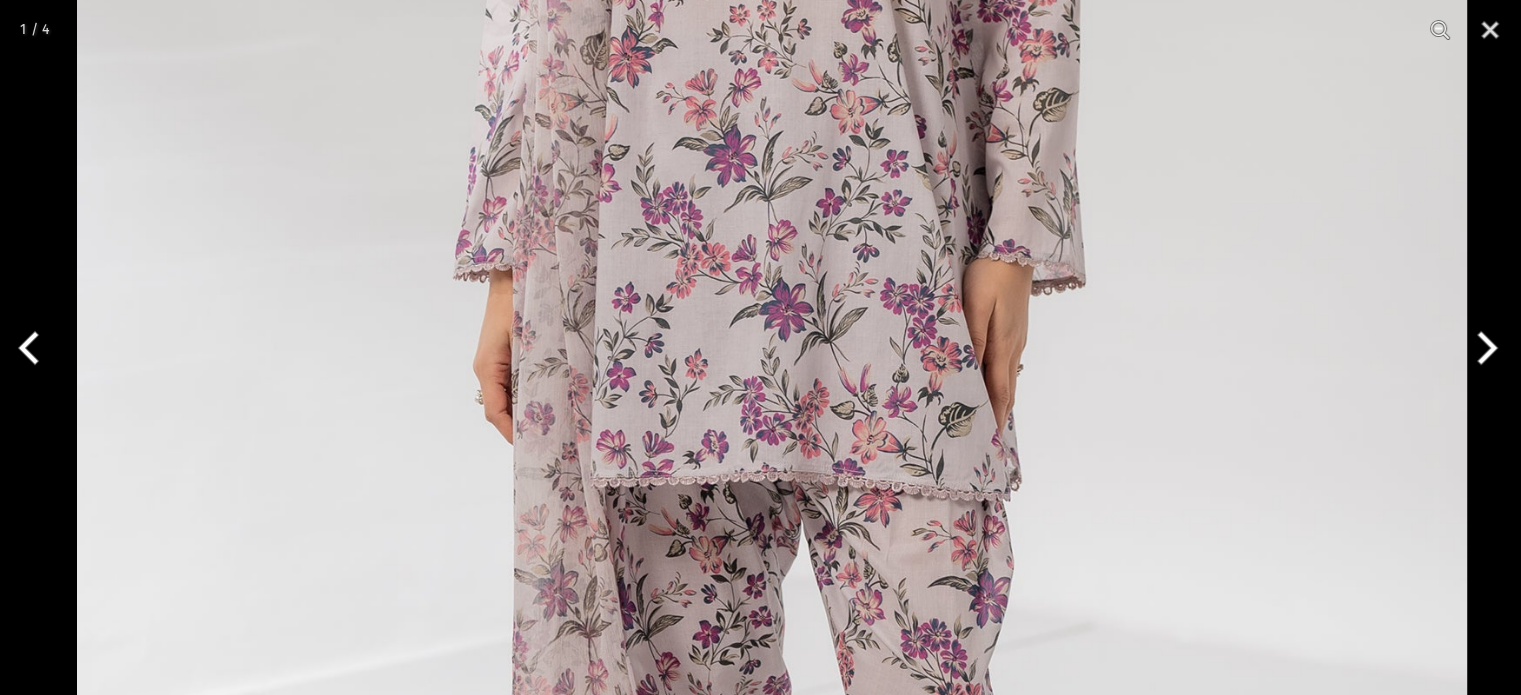 click at bounding box center [772, 287] 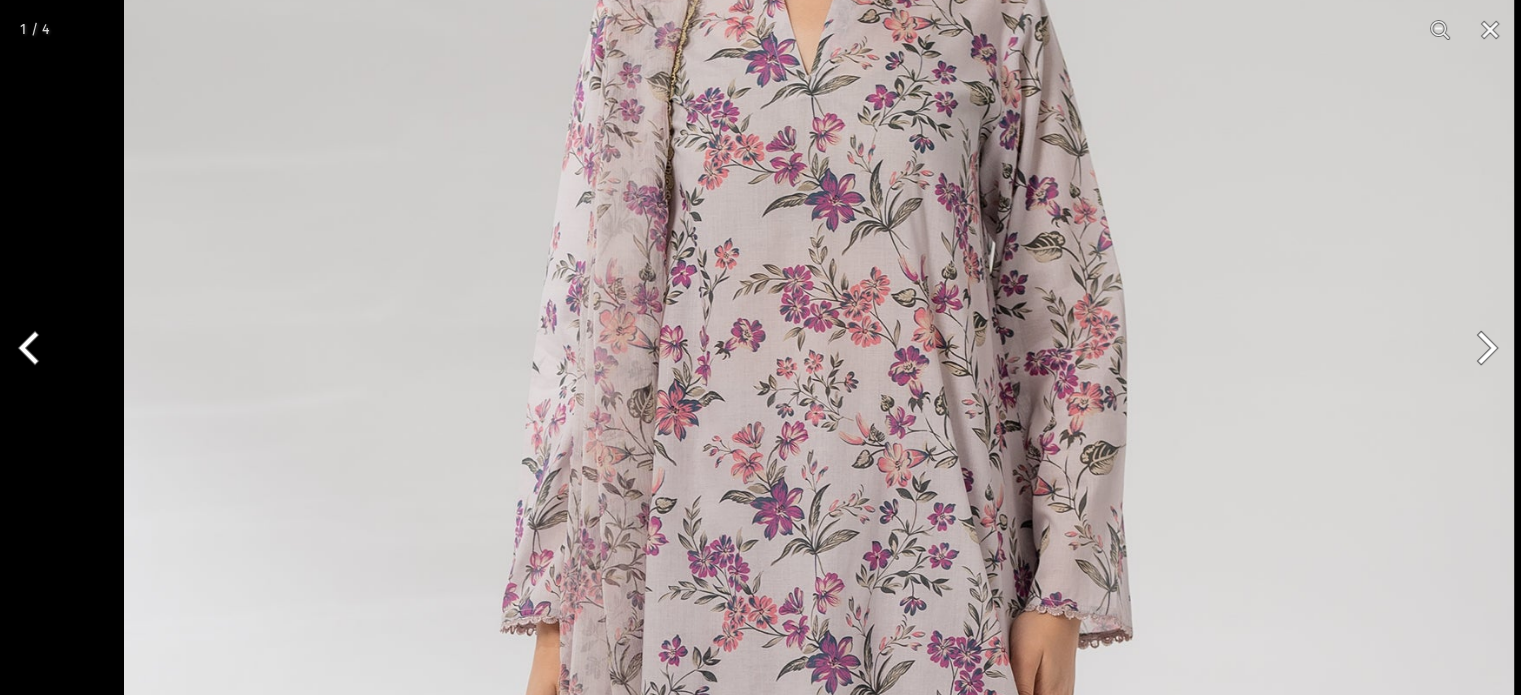 click on "Ego New Arrivals  Ready to Wear  2 PIECE | 3 PIECE All Casuals All Luxury Diva Core Monzene Pulse Boho Soul unstitched  Little EGO  Soul  EDGE  Luxury Wear  Accessories  Bottoms Wraps Inner Sale    0 New Arrivals   Ready to wear   2 PIECE | 3 PIECE All Casuals All Luxury Diva Core Monzene Pulse Boho Soul Unstitched   Little EGO GIRLS 2 TO 8 YEARS   Soul LUXURY WEAR   EDGE Always ready to surprise you   LUXURY WEAR   Accessories   Bottoms Wraps Inner SALE   LOGIN Register Now
Home | Violets 3 Piece" at bounding box center [760, 1009] 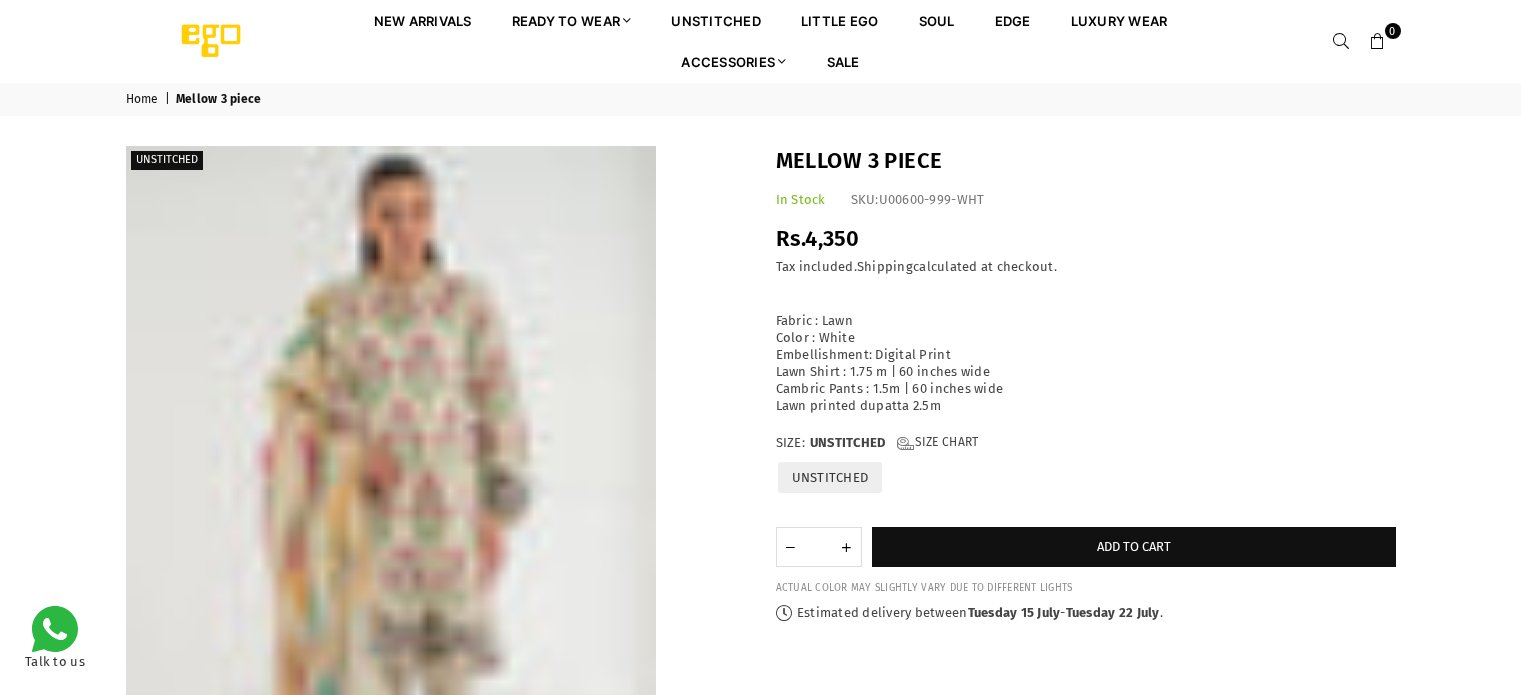 scroll, scrollTop: 0, scrollLeft: 0, axis: both 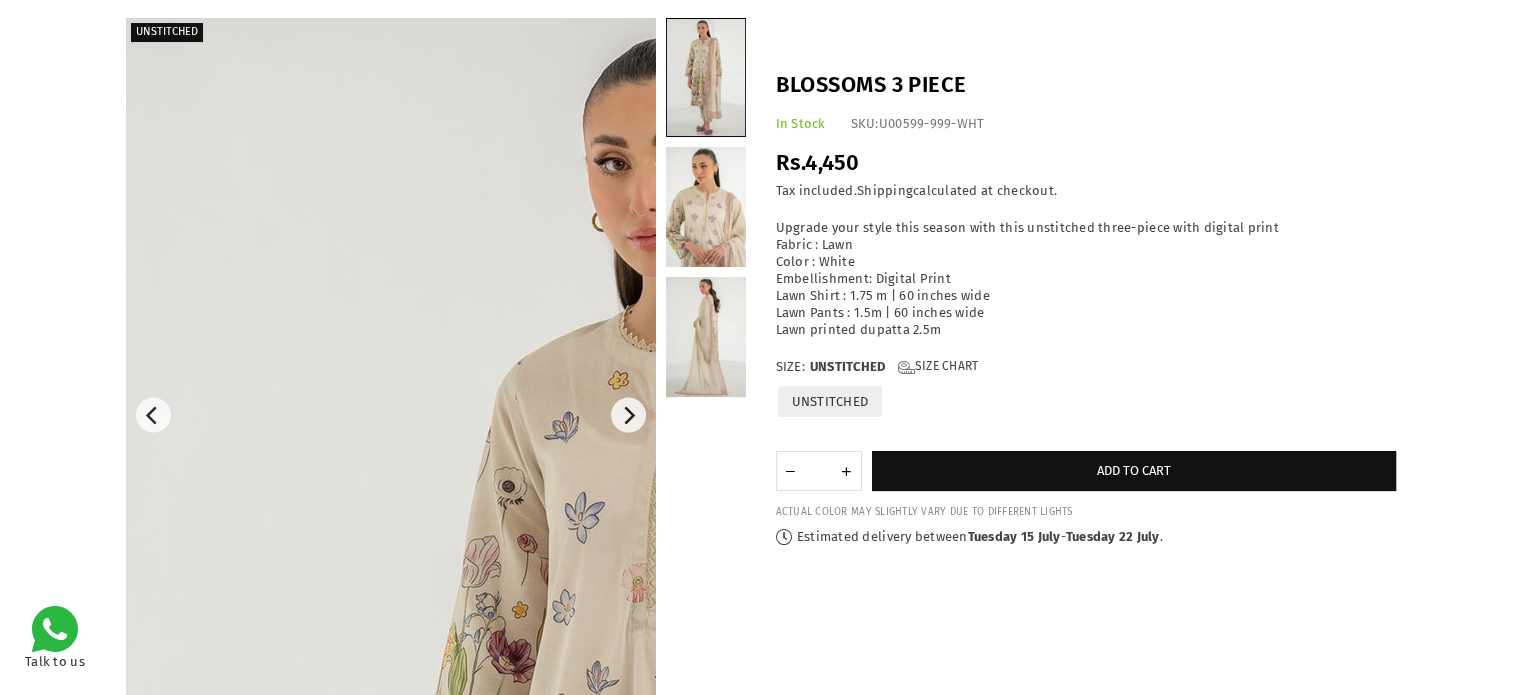 click at bounding box center [726, 918] 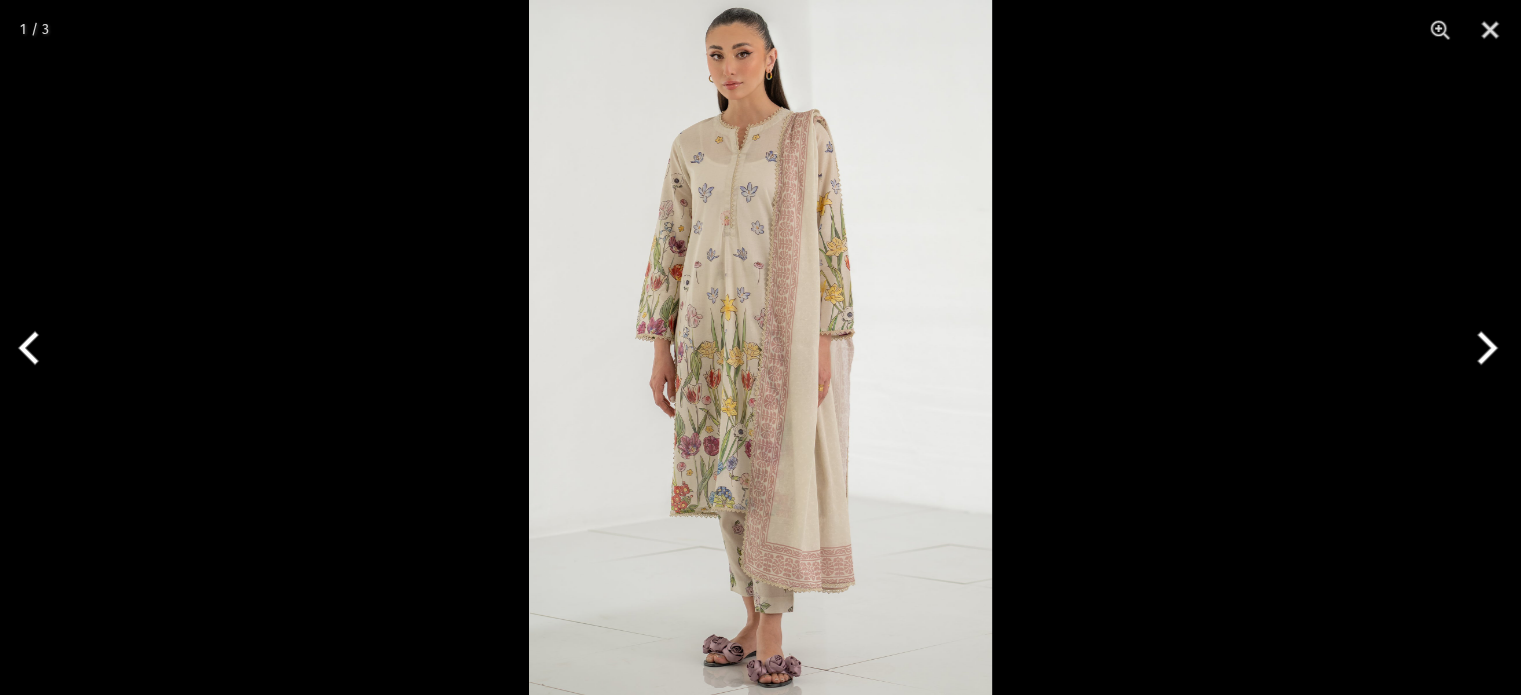 click at bounding box center [760, 347] 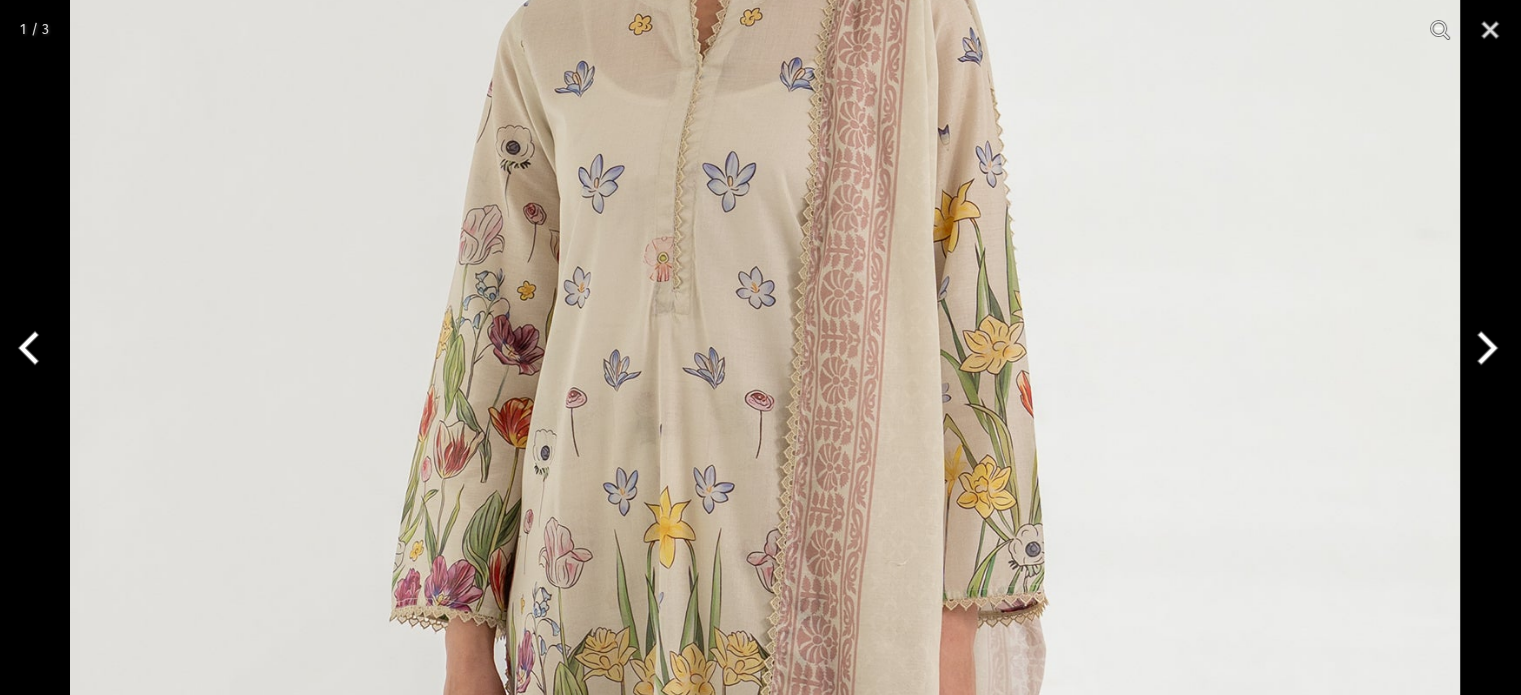 click at bounding box center (765, 647) 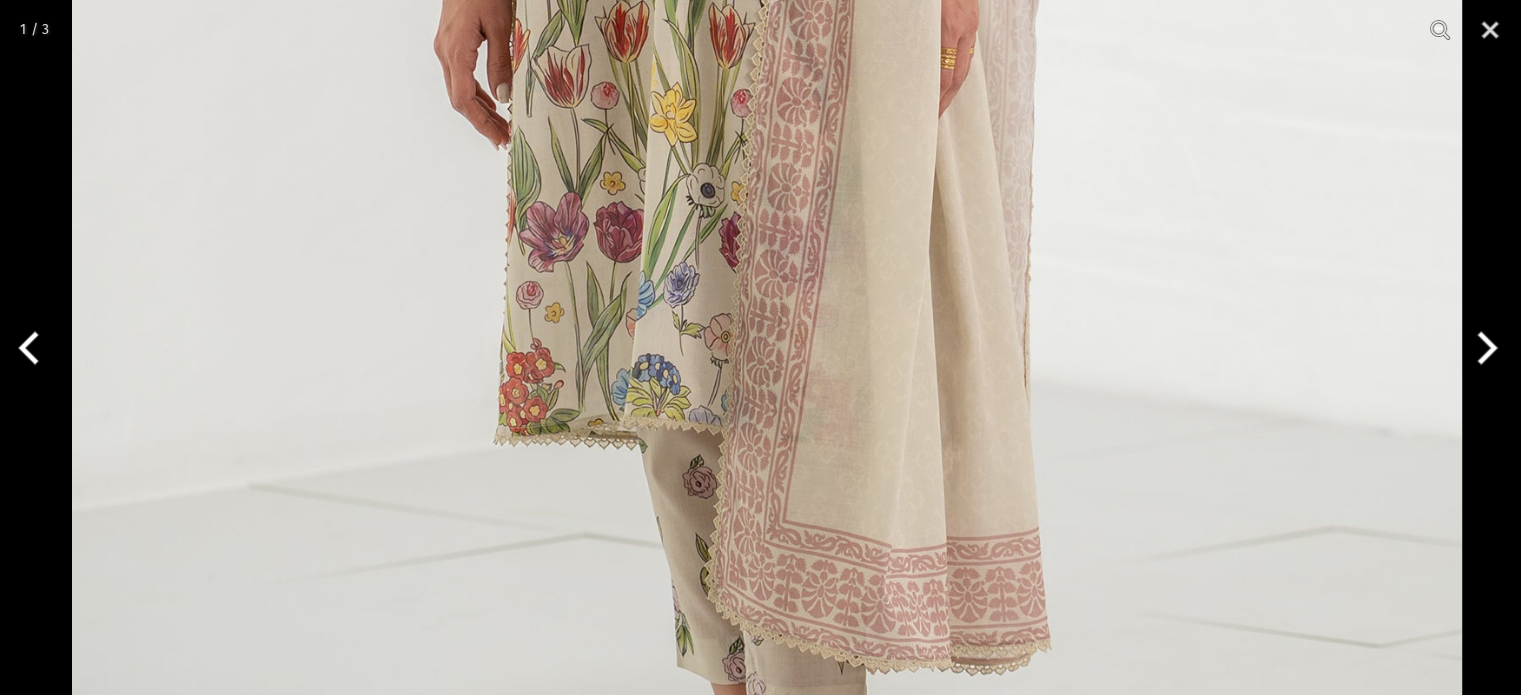 click on "Ego New Arrivals  Ready to Wear  2 PIECE | 3 PIECE All Casuals All Luxury Diva Core Monzene Pulse Boho Soul unstitched  Little EGO  Soul  EDGE  Luxury Wear  Accessories  Bottoms Wraps Inner Sale    0 New Arrivals   Ready to wear   2 PIECE | 3 PIECE All Casuals All Luxury Diva Core Monzene Pulse Boho Soul Unstitched   Little EGO GIRLS 2 TO 8 YEARS   Soul LUXURY WEAR   EDGE Always ready to surprise you   LUXURY WEAR   Accessories   Bottoms Wraps Inner SALE   LOGIN Register Now
Home | Blossoms 3 piece" at bounding box center [760, 1145] 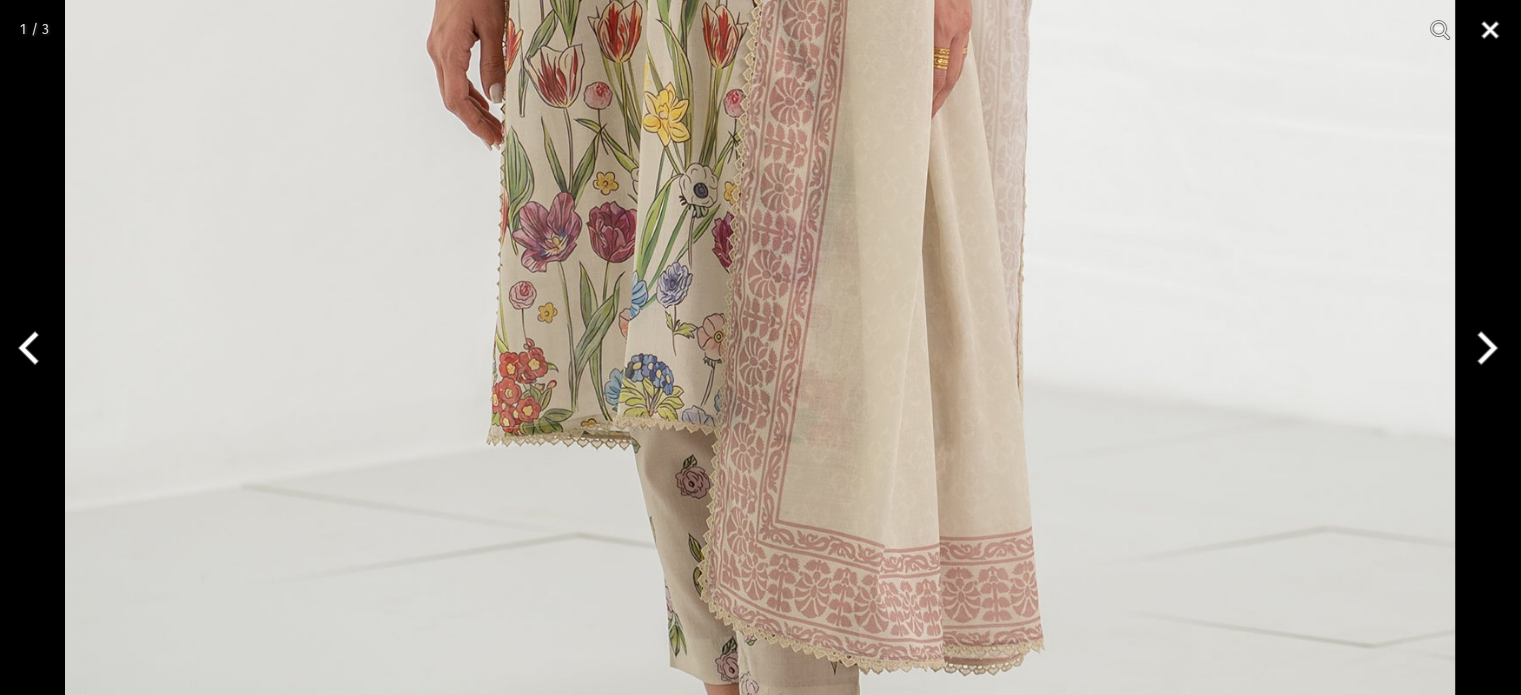 click at bounding box center [1490, 30] 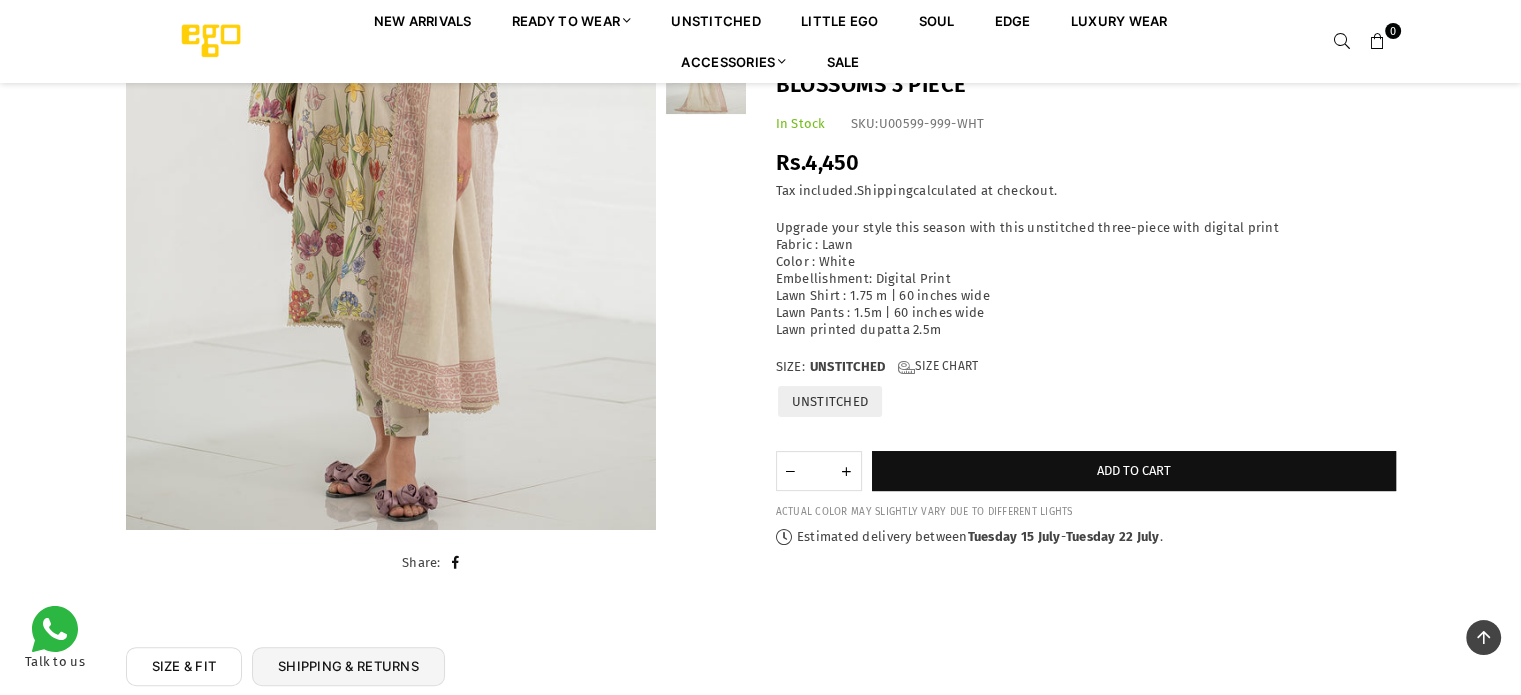 scroll, scrollTop: 450, scrollLeft: 0, axis: vertical 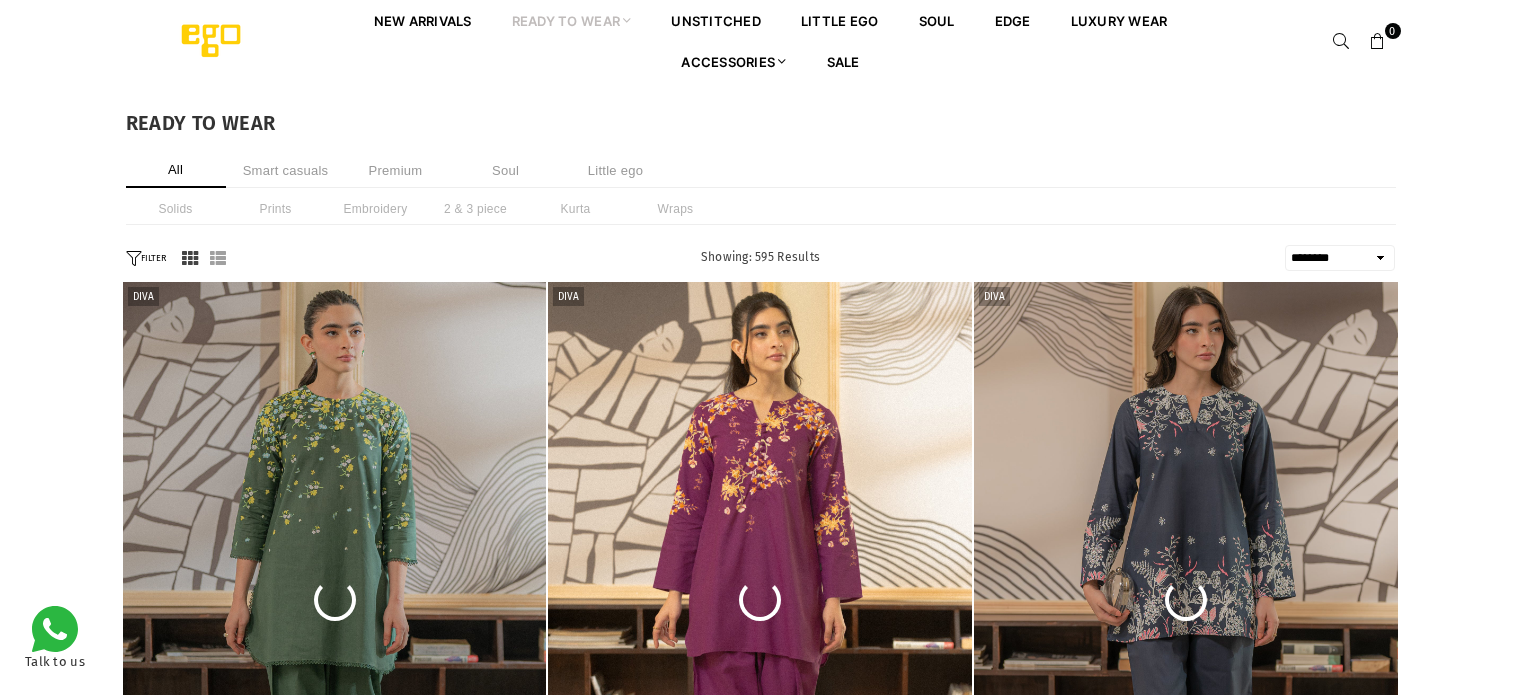 select on "******" 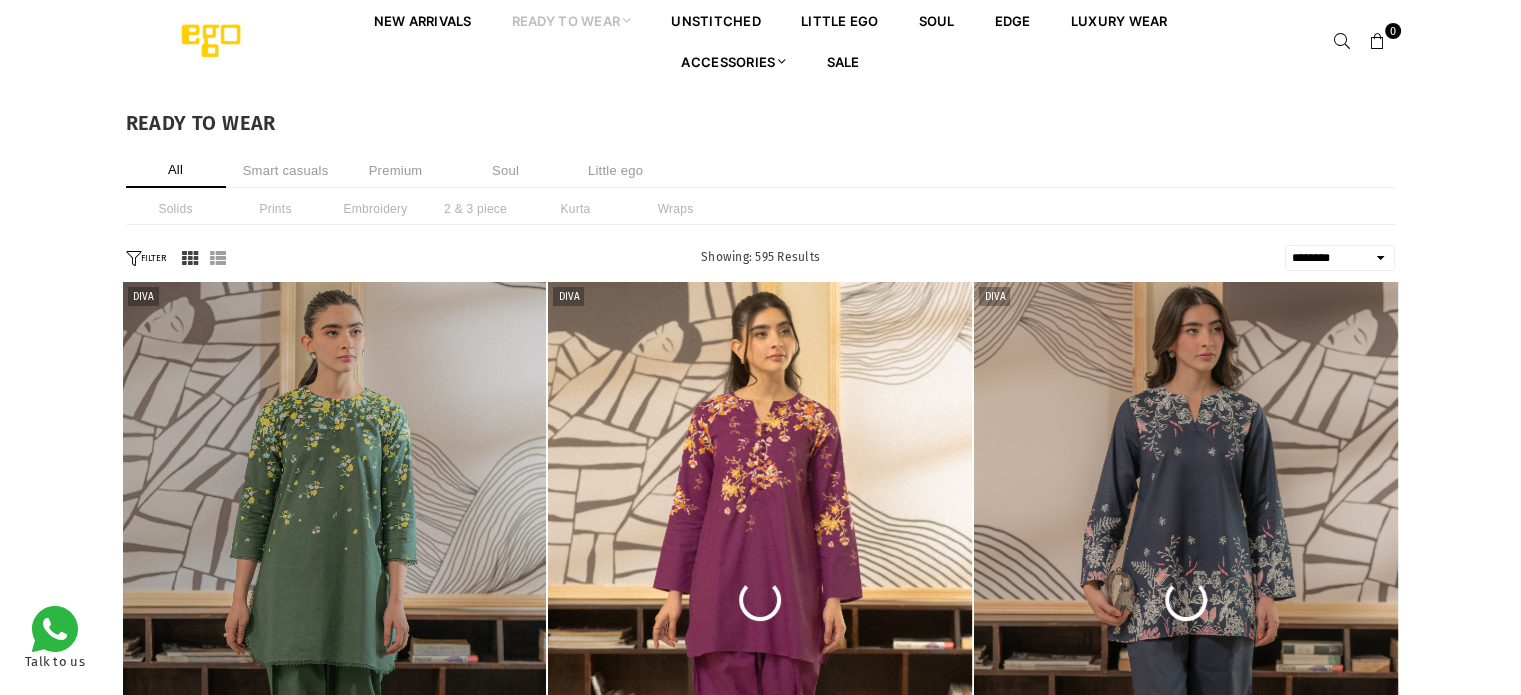 scroll, scrollTop: 0, scrollLeft: 0, axis: both 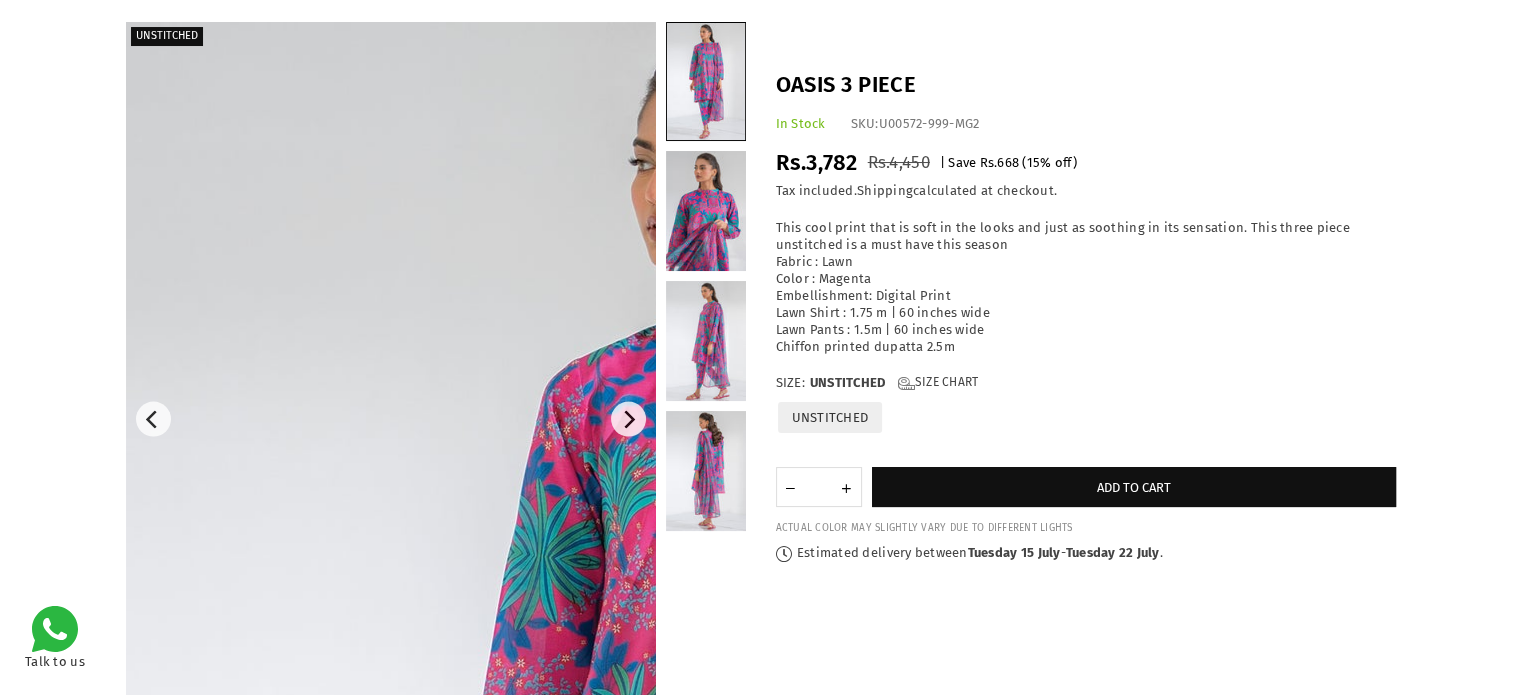 click at bounding box center (391, 419) 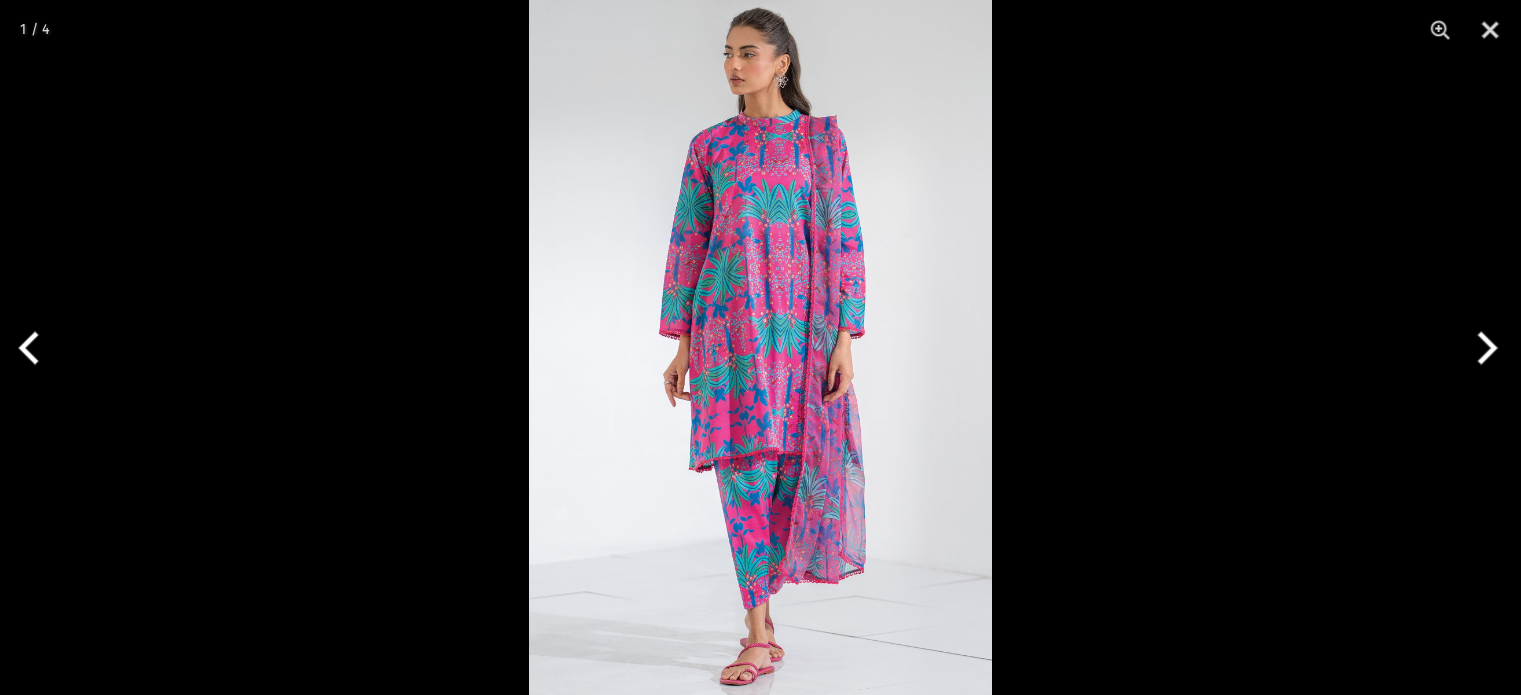 click at bounding box center [760, 347] 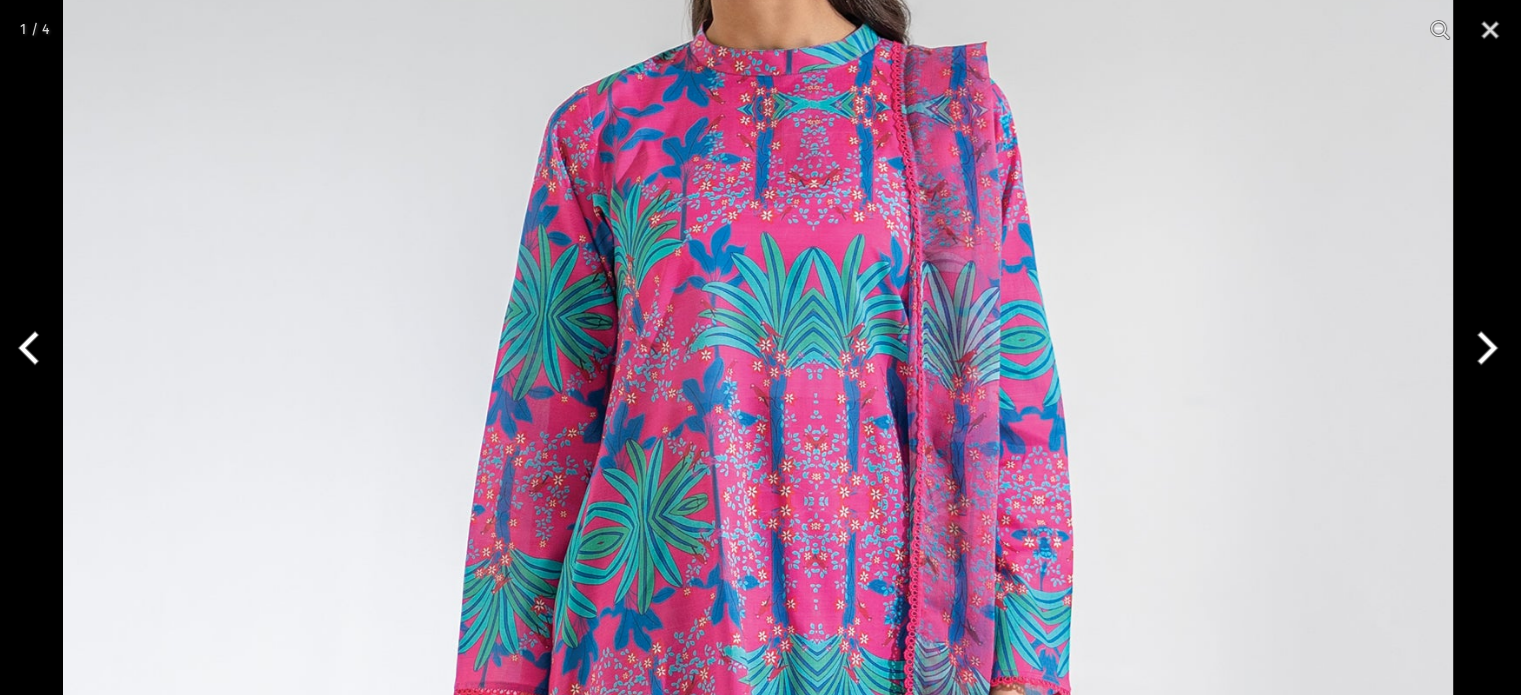 scroll, scrollTop: 140, scrollLeft: 0, axis: vertical 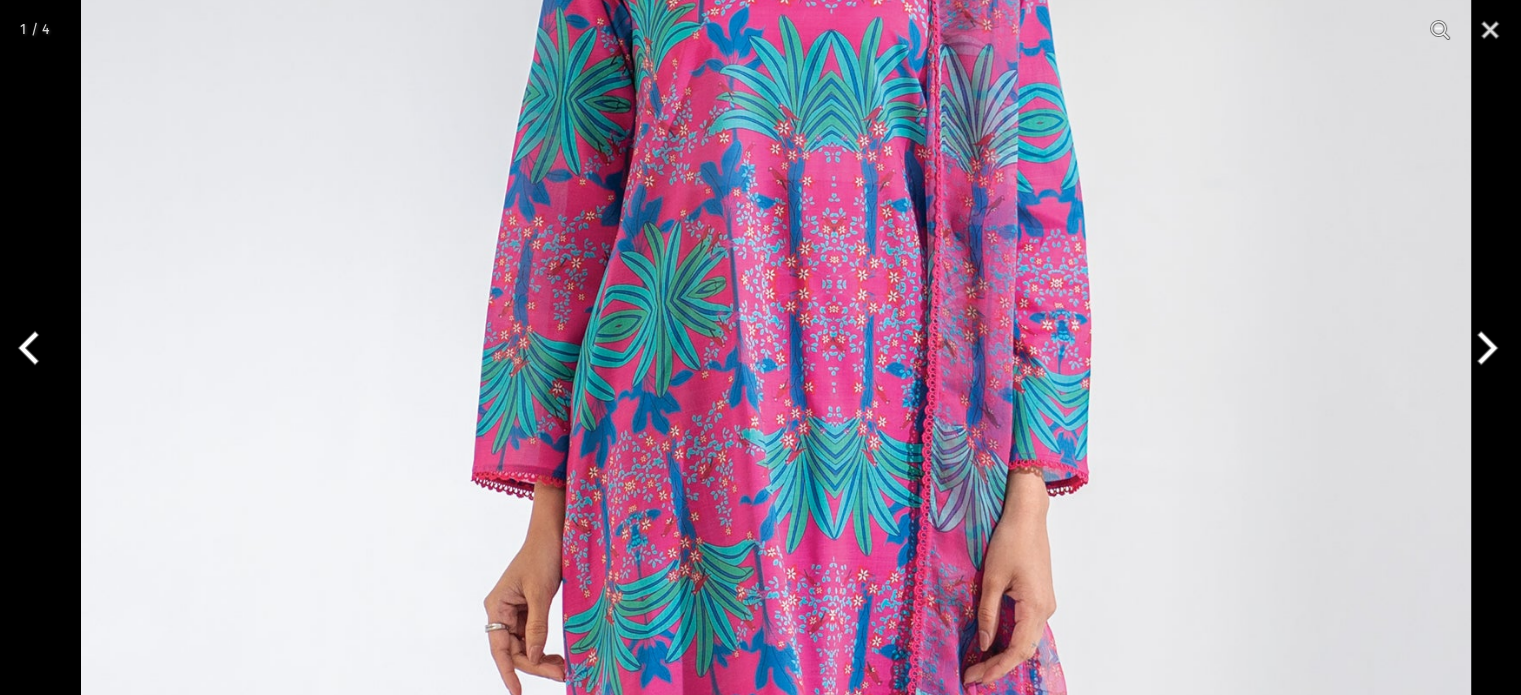 click at bounding box center [776, 521] 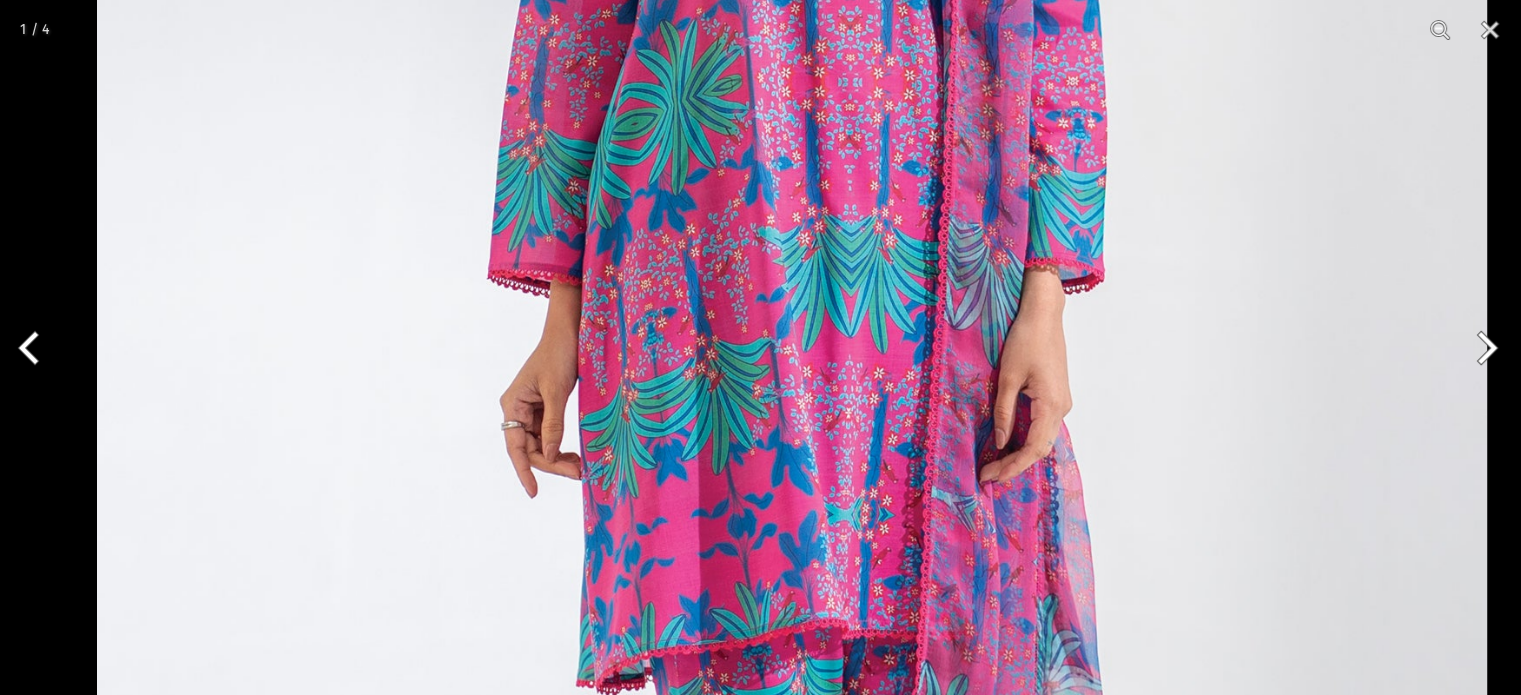 click at bounding box center [792, 319] 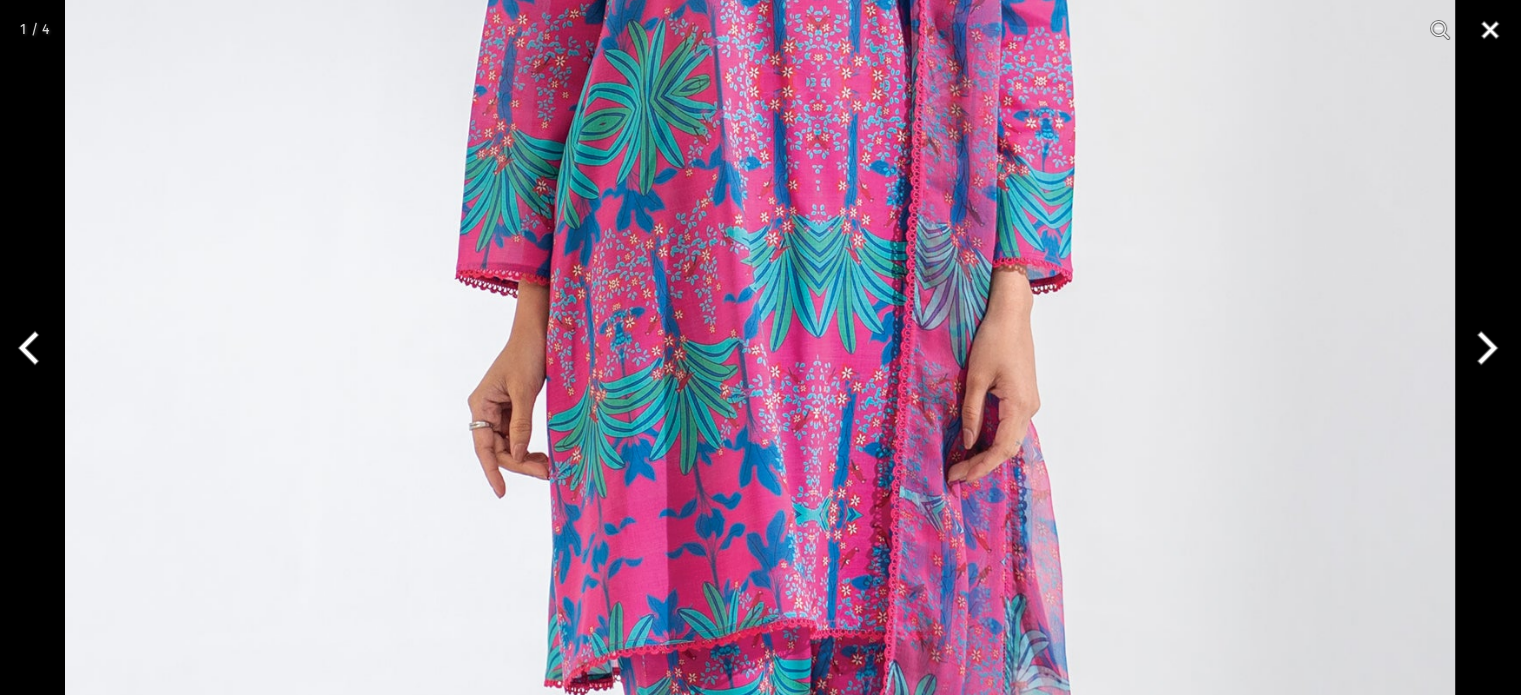 click at bounding box center (1490, 30) 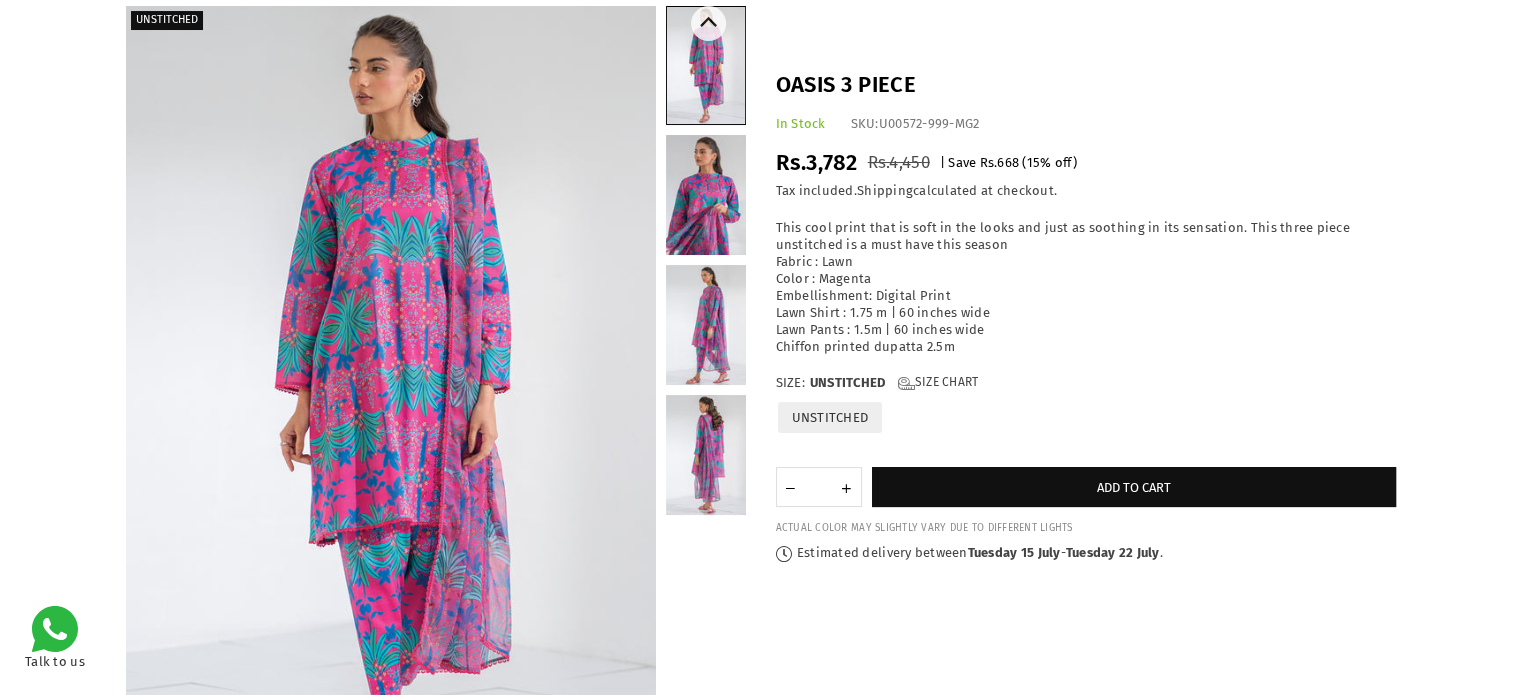 click at bounding box center (706, 195) 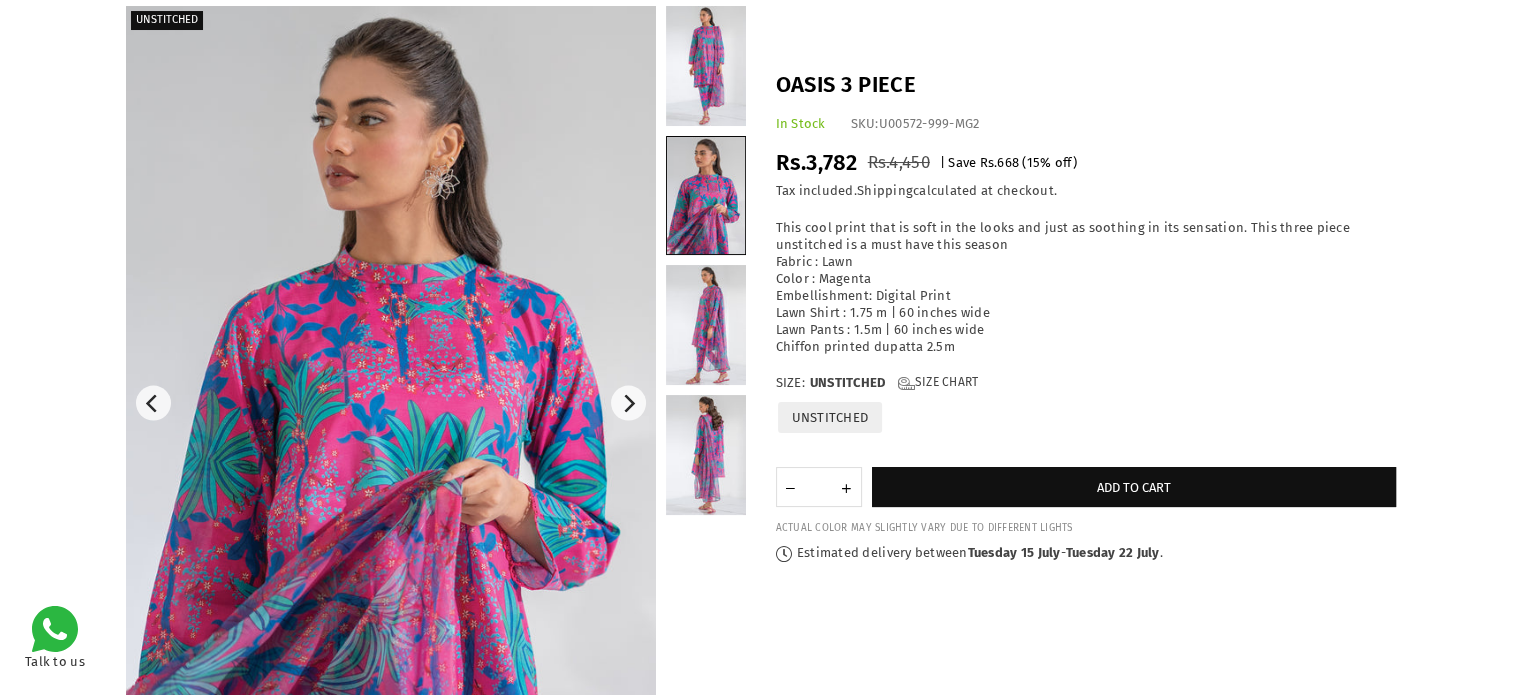 click at bounding box center [391, 403] 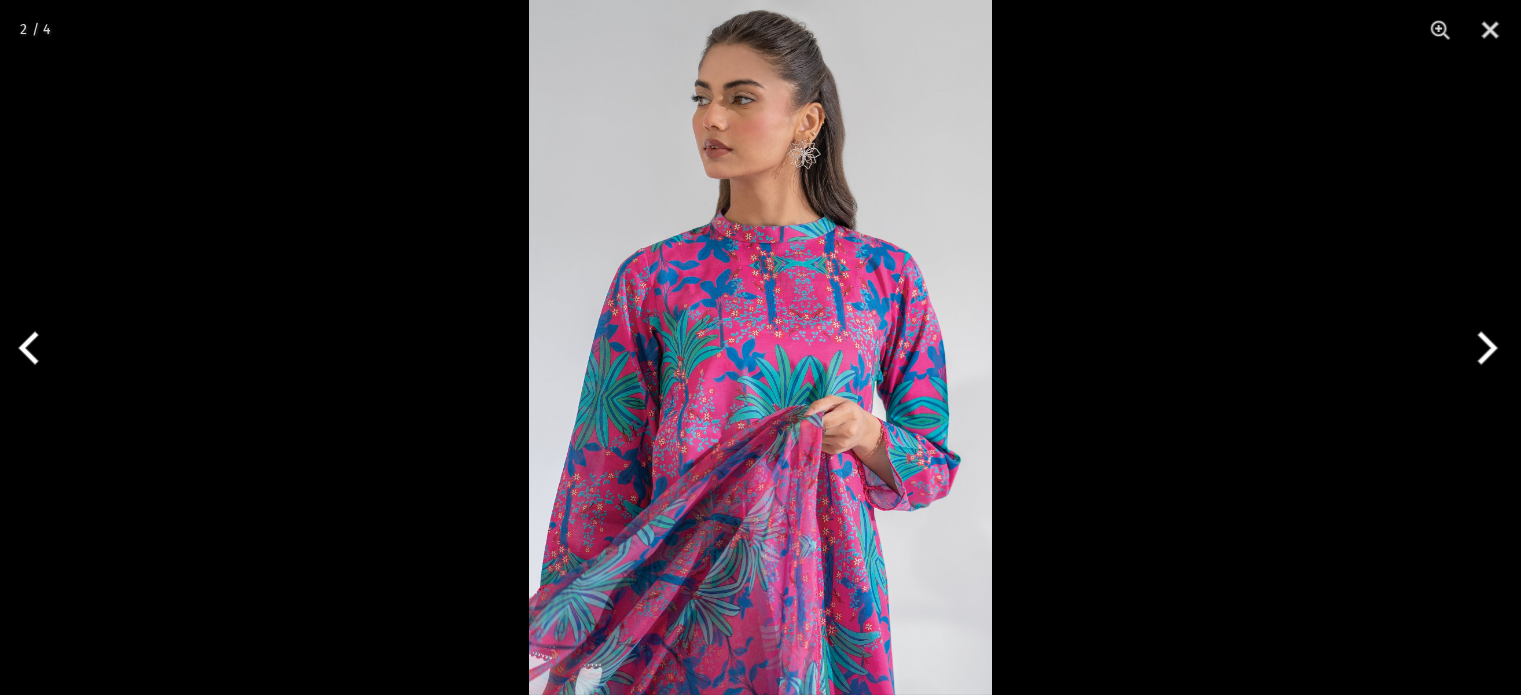 click at bounding box center (760, 347) 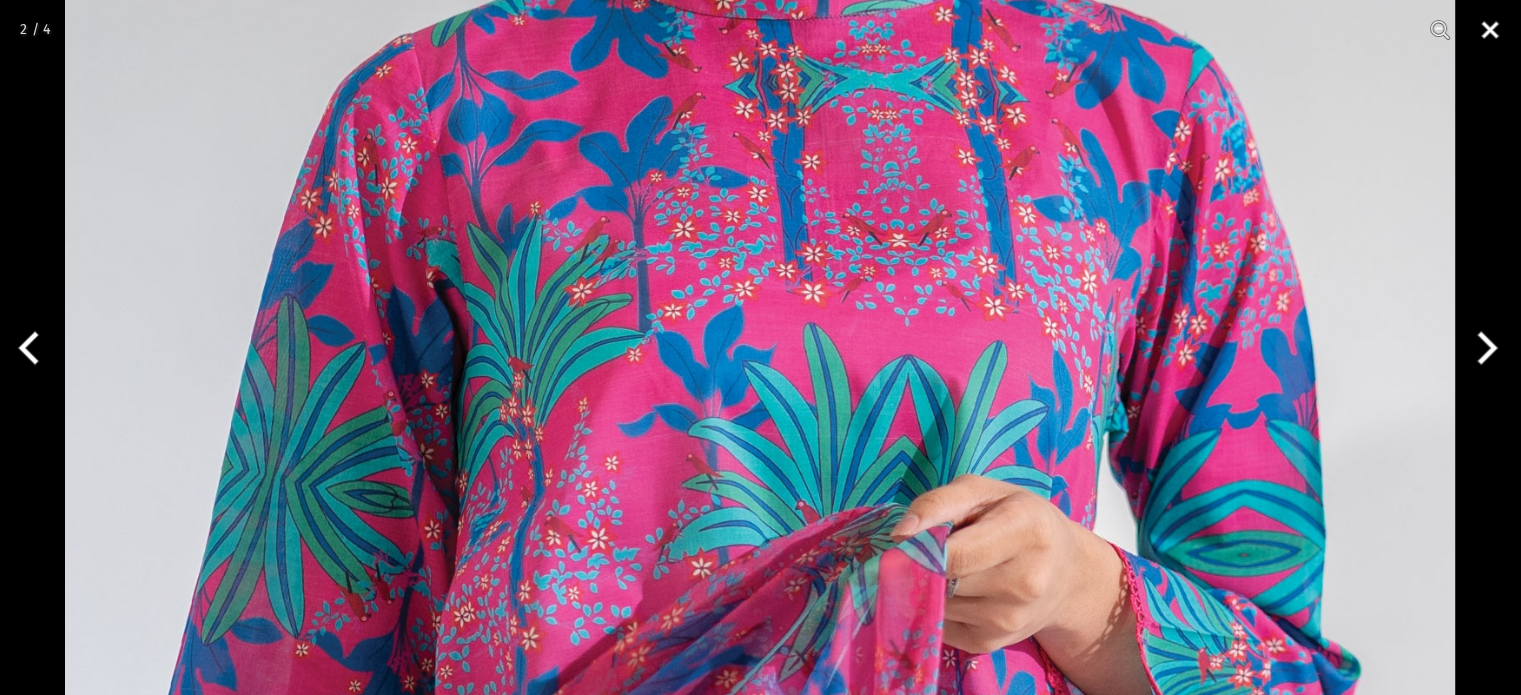 click at bounding box center (1490, 30) 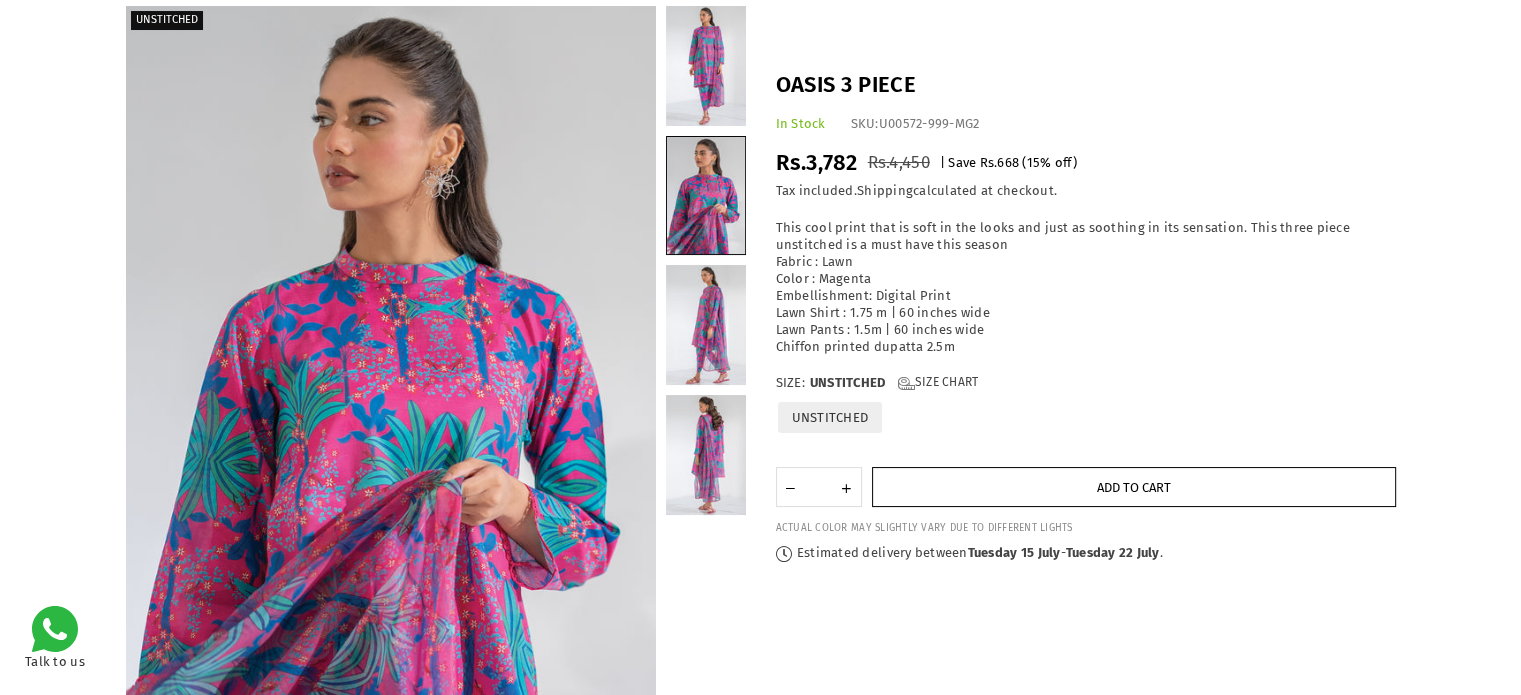 click on "Add to cart" at bounding box center (1134, 488) 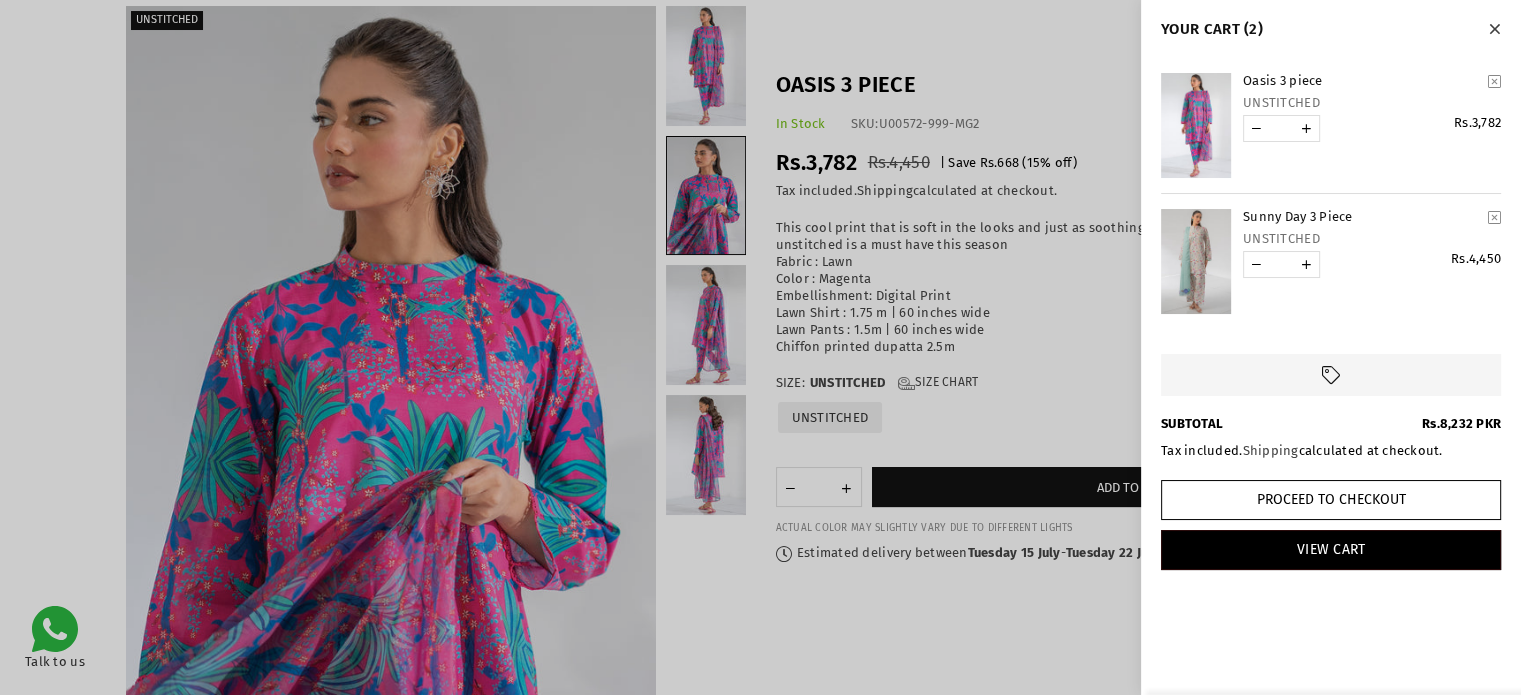 click at bounding box center [1494, 29] 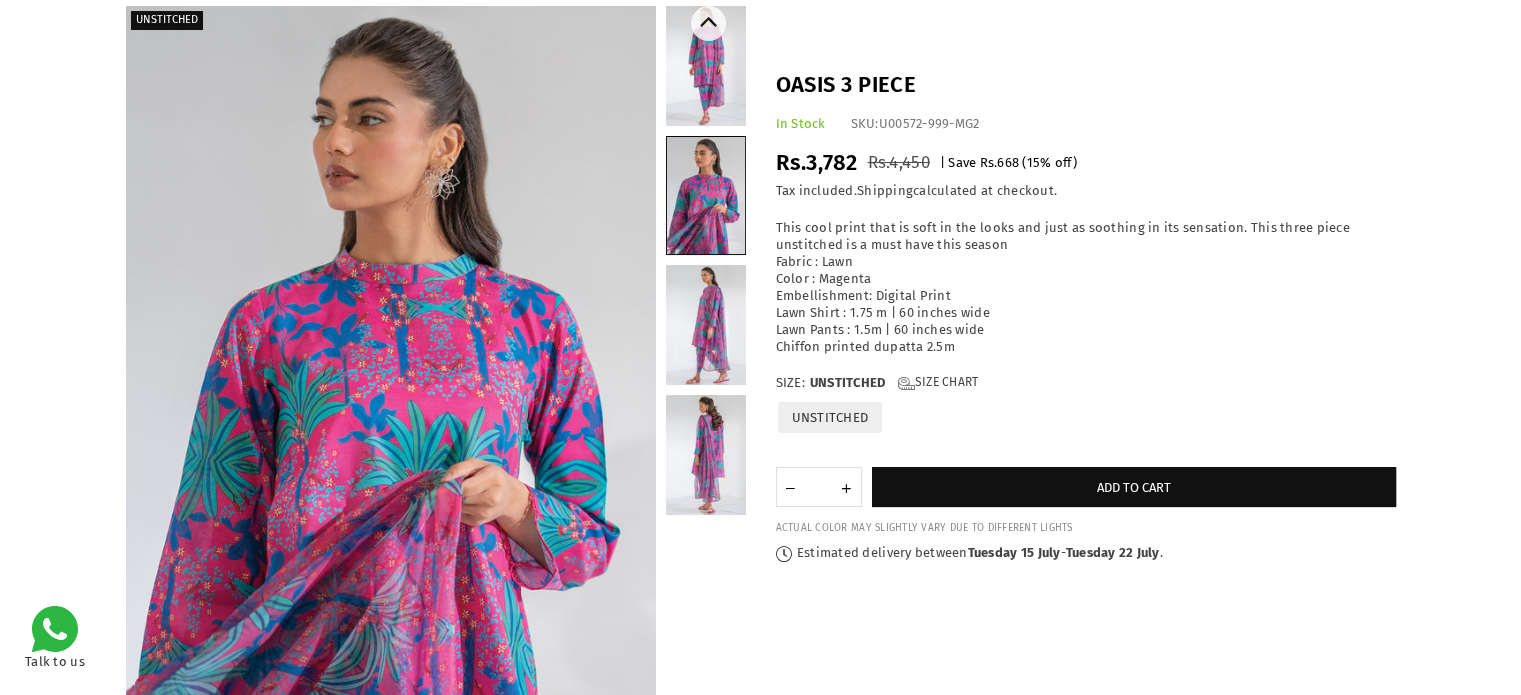 click at bounding box center (706, 195) 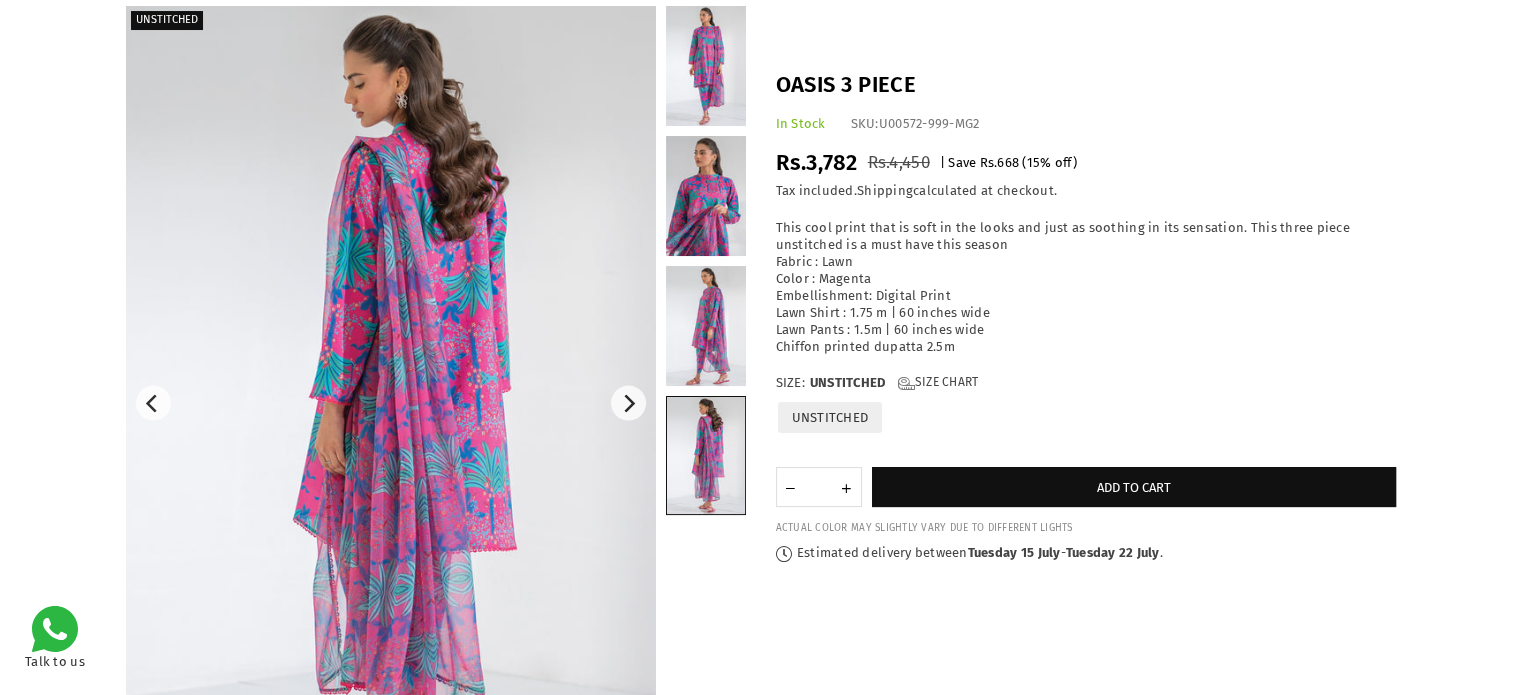 click at bounding box center (390, 403) 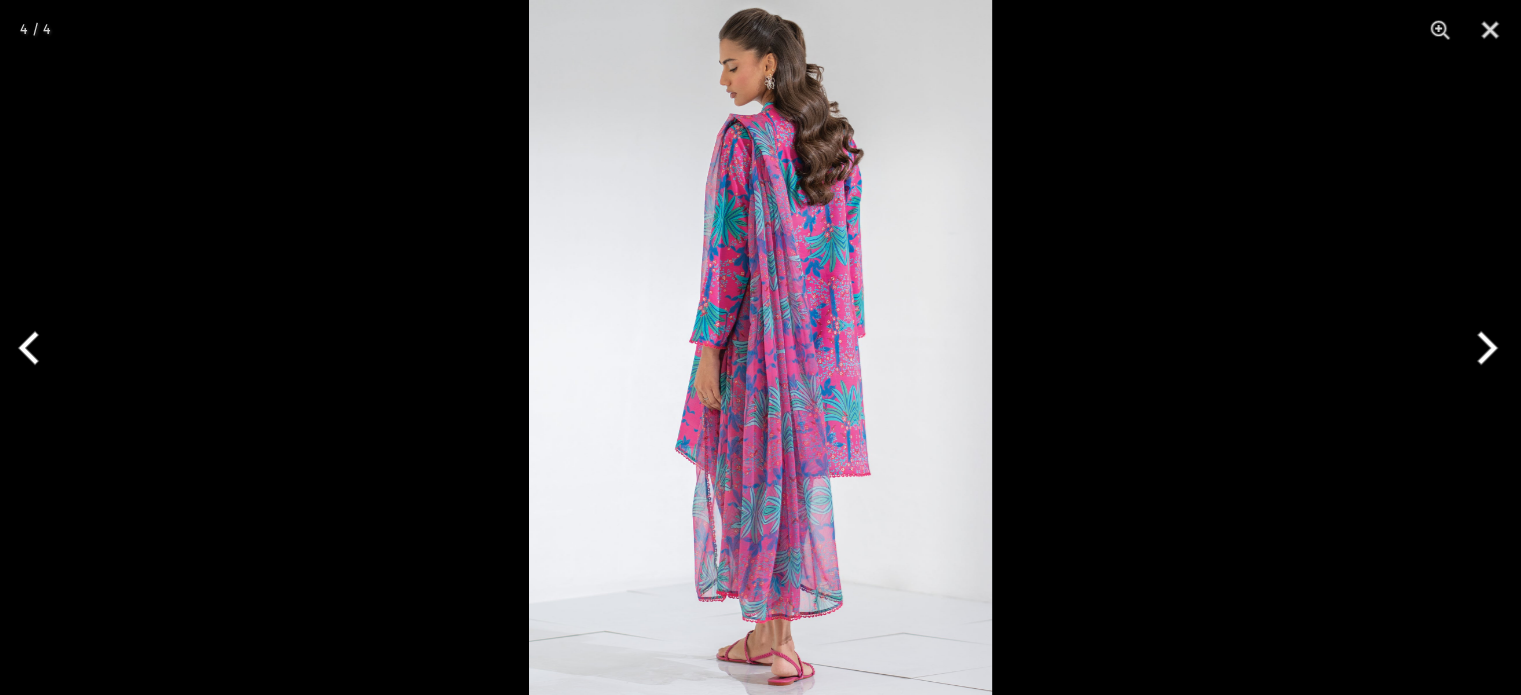 click at bounding box center [760, 347] 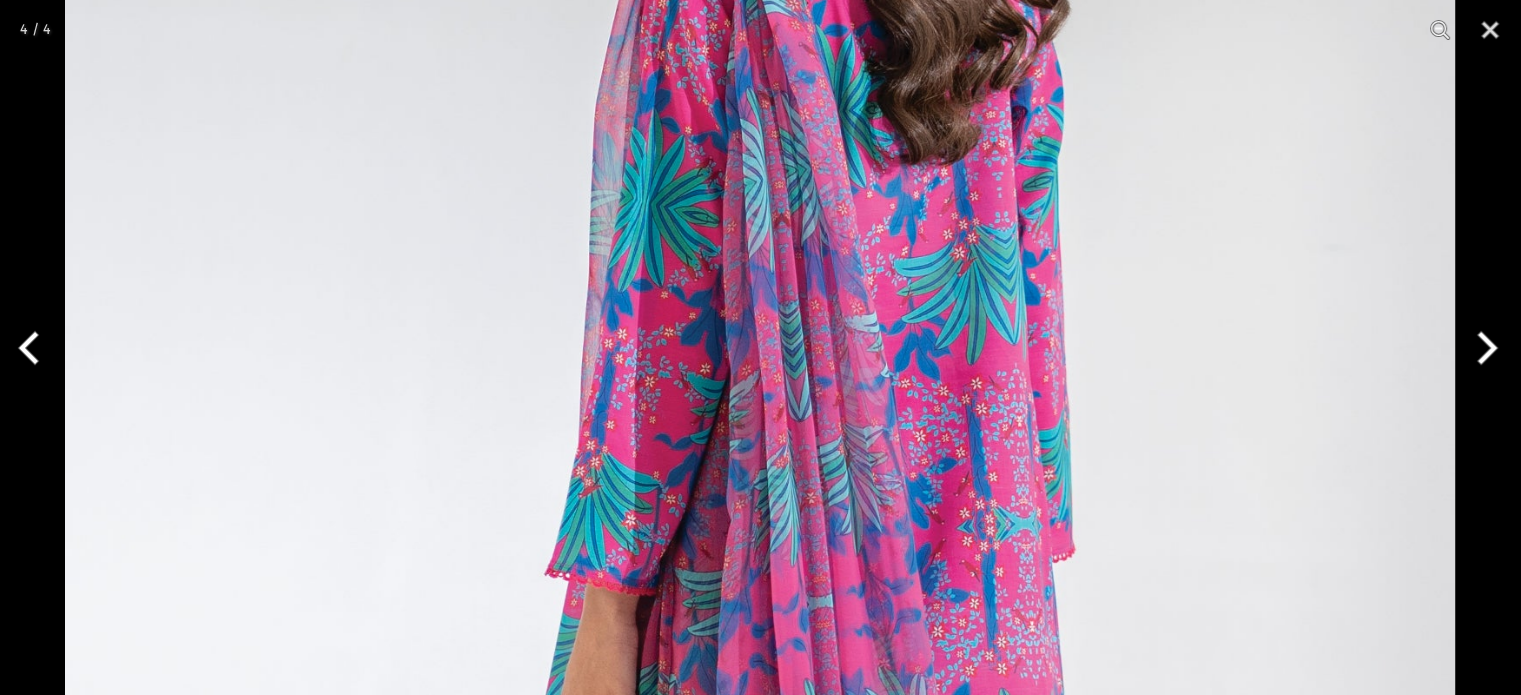 click at bounding box center (760, 590) 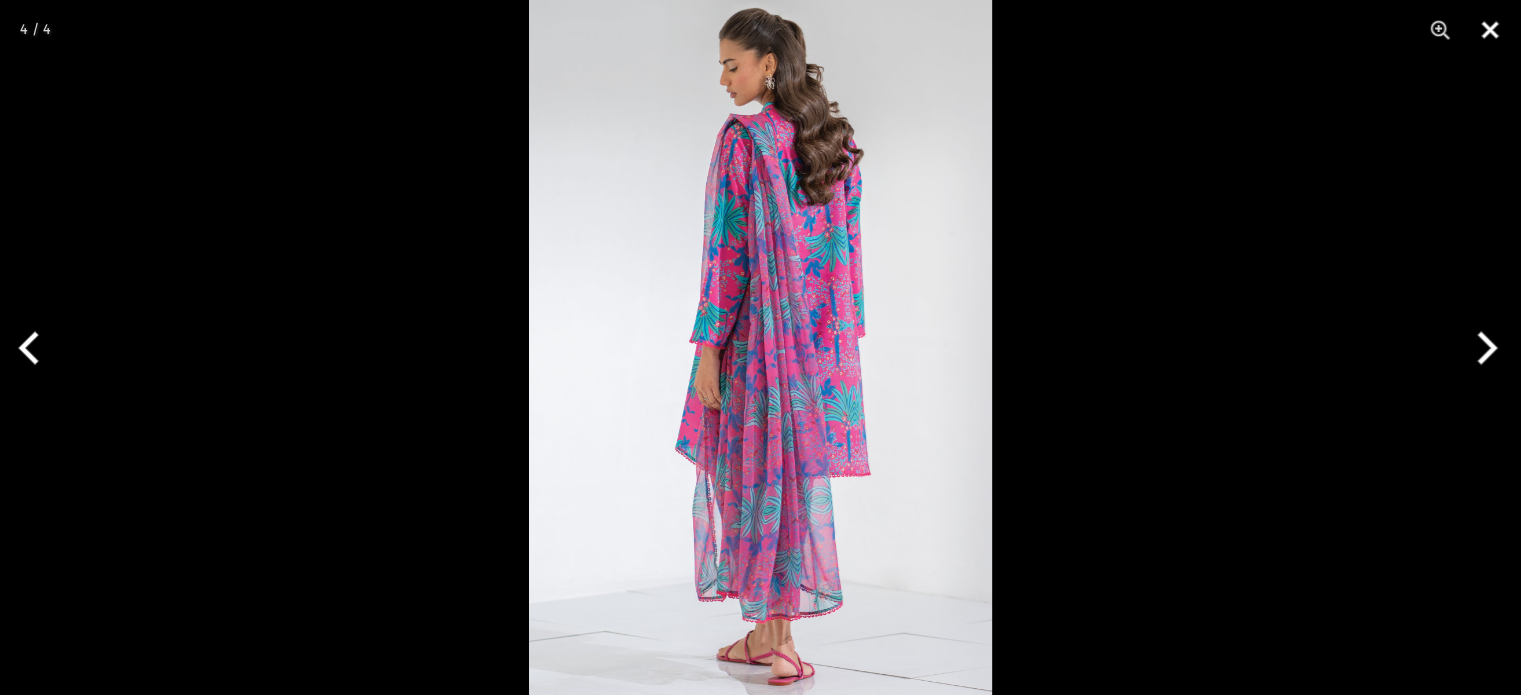 click at bounding box center (1490, 30) 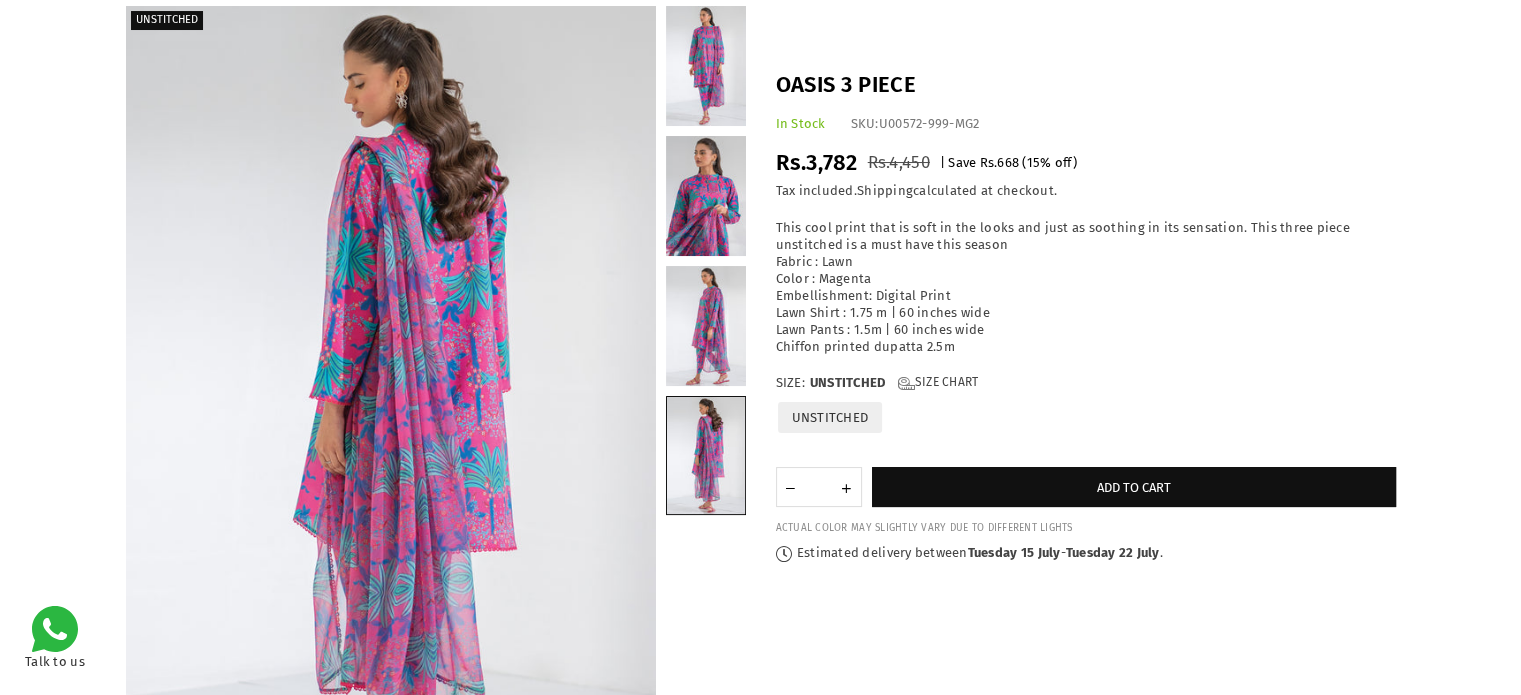 scroll, scrollTop: 0, scrollLeft: 0, axis: both 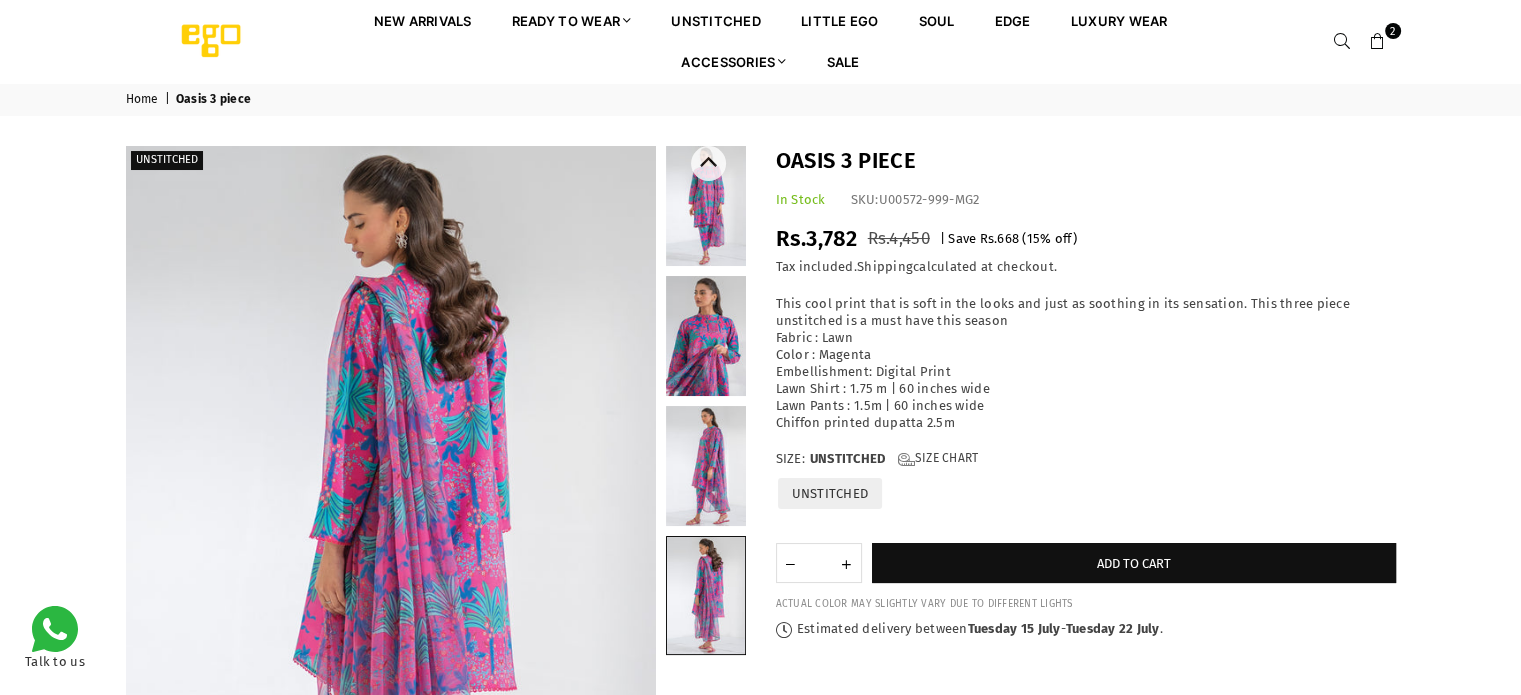click at bounding box center [706, 336] 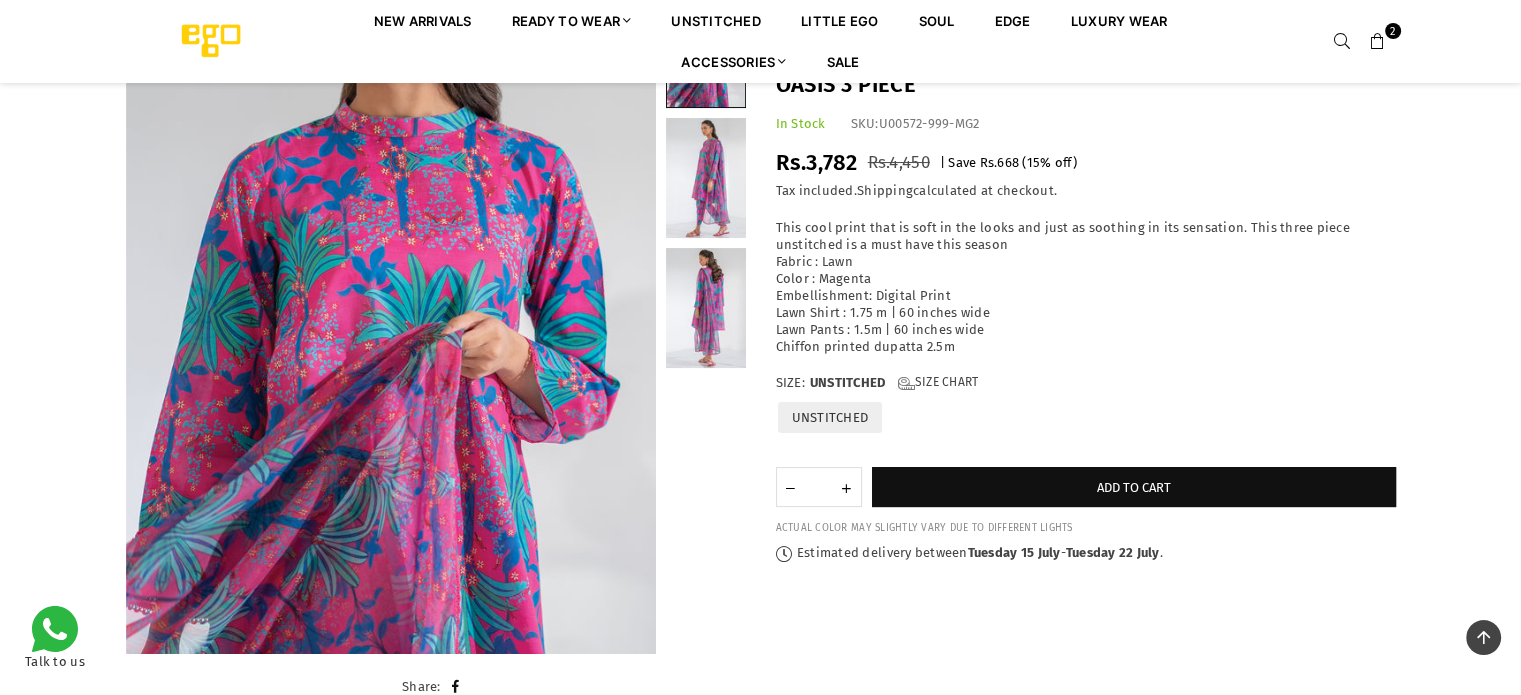 scroll, scrollTop: 0, scrollLeft: 0, axis: both 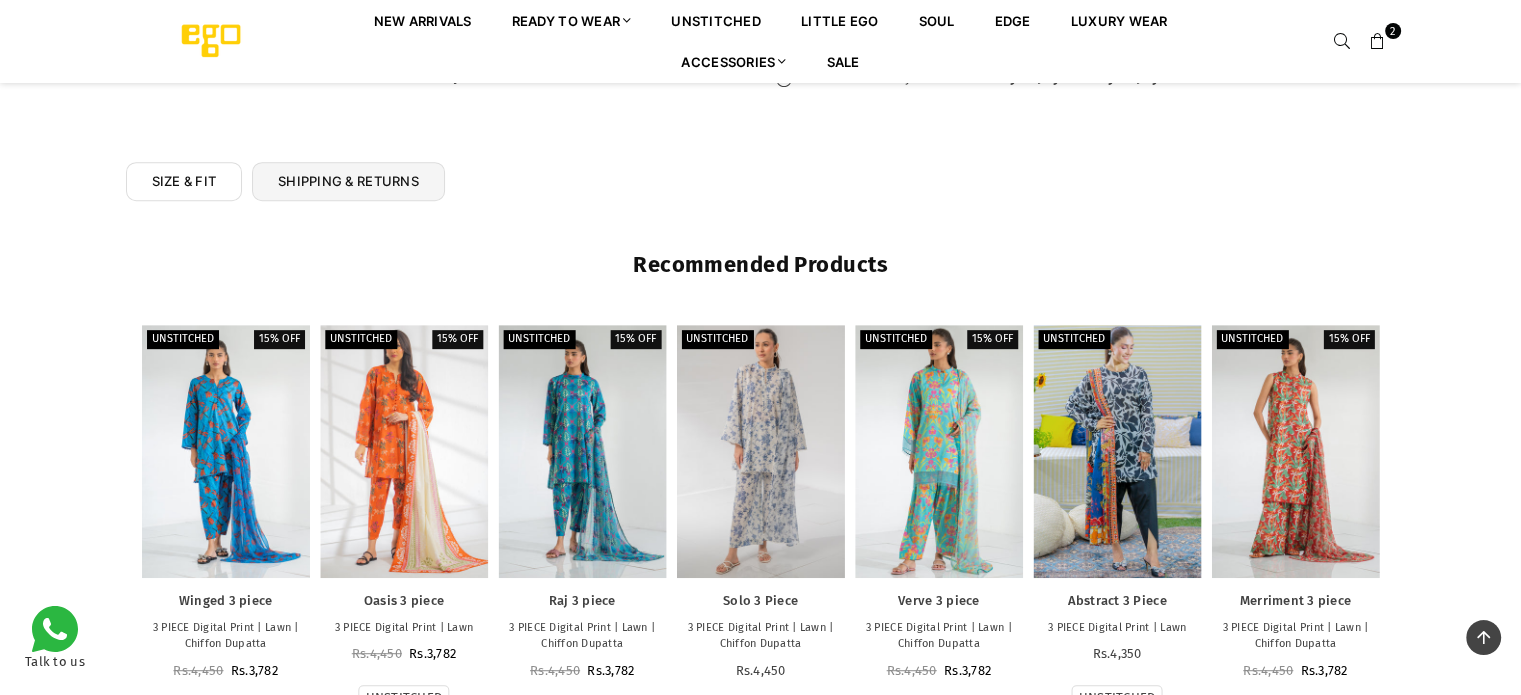 click on "2" at bounding box center (1393, 31) 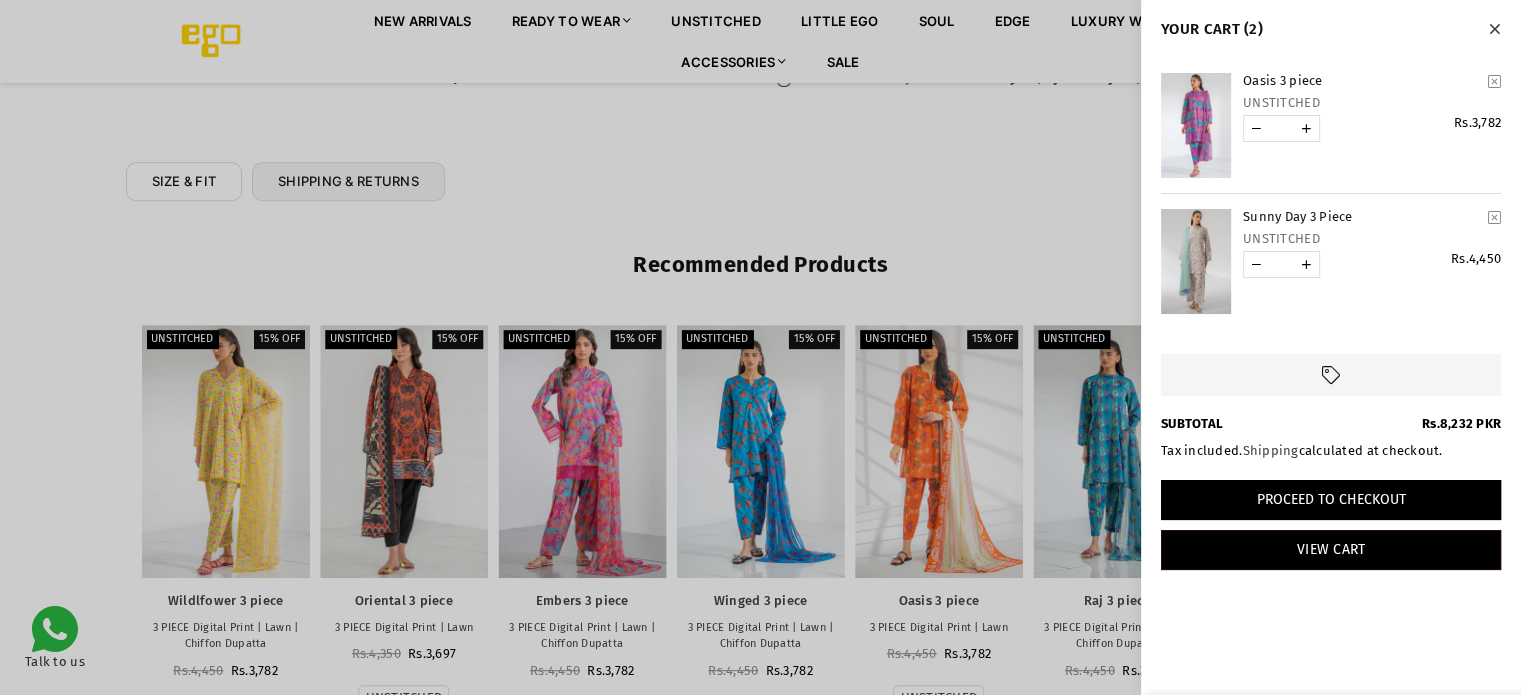 click on "Proceed to Checkout" at bounding box center (1331, 500) 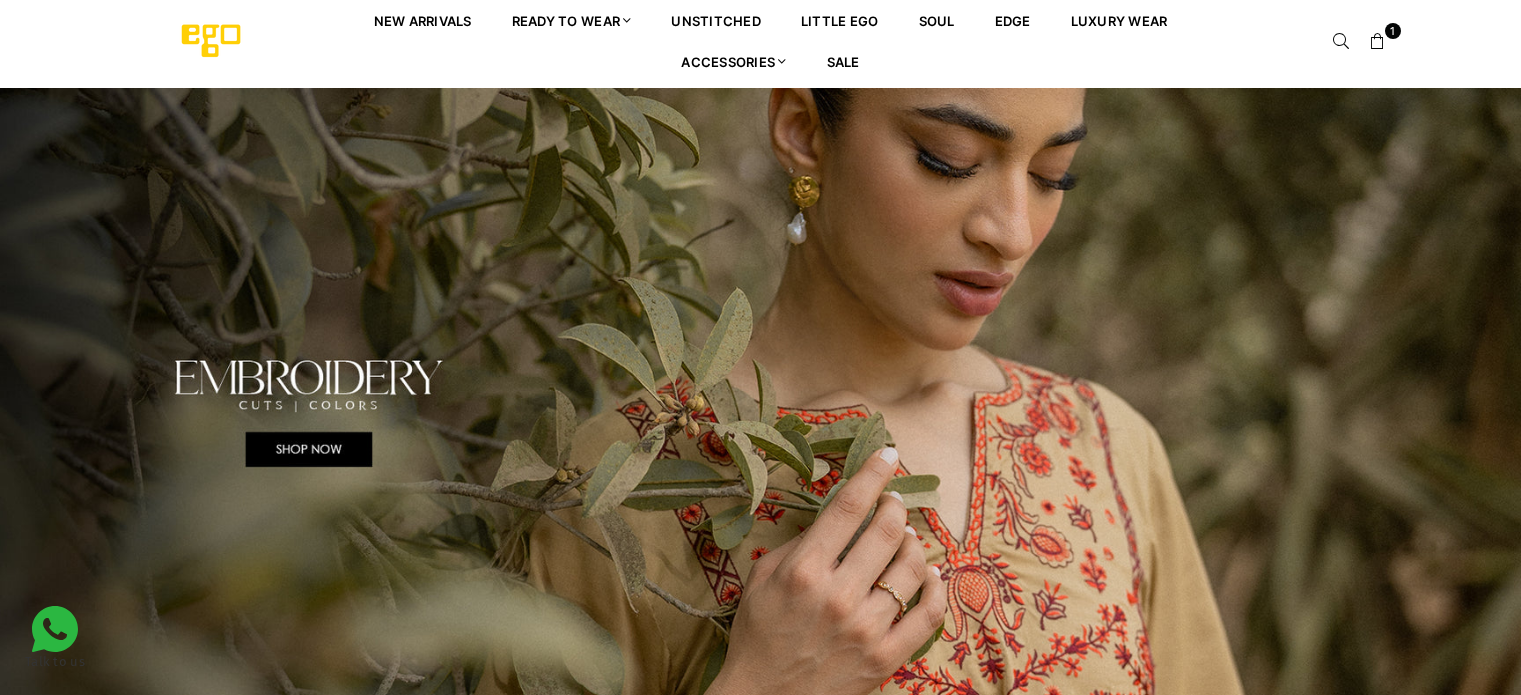 scroll, scrollTop: 0, scrollLeft: 0, axis: both 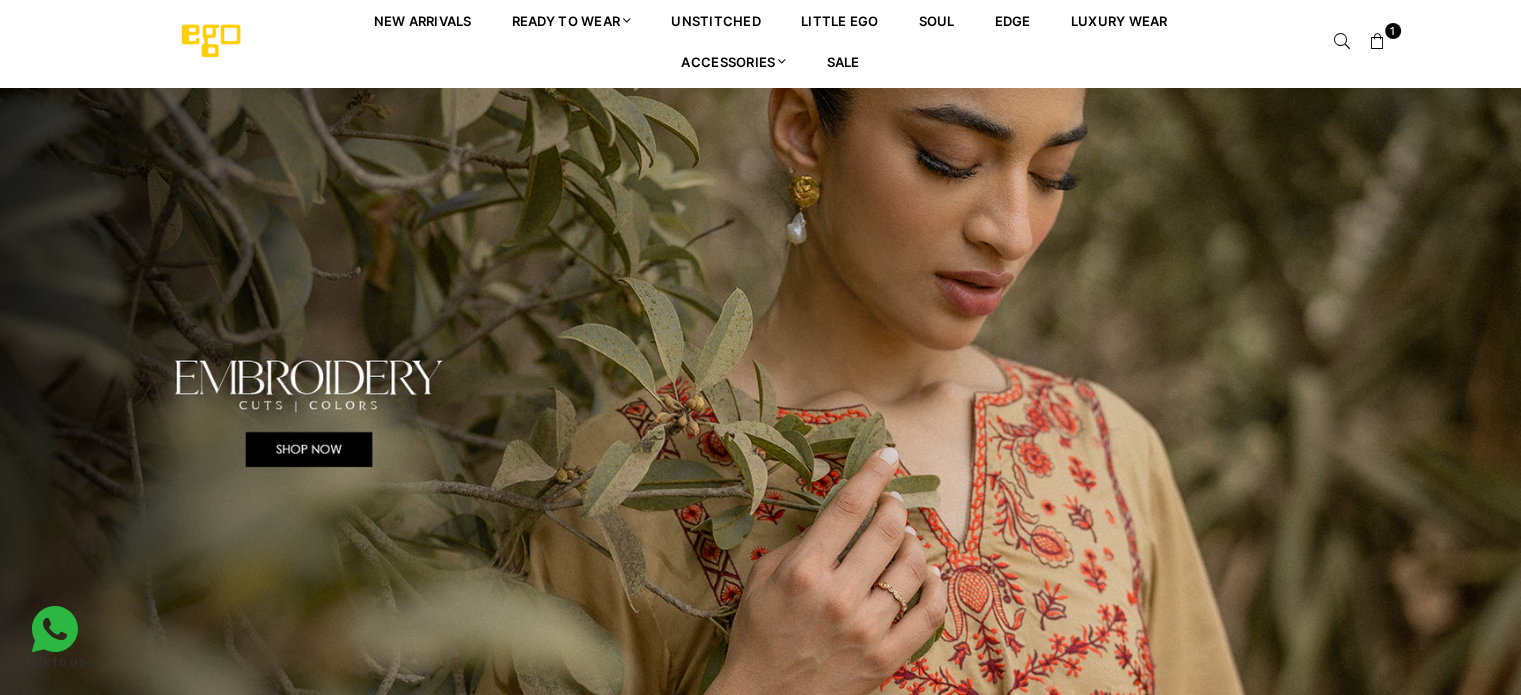 click on "unstitched" at bounding box center [716, 20] 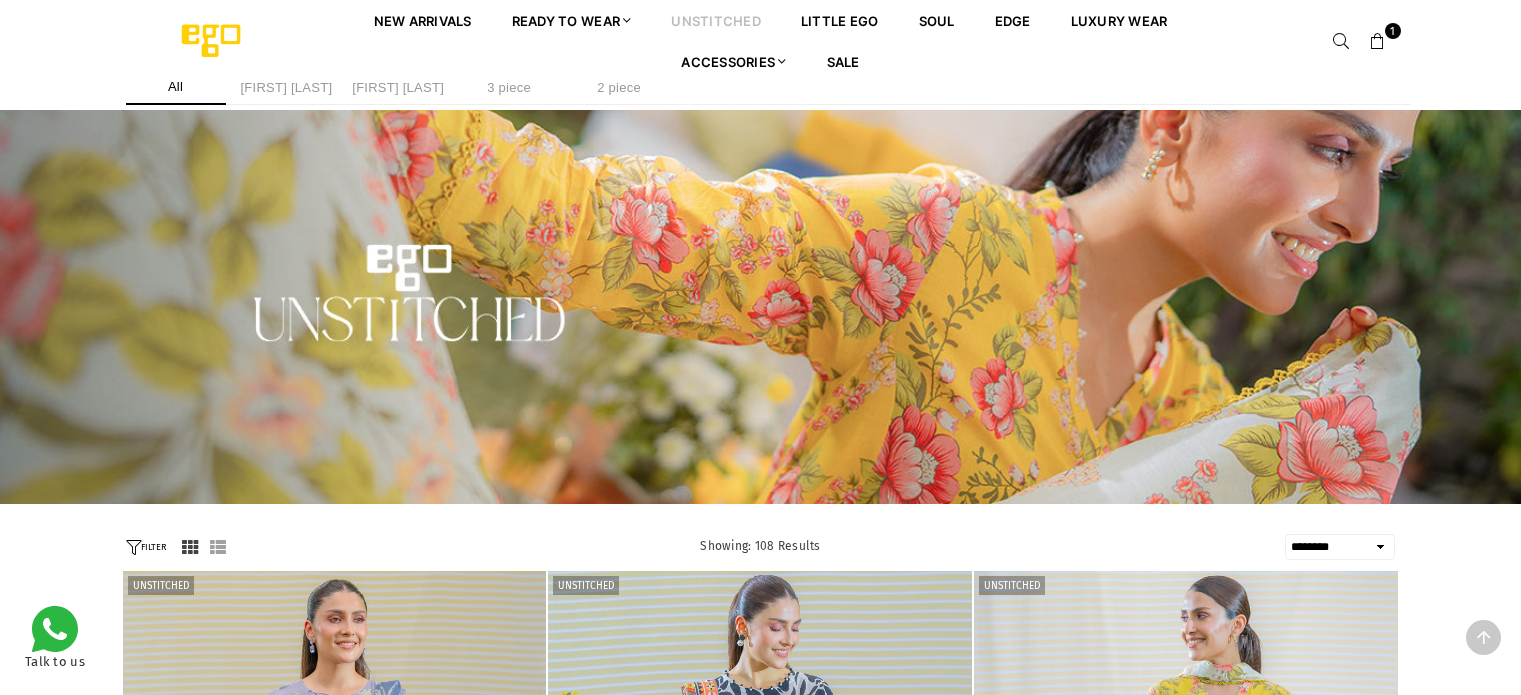 select on "******" 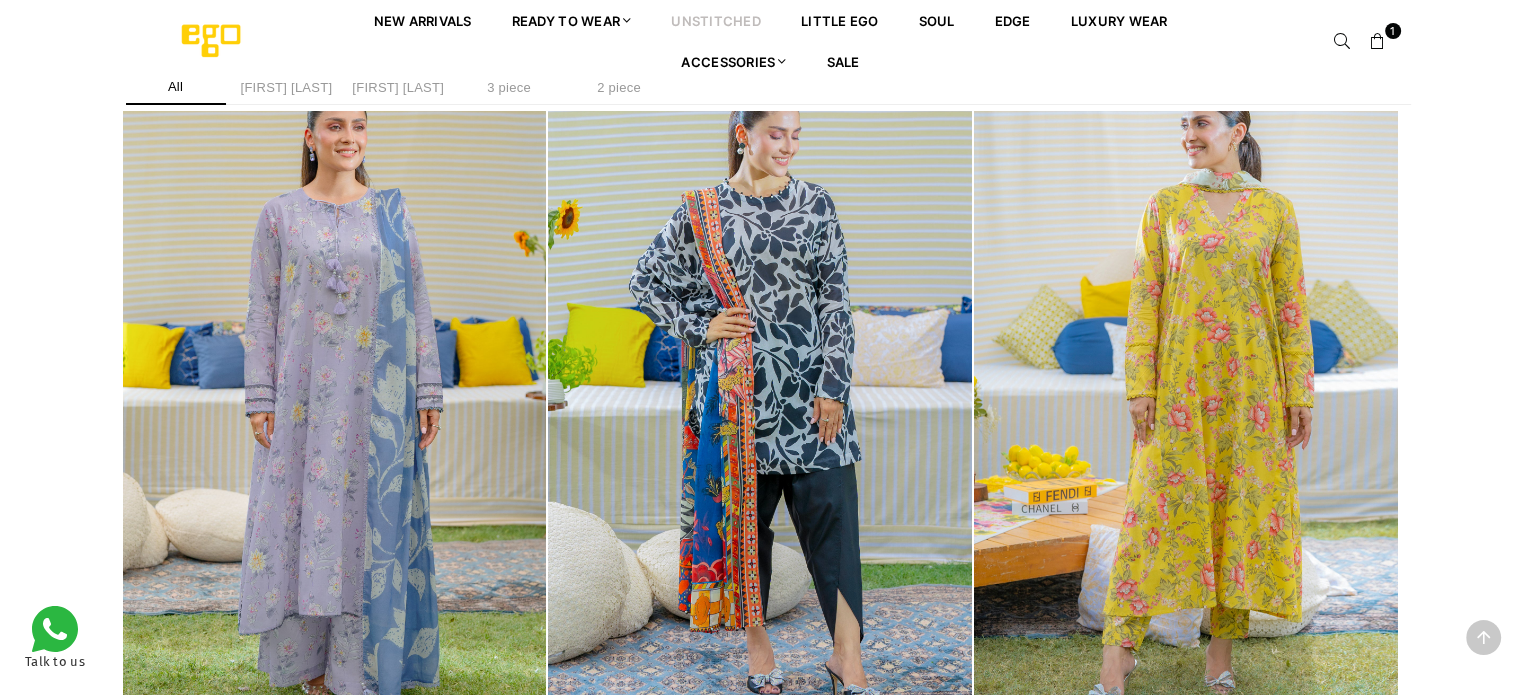 scroll, scrollTop: 0, scrollLeft: 0, axis: both 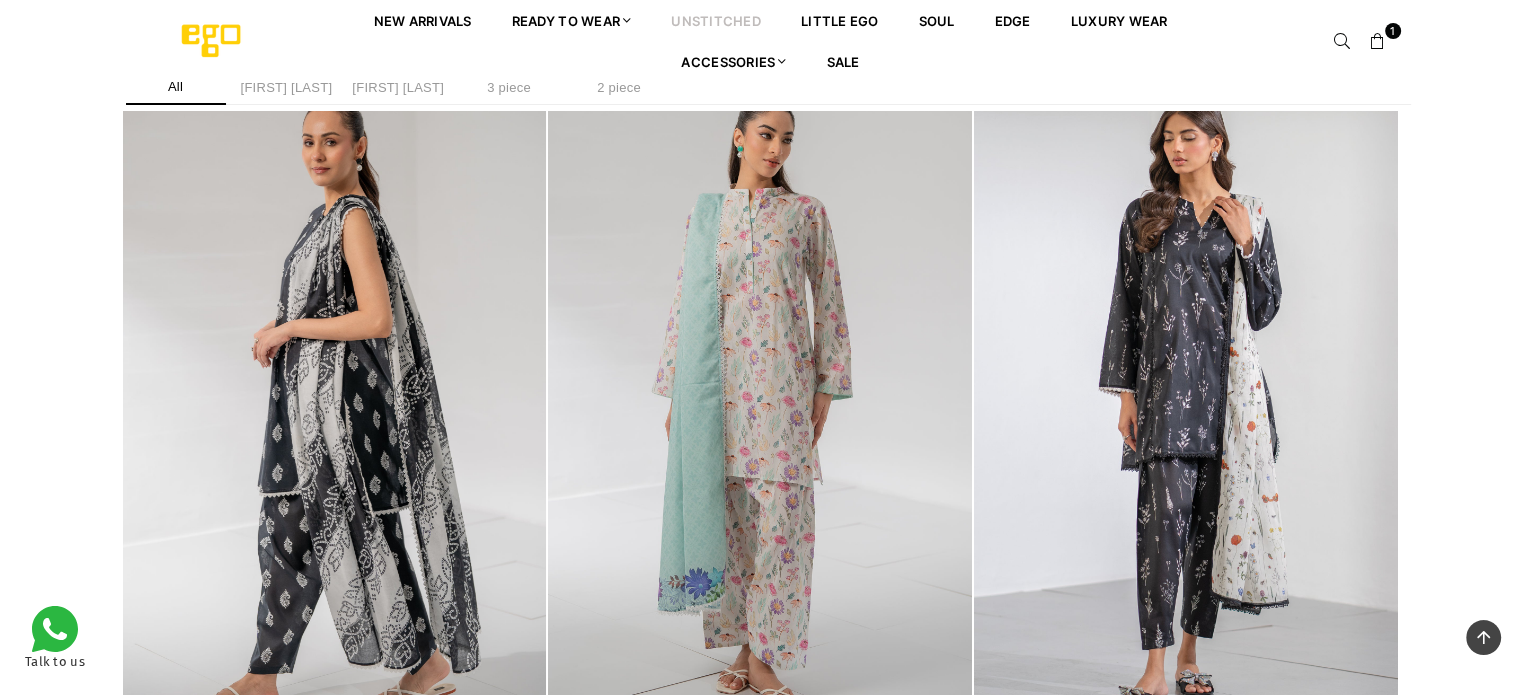 drag, startPoint x: 1533, startPoint y: 401, endPoint x: 1535, endPoint y: 549, distance: 148.01352 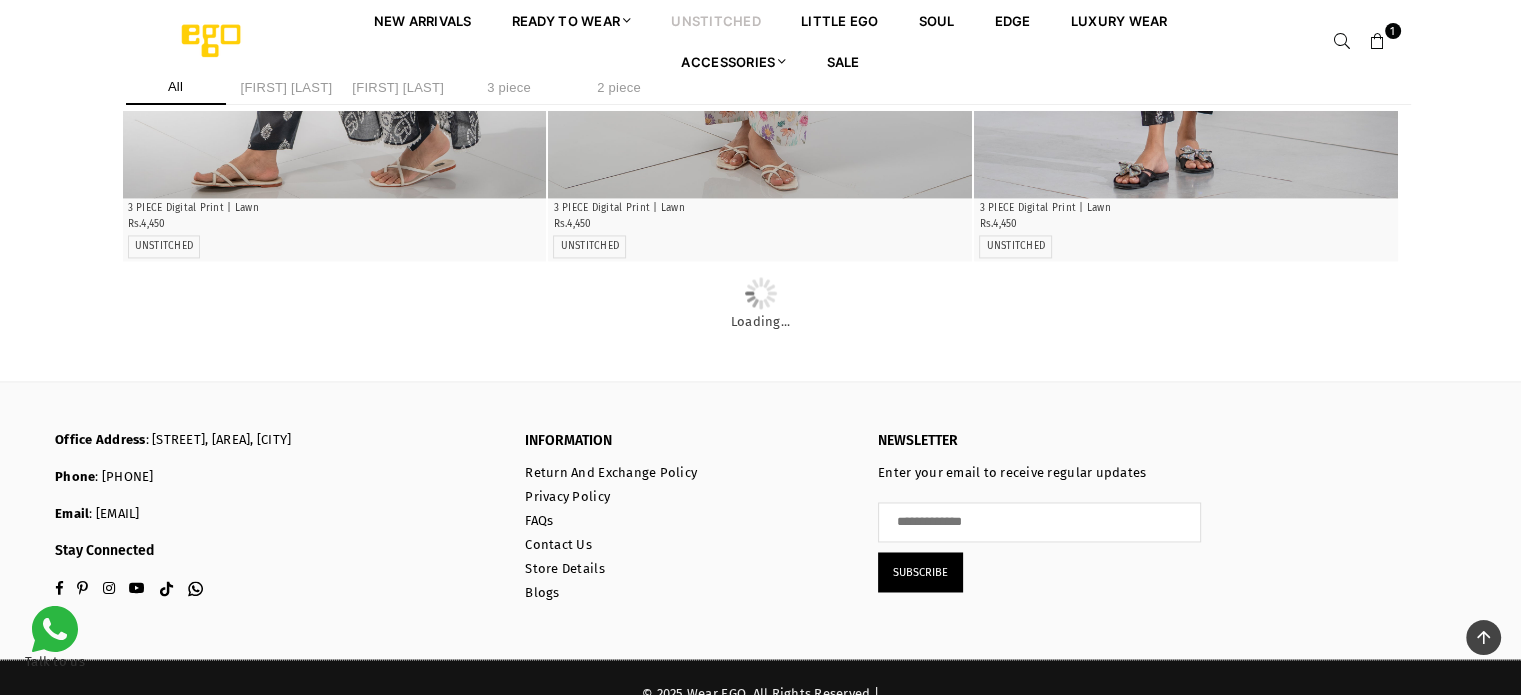 scroll, scrollTop: 3116, scrollLeft: 0, axis: vertical 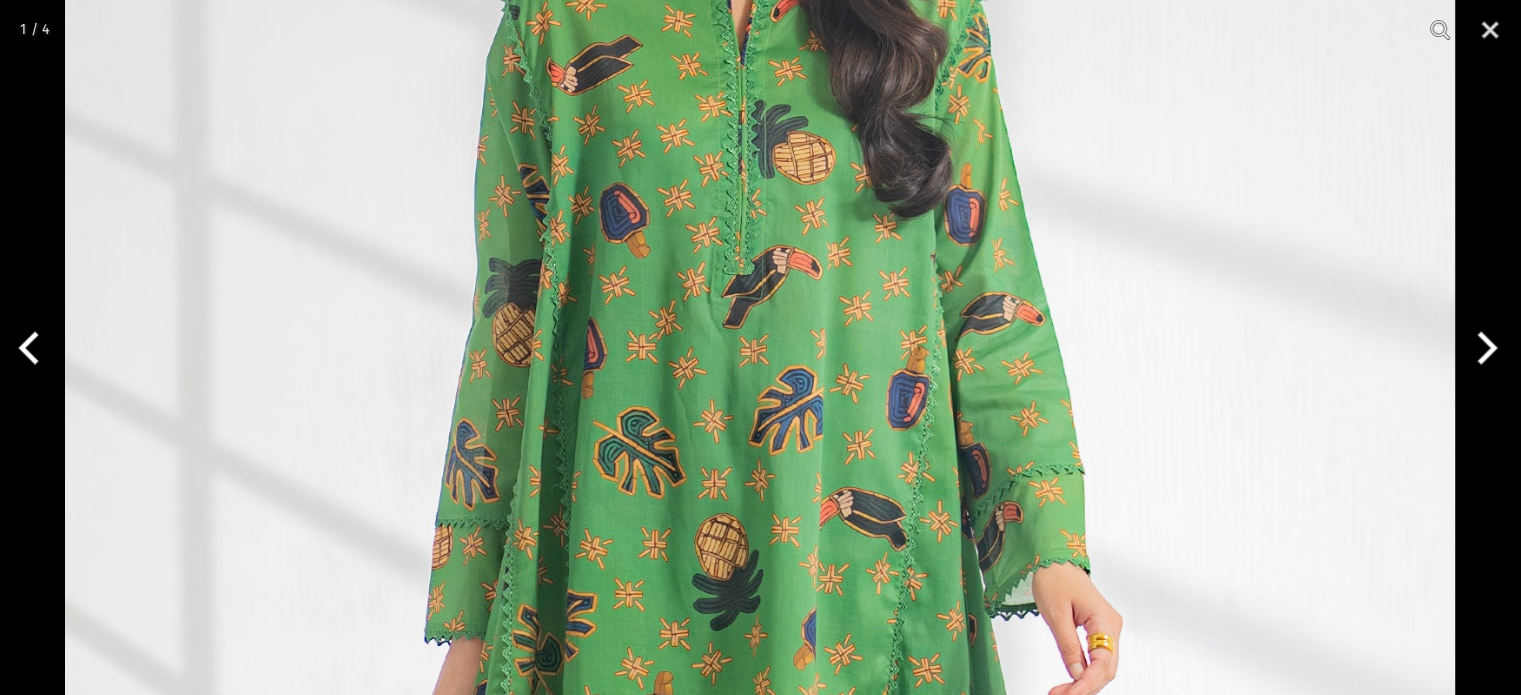 click at bounding box center (1483, 348) 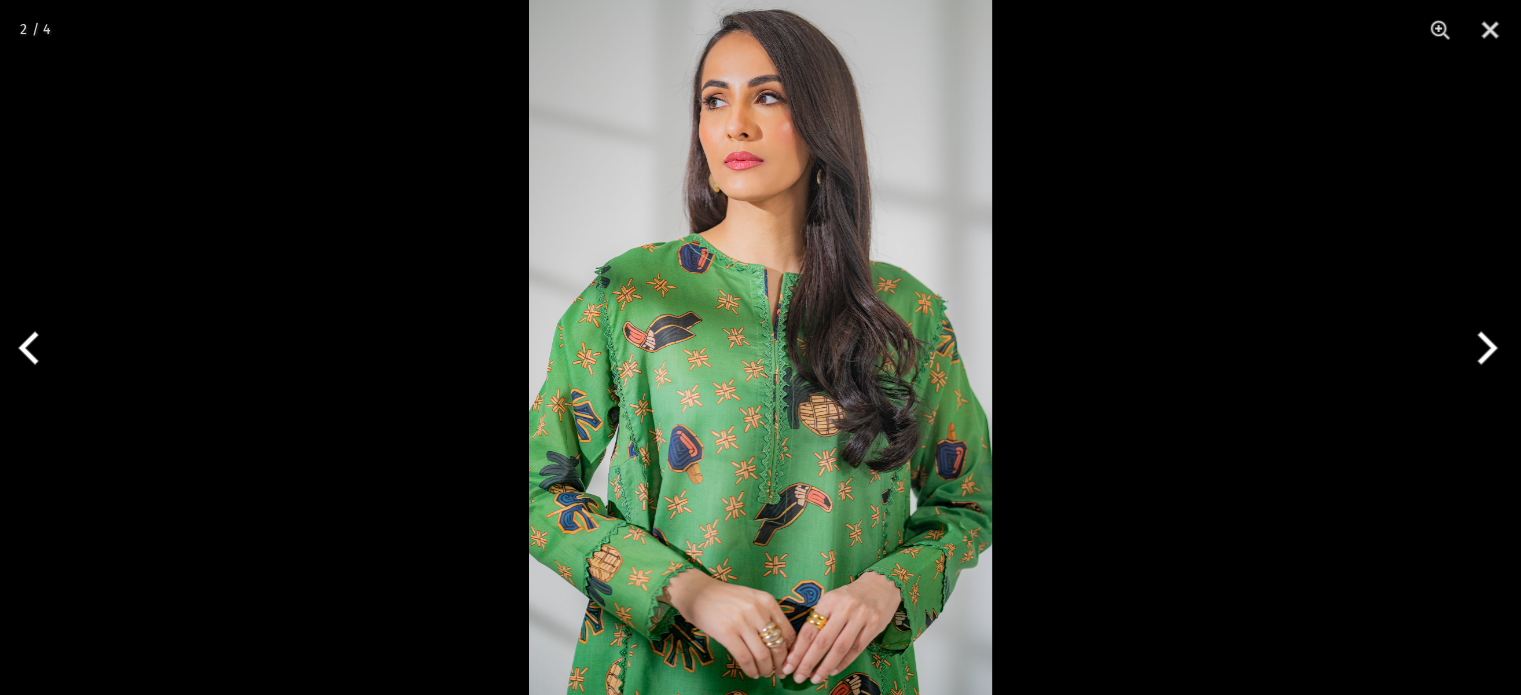 click at bounding box center (760, 347) 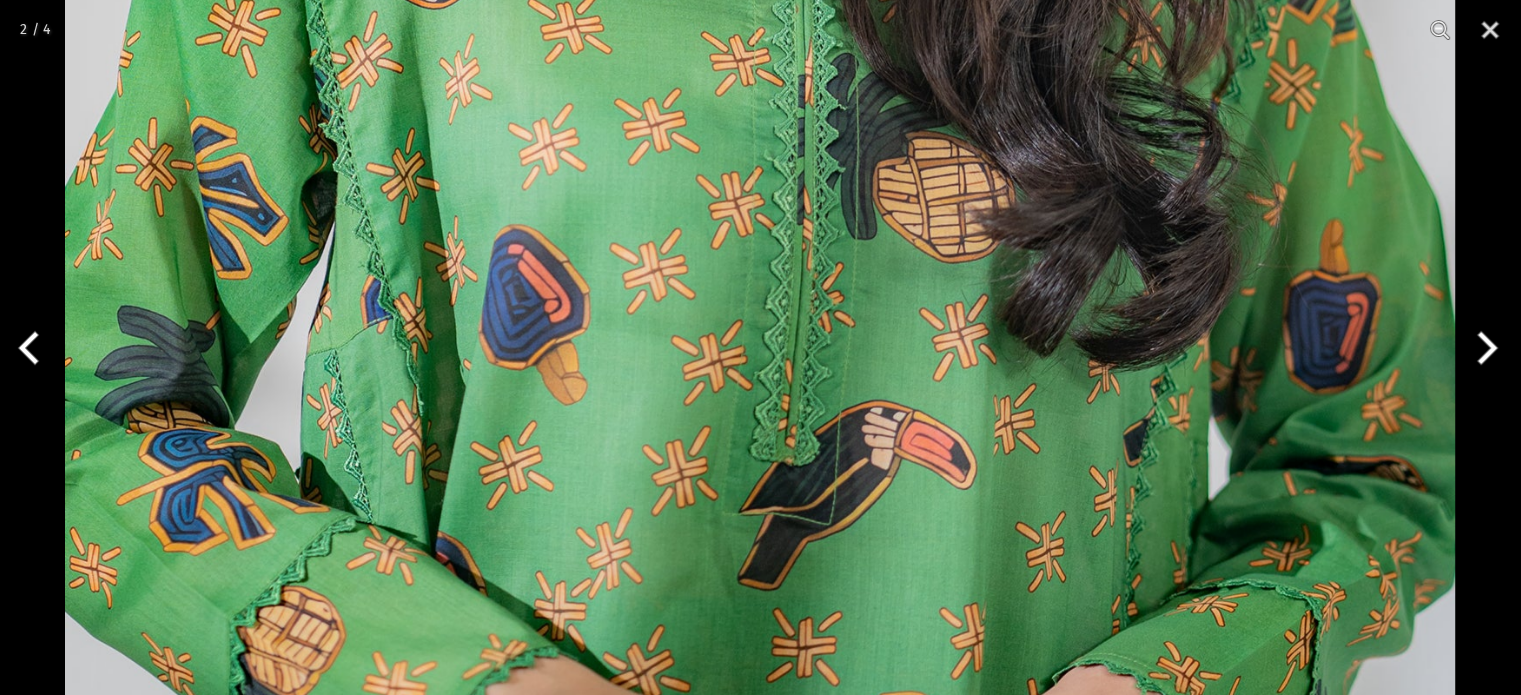 click at bounding box center (760, -6) 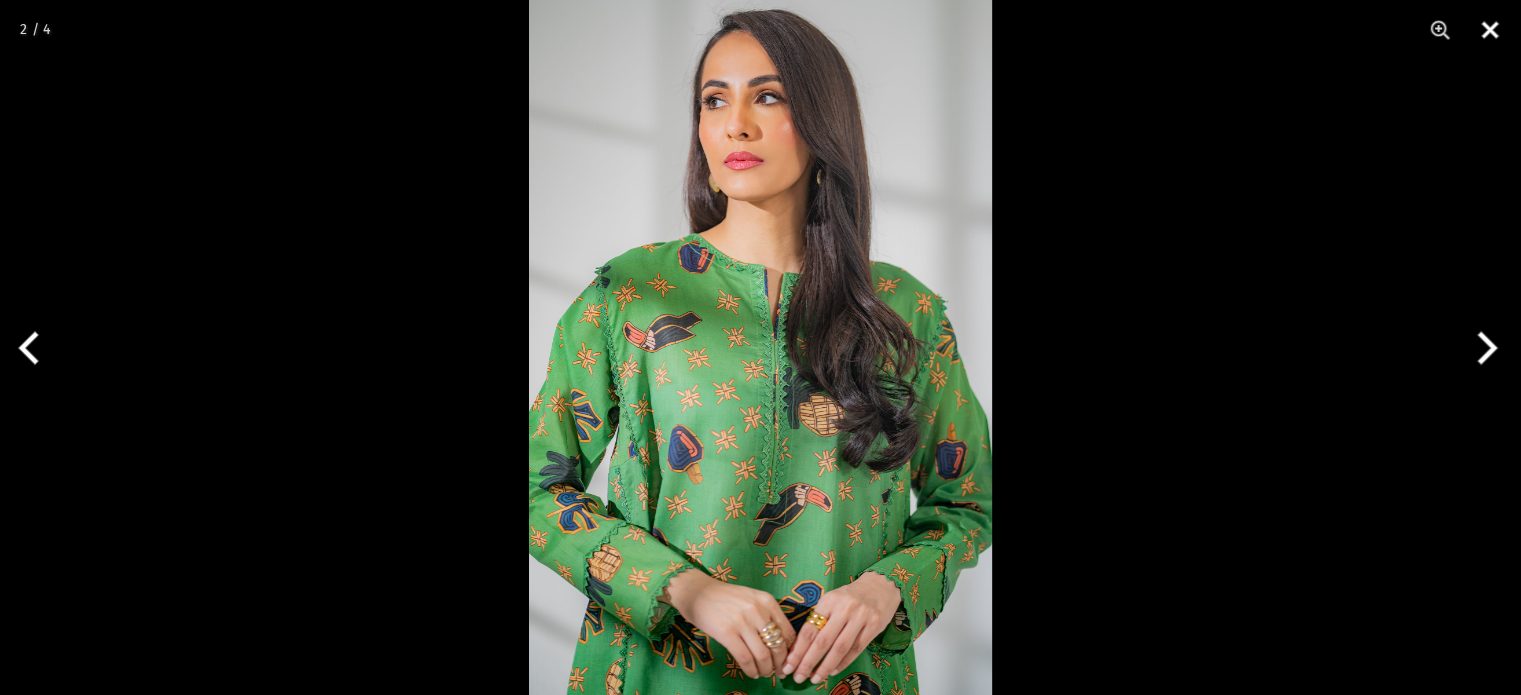click at bounding box center (1490, 30) 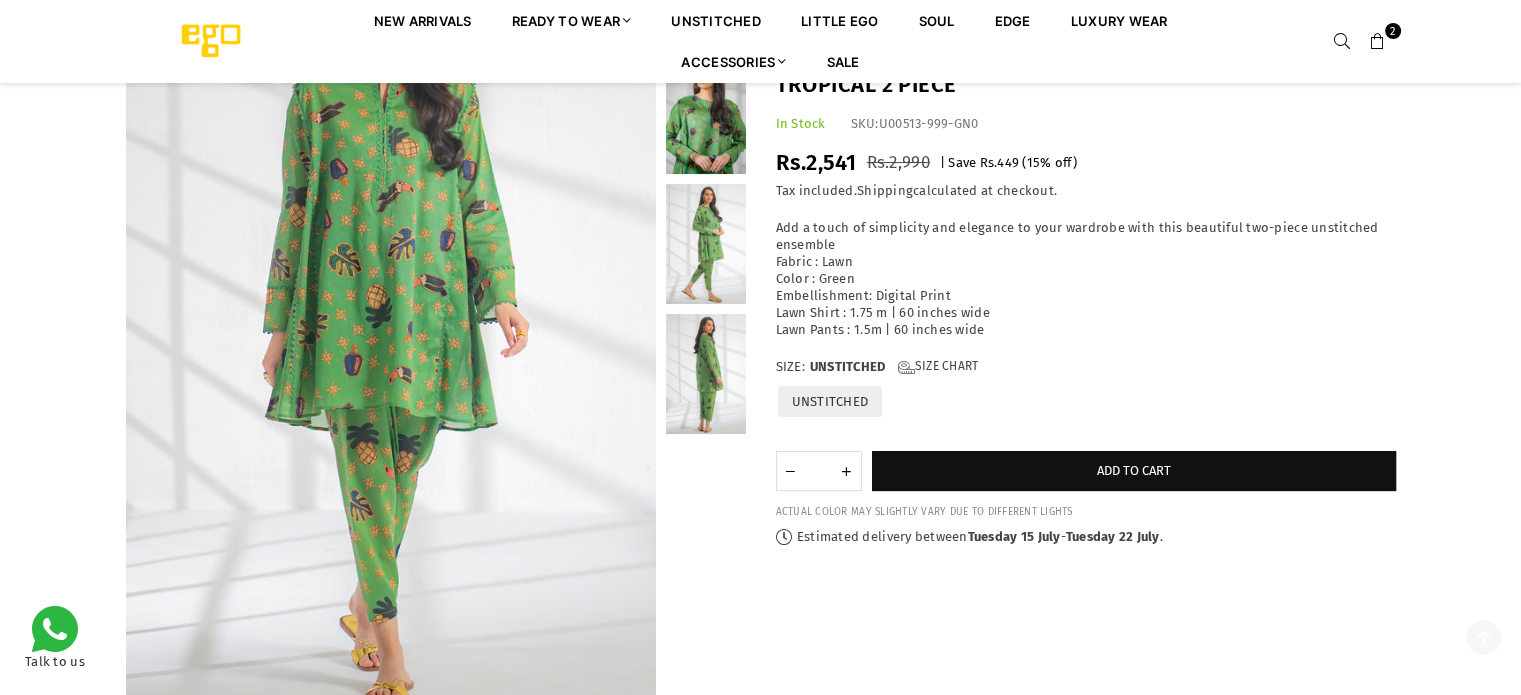 scroll, scrollTop: 230, scrollLeft: 0, axis: vertical 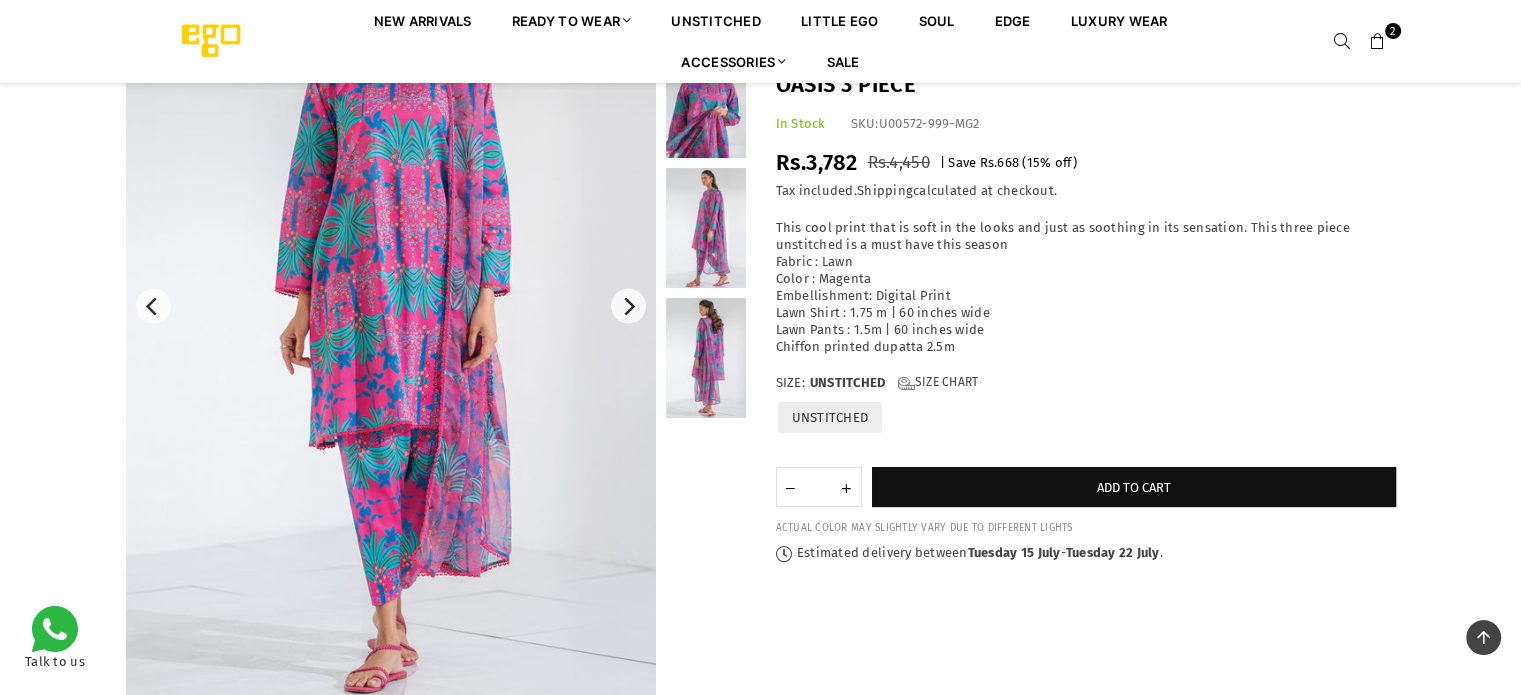 click at bounding box center (391, 306) 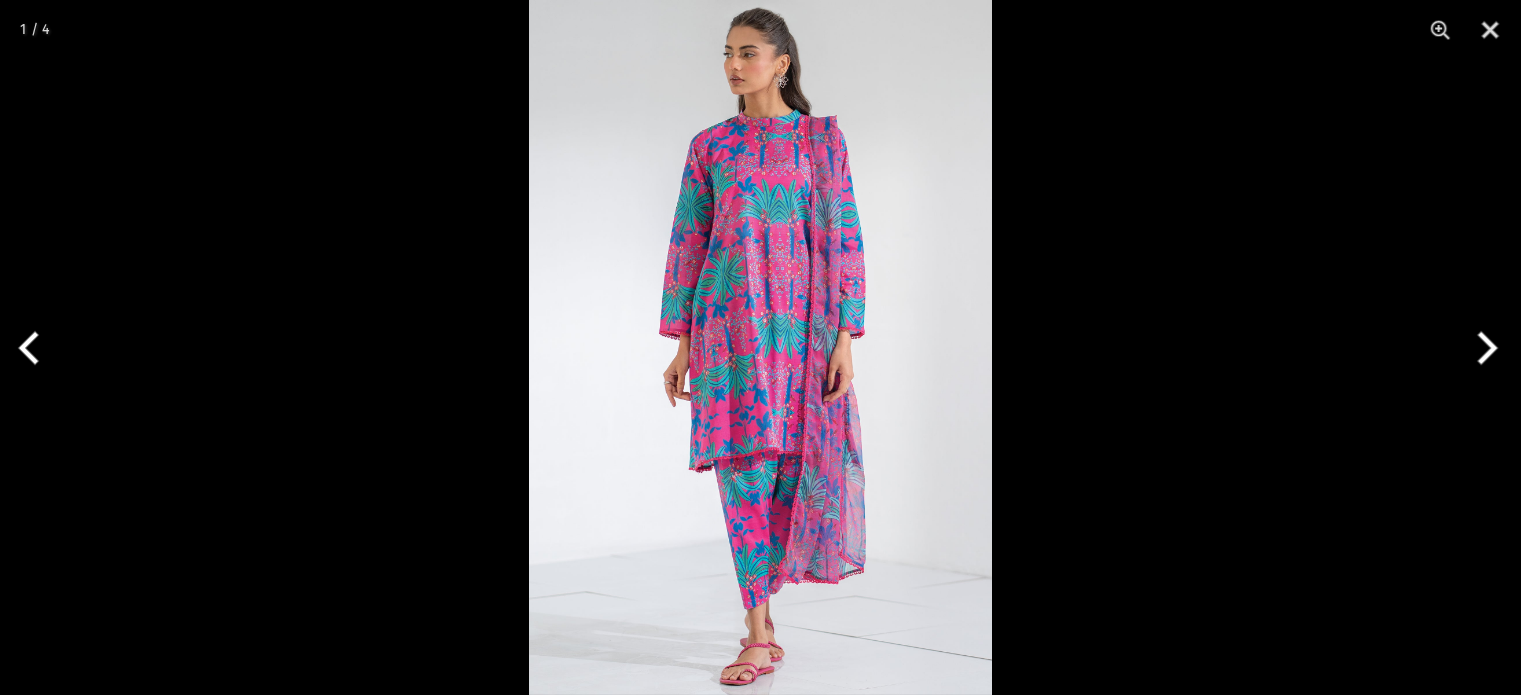 click at bounding box center (760, 347) 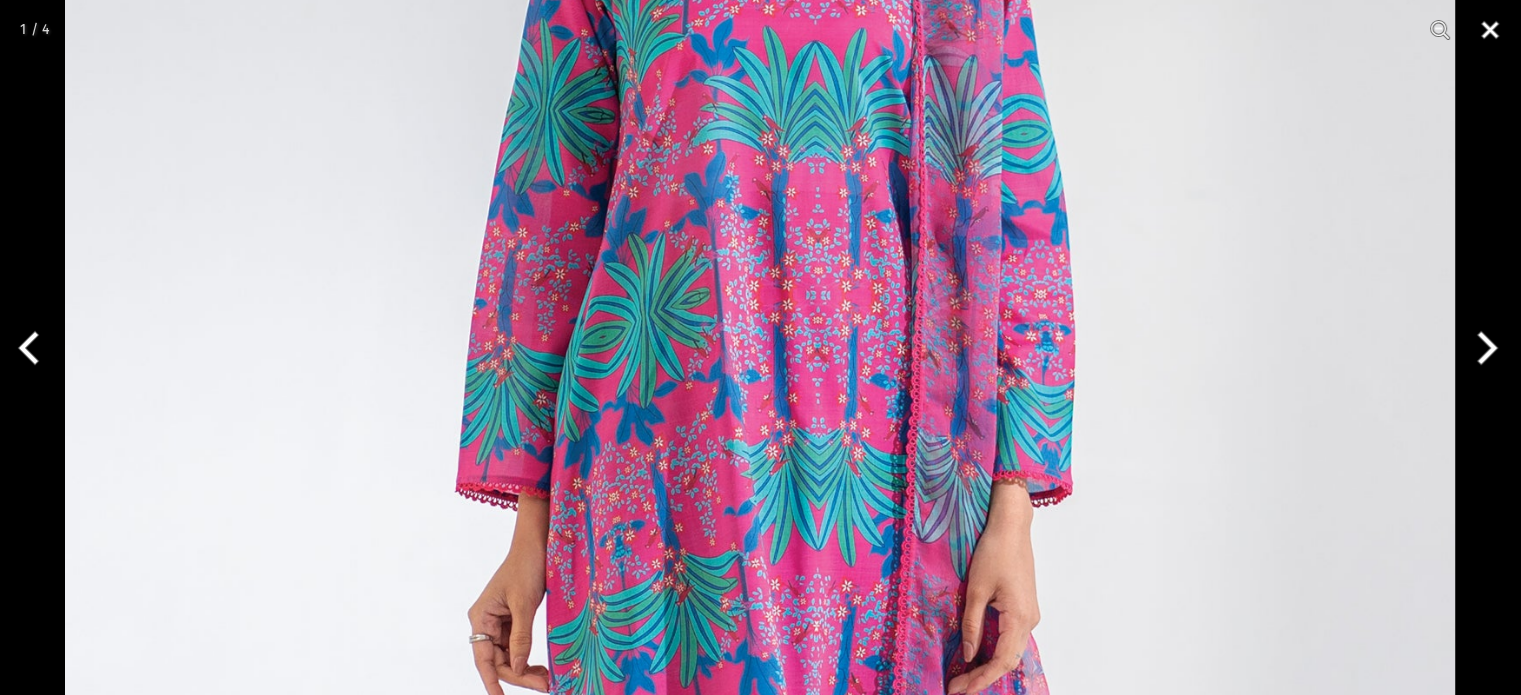 click at bounding box center (1490, 30) 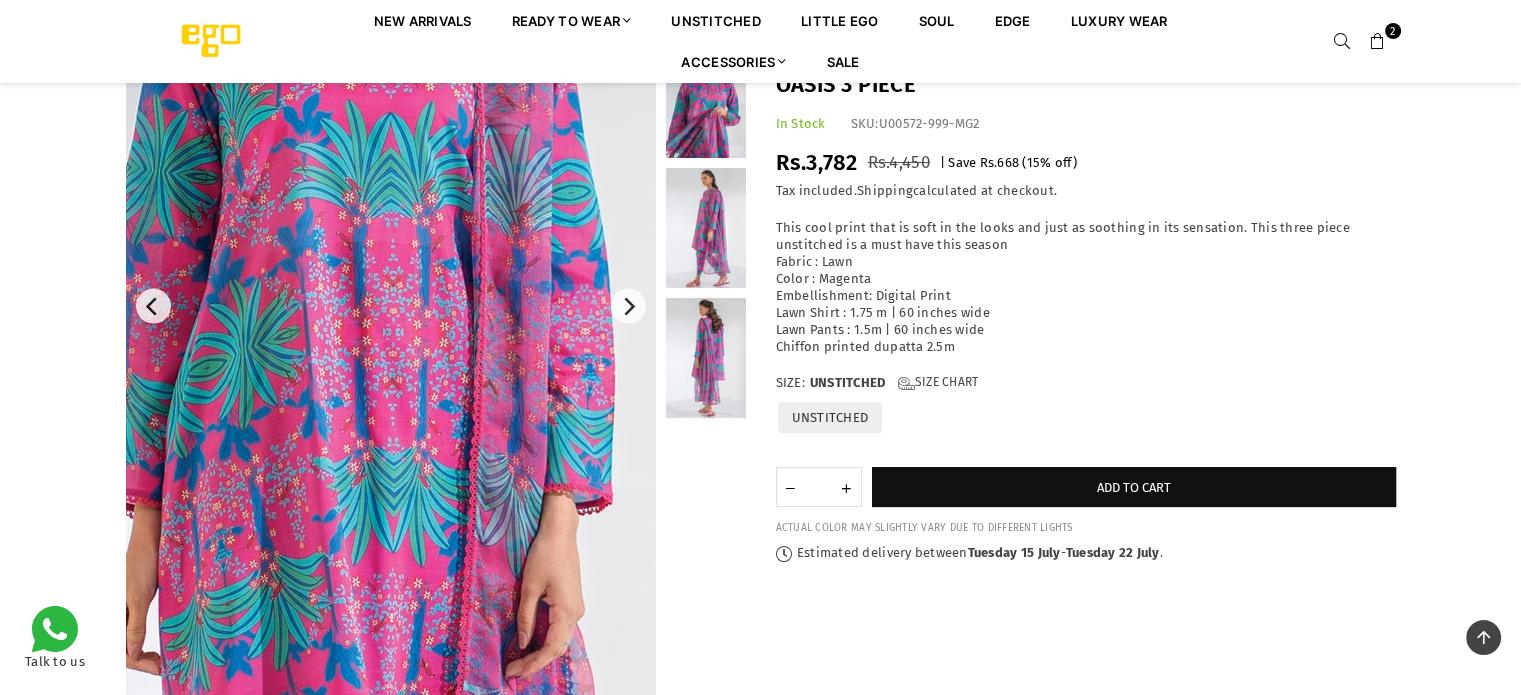 click at bounding box center (343, 537) 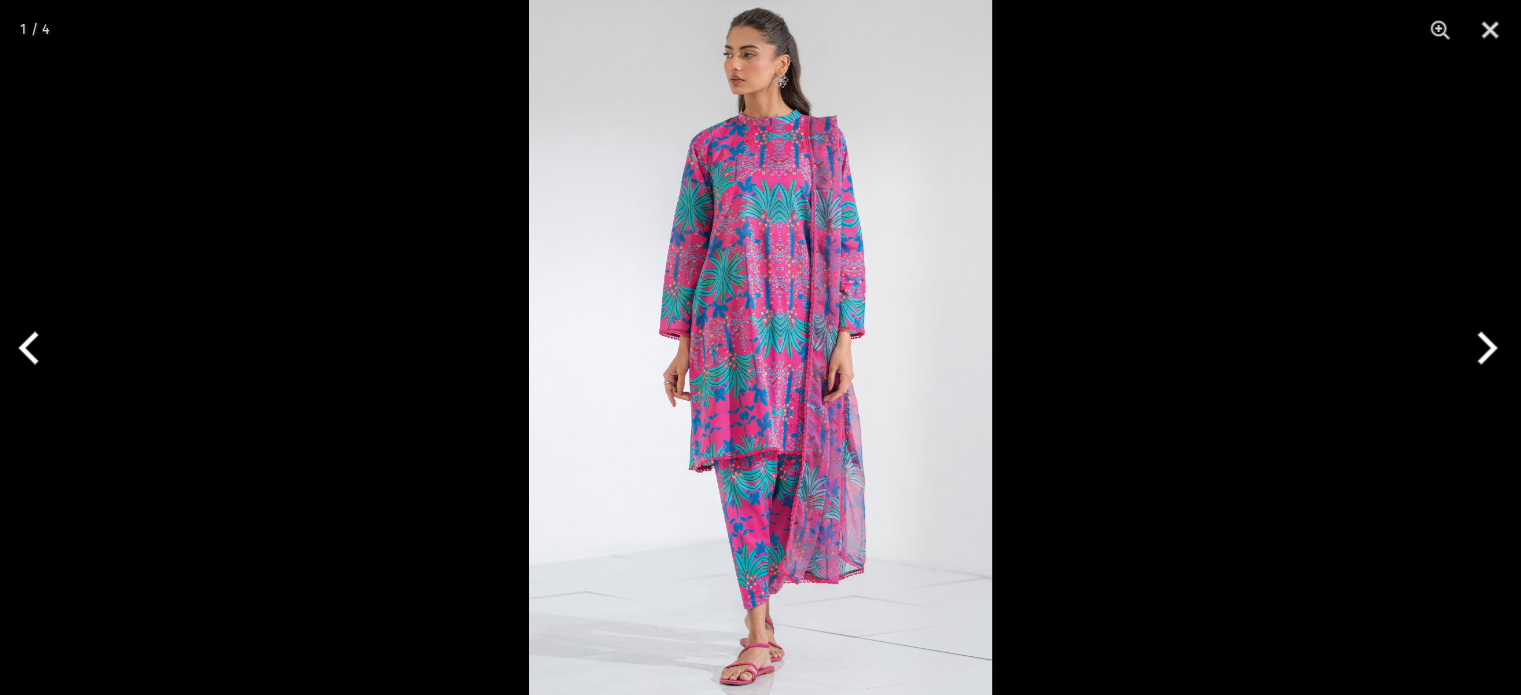 click at bounding box center [760, 347] 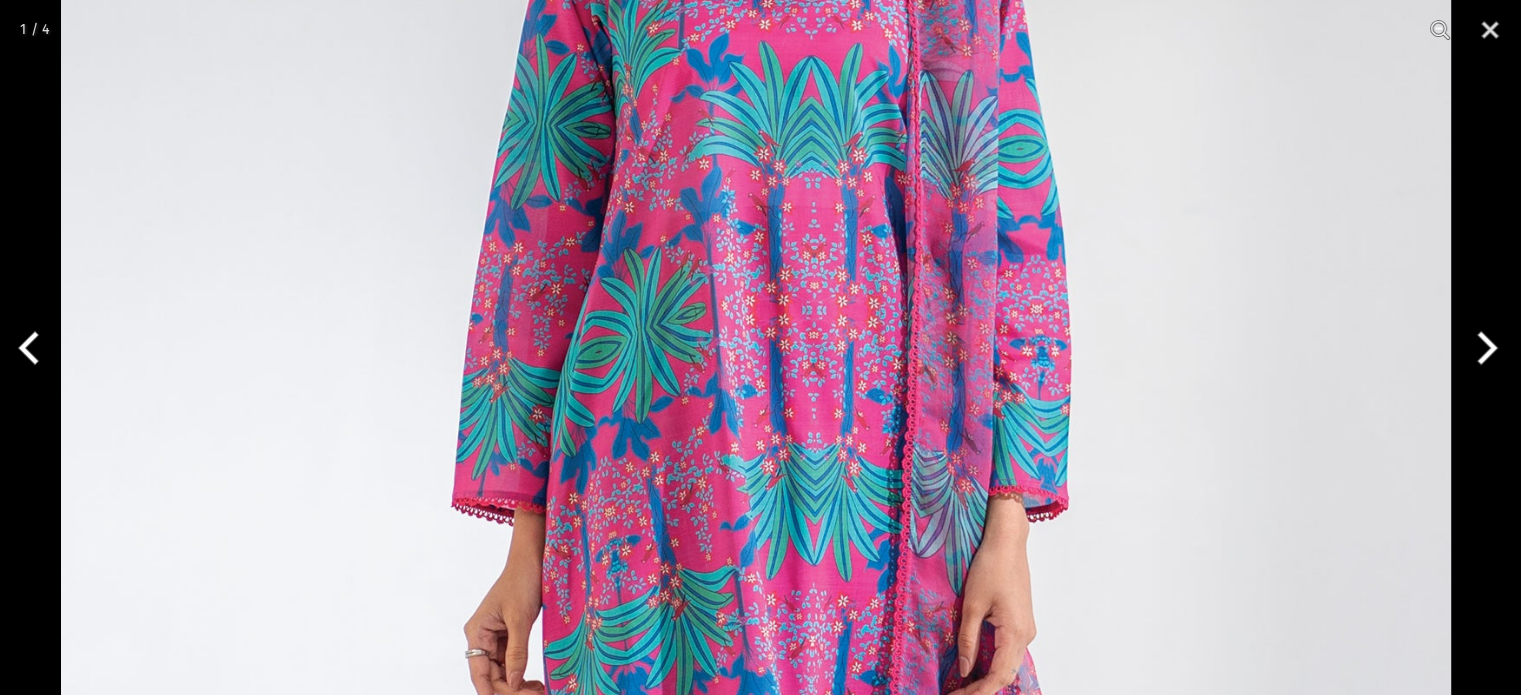 click at bounding box center (756, 547) 